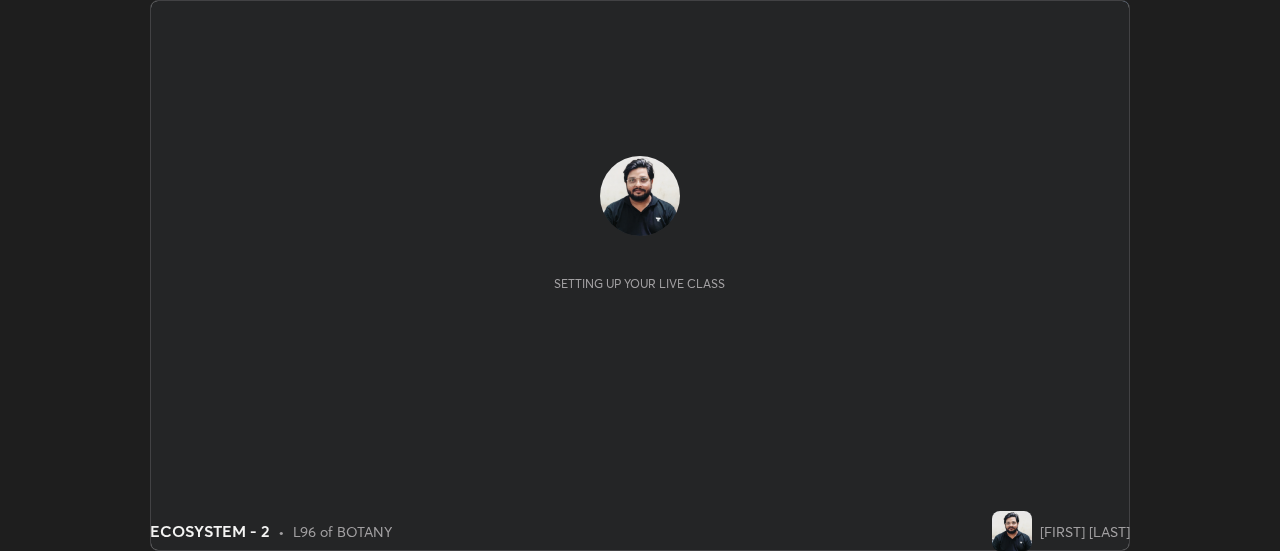 scroll, scrollTop: 0, scrollLeft: 0, axis: both 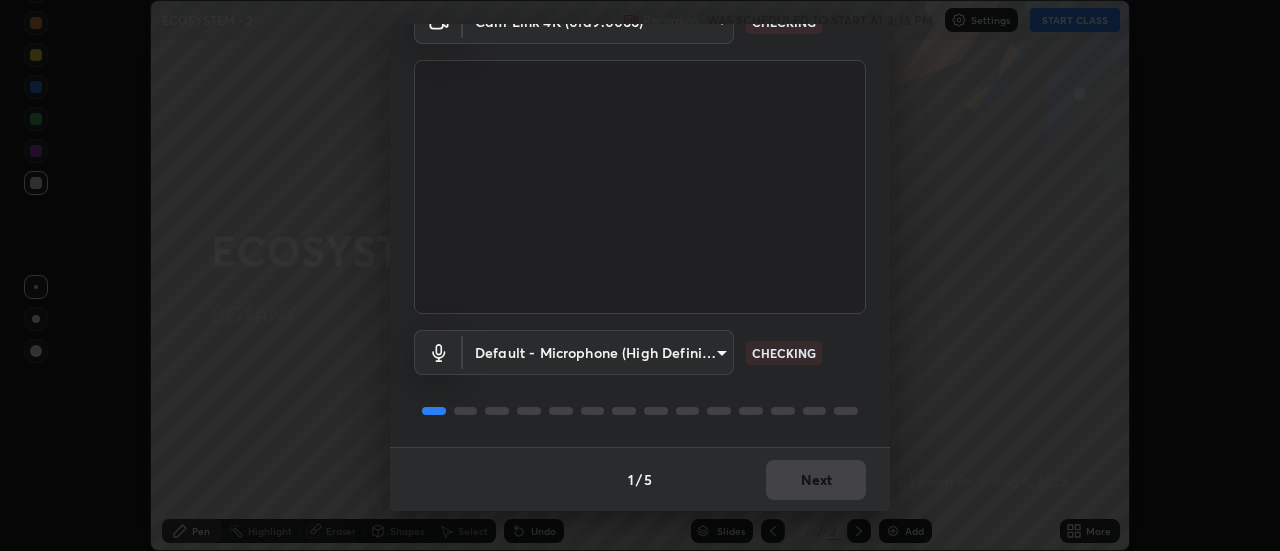 click on "1 / 5 Next" at bounding box center [640, 479] 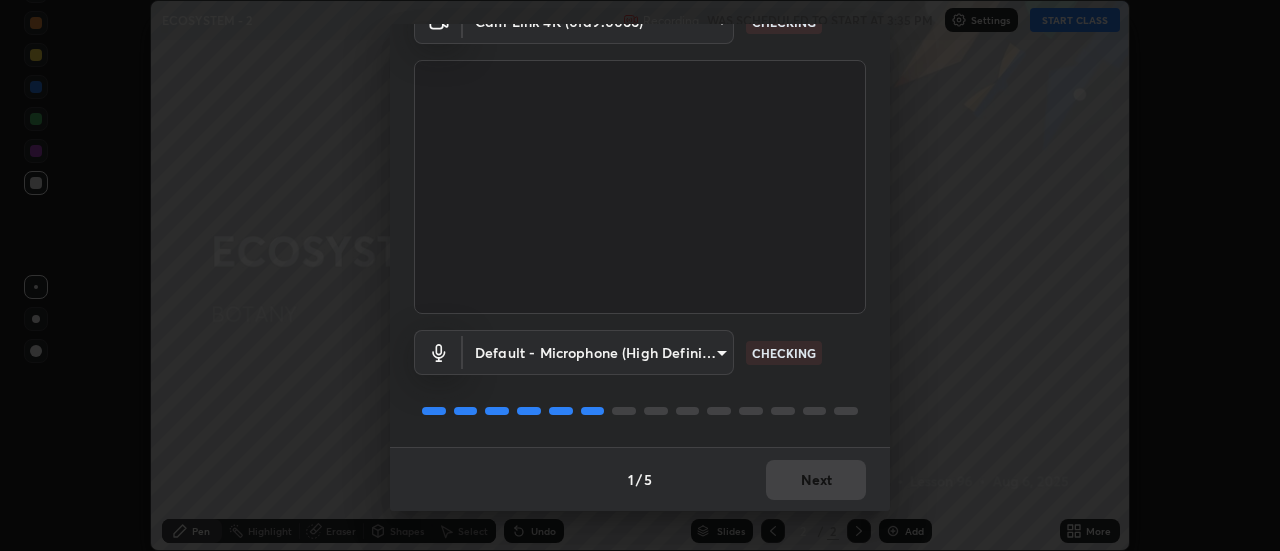 click on "1 / 5 Next" at bounding box center (640, 479) 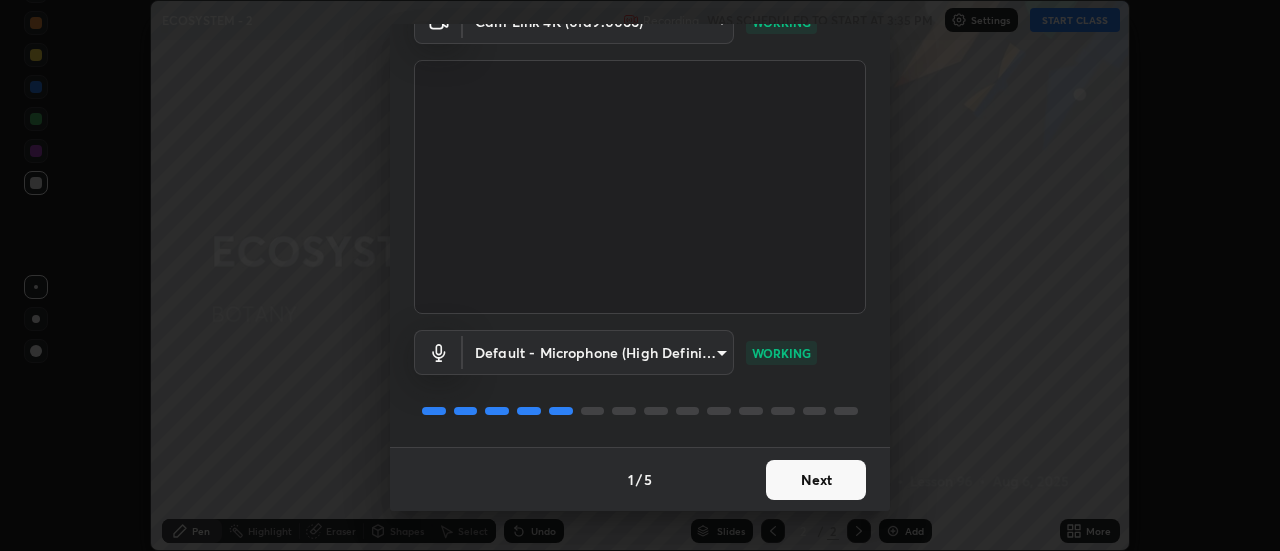 click on "Next" at bounding box center (816, 480) 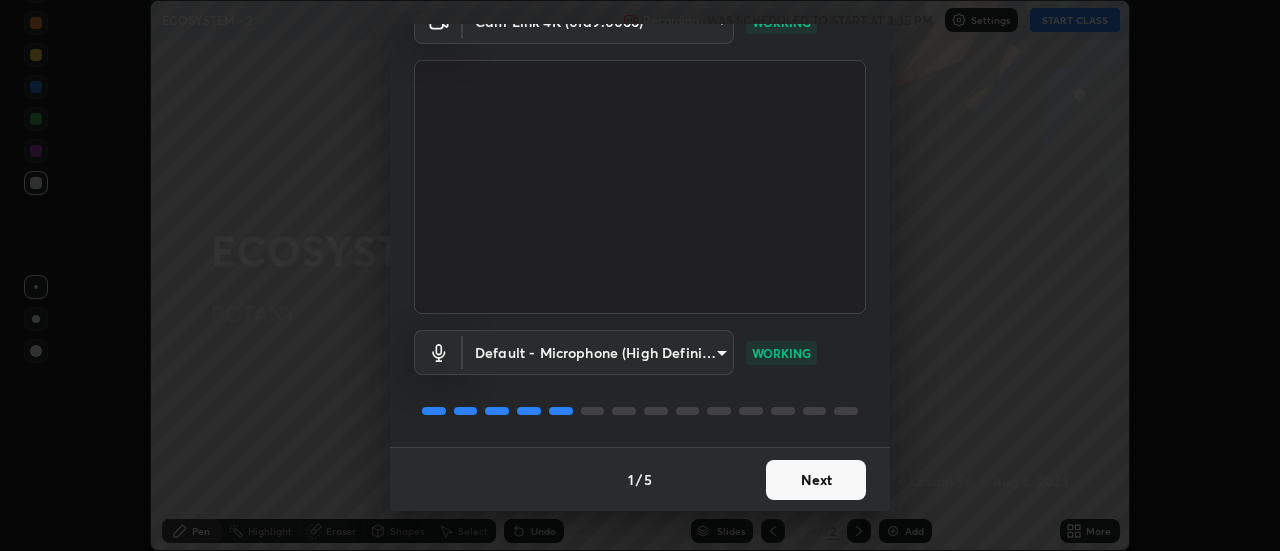 scroll, scrollTop: 0, scrollLeft: 0, axis: both 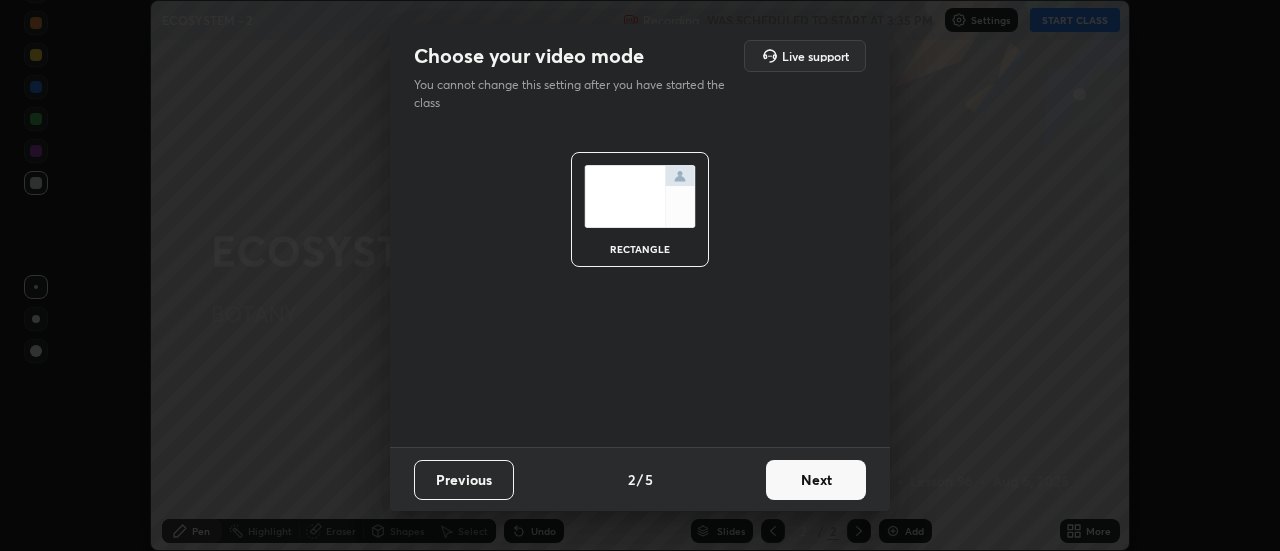 click on "Next" at bounding box center [816, 480] 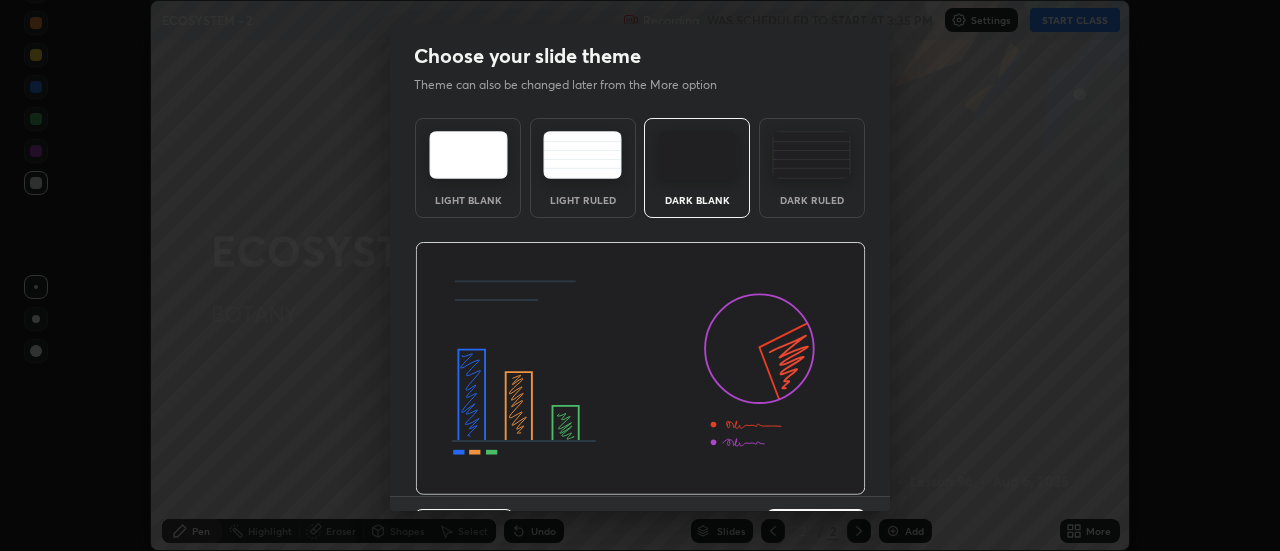click at bounding box center [640, 369] 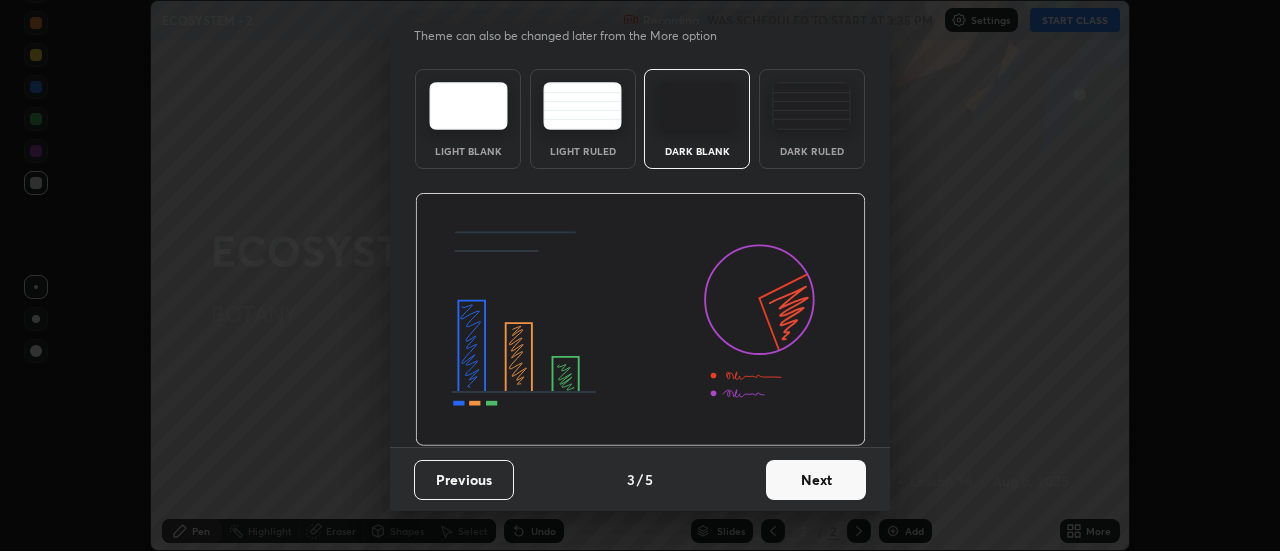 click on "Next" at bounding box center [816, 480] 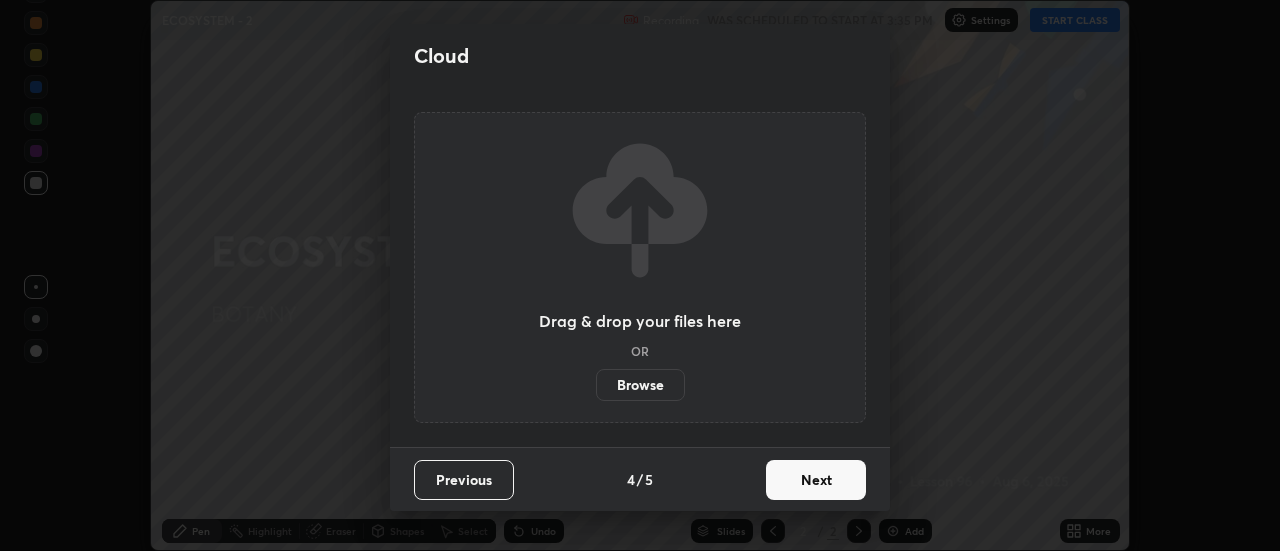 scroll, scrollTop: 0, scrollLeft: 0, axis: both 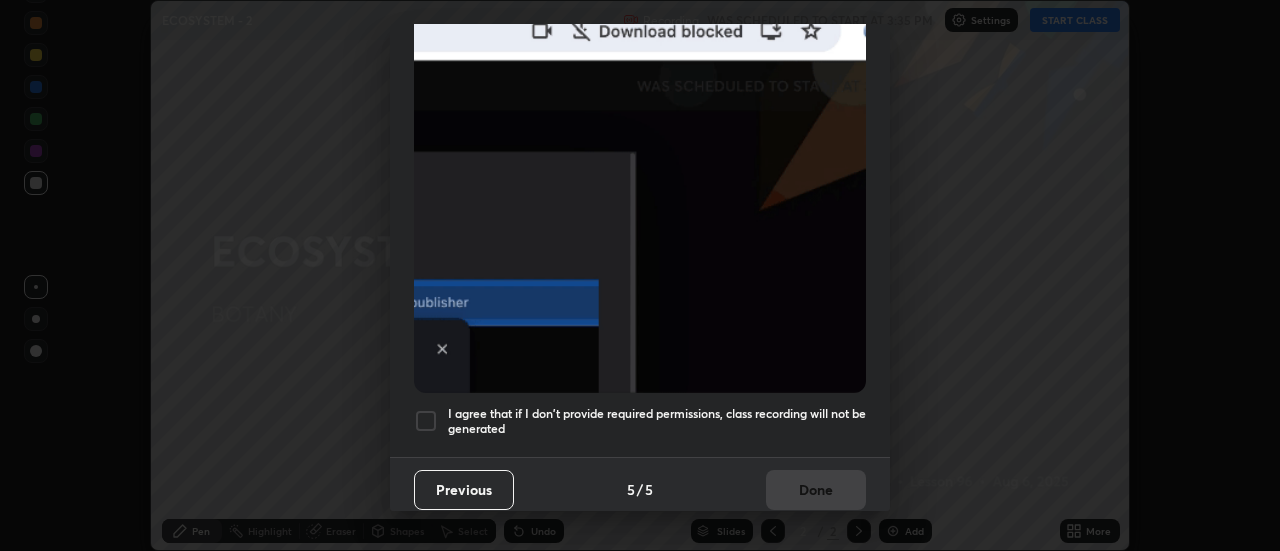 click at bounding box center [426, 421] 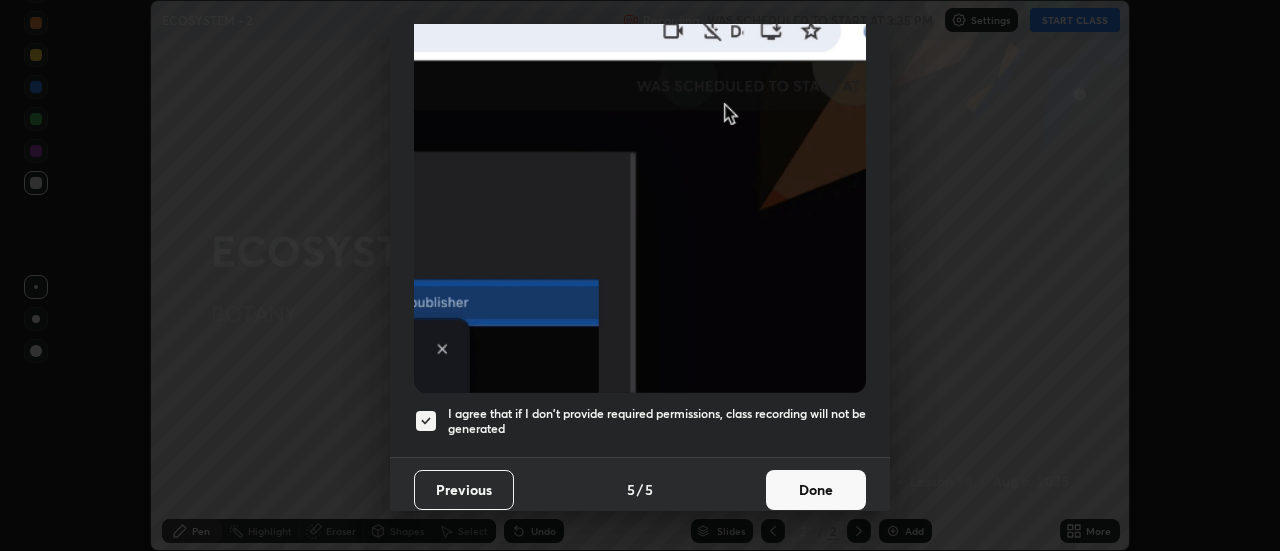 click on "Done" at bounding box center [816, 490] 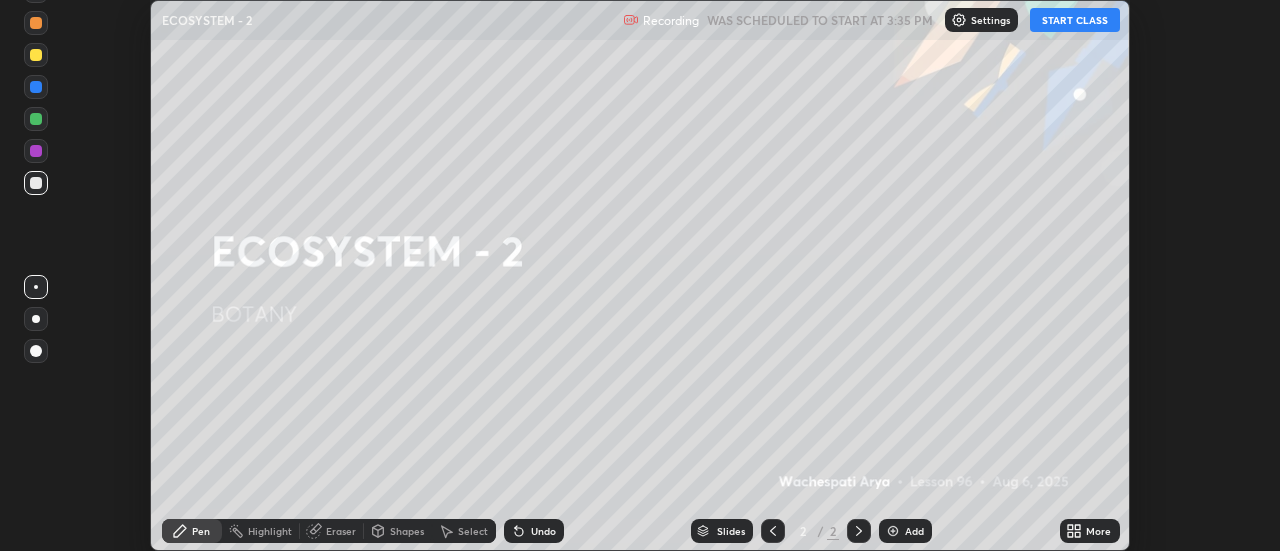 click on "More" at bounding box center (1090, 531) 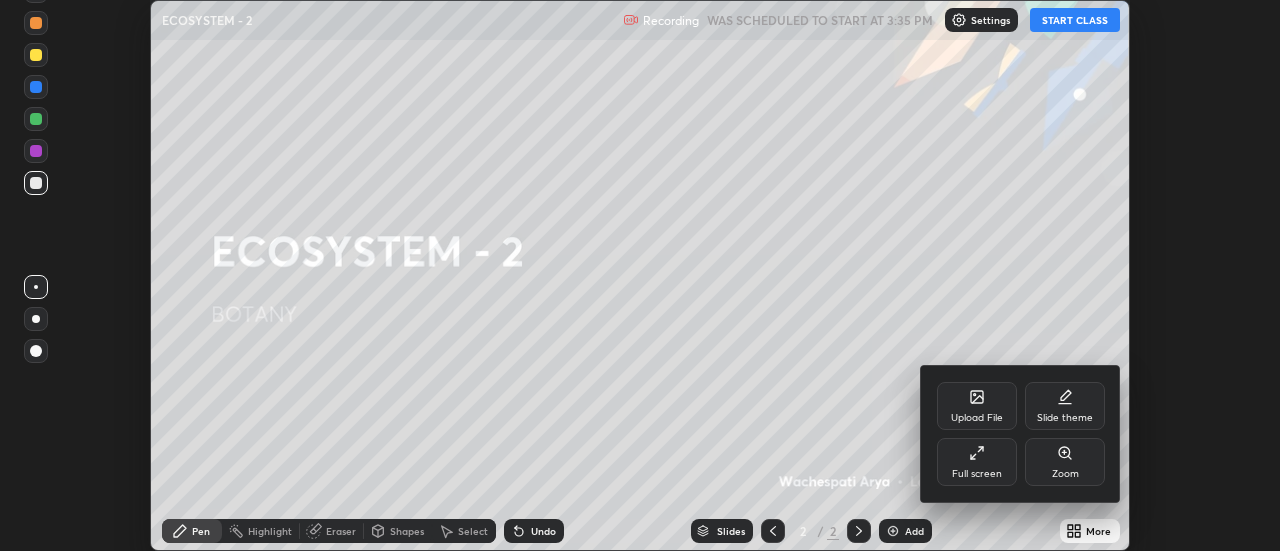 click 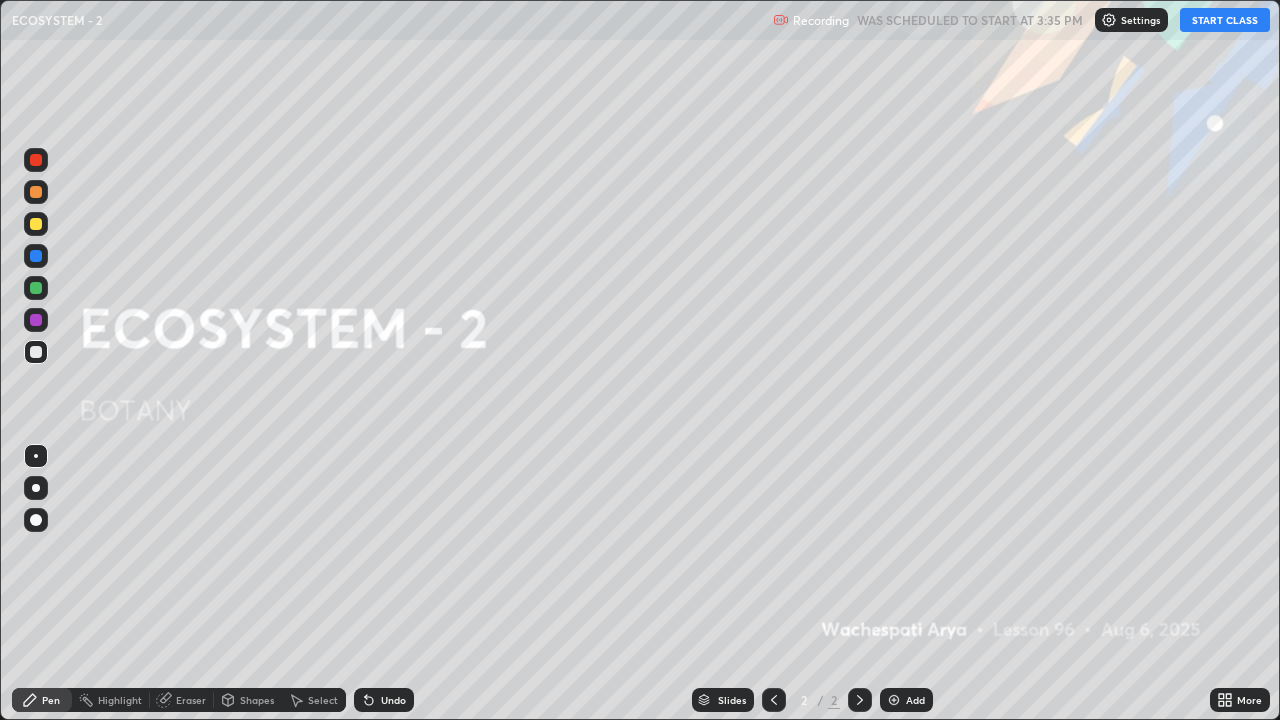 scroll, scrollTop: 99280, scrollLeft: 98720, axis: both 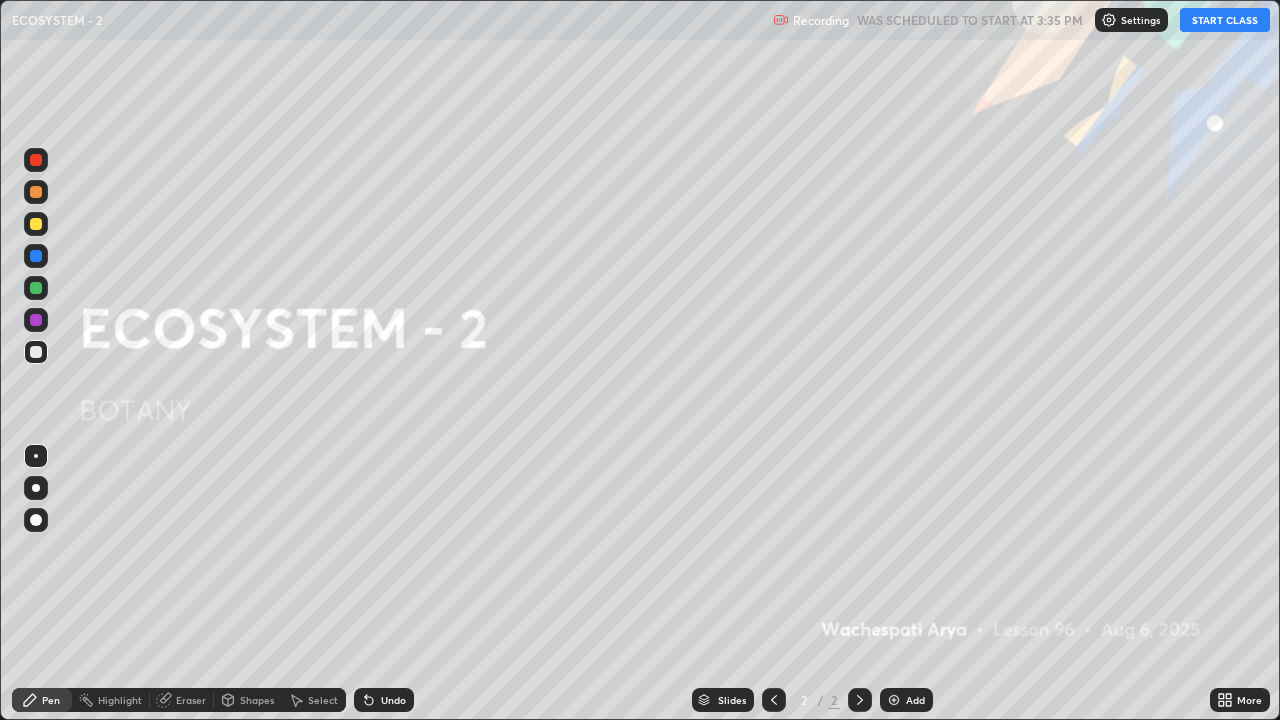 click on "START CLASS" at bounding box center (1225, 20) 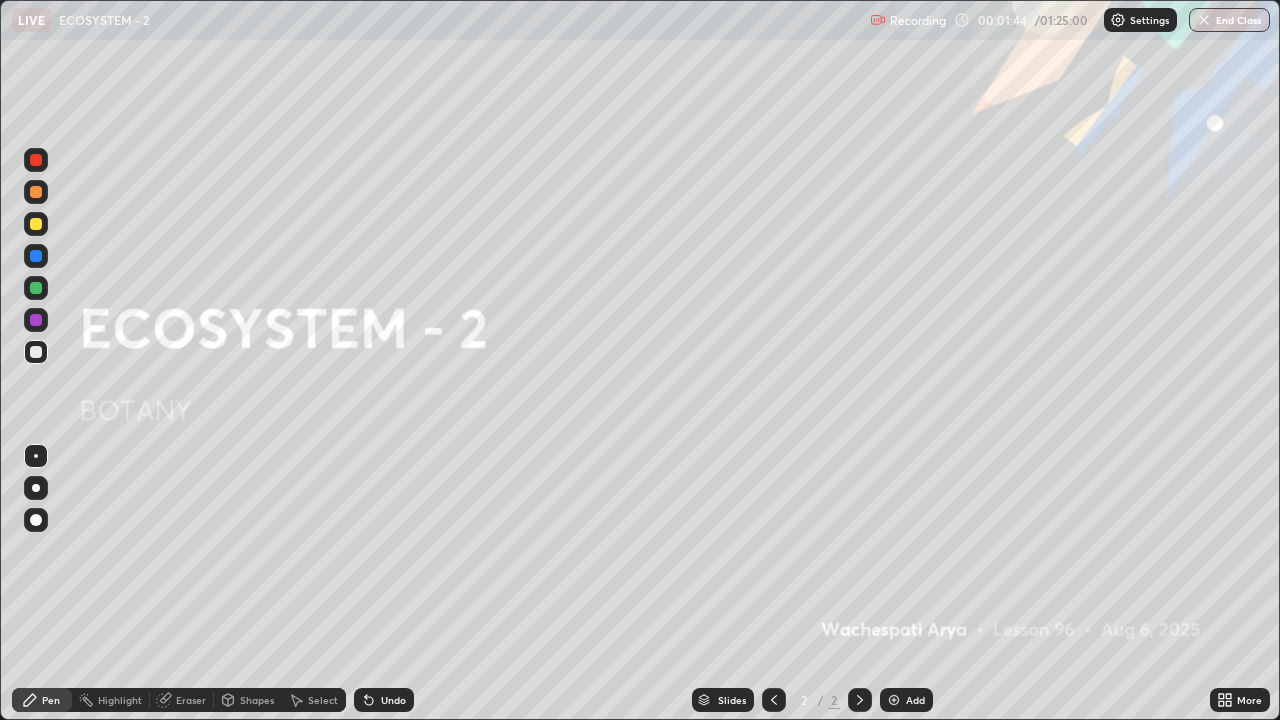click at bounding box center (894, 700) 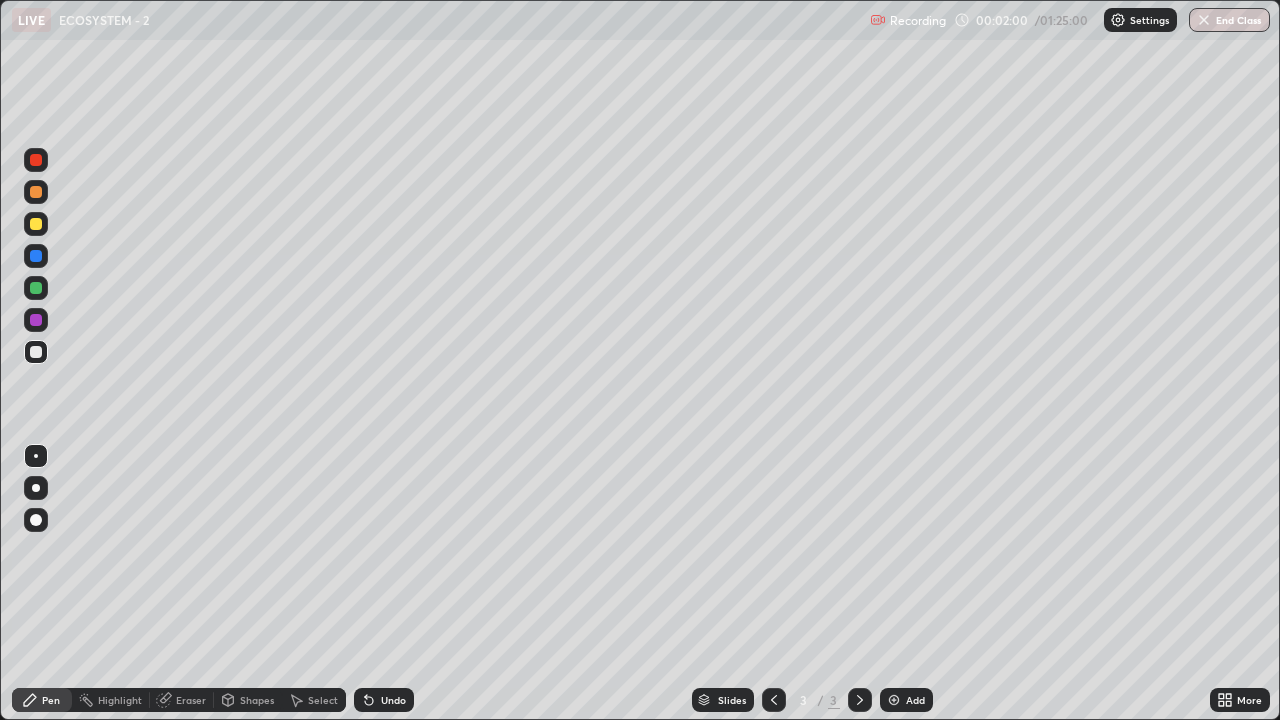click at bounding box center (36, 192) 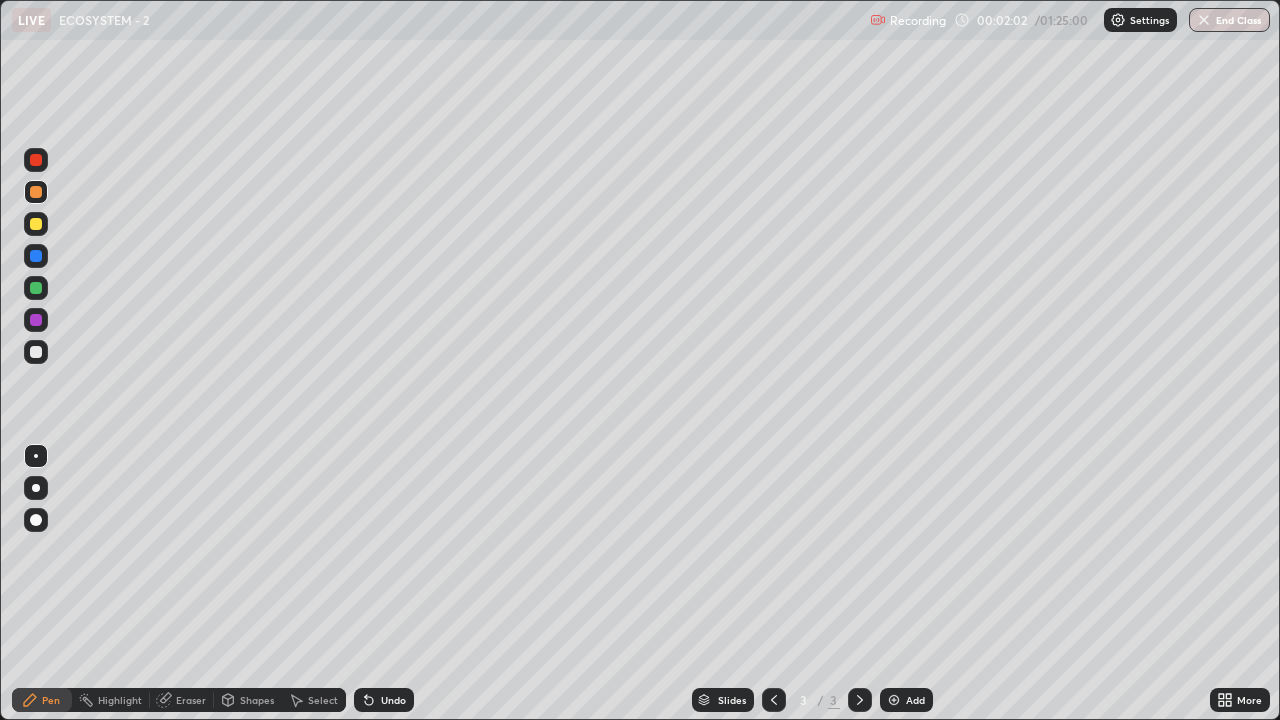 click at bounding box center (36, 488) 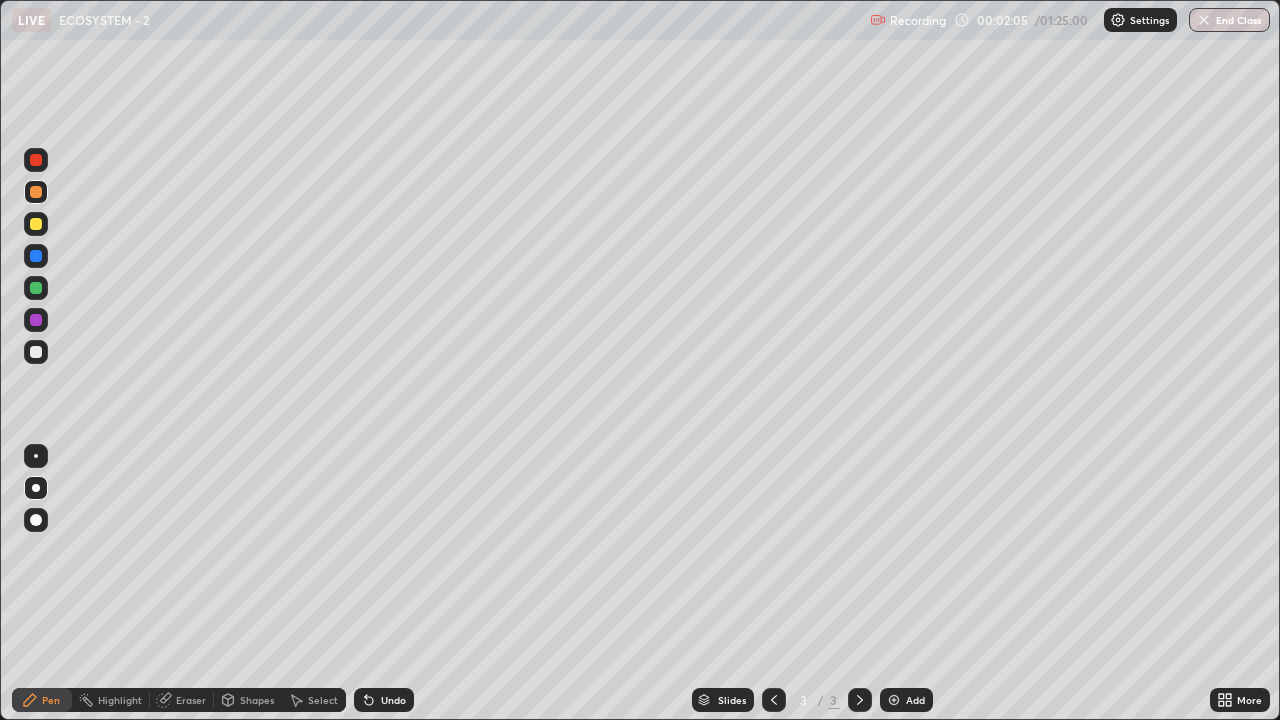 click at bounding box center [36, 352] 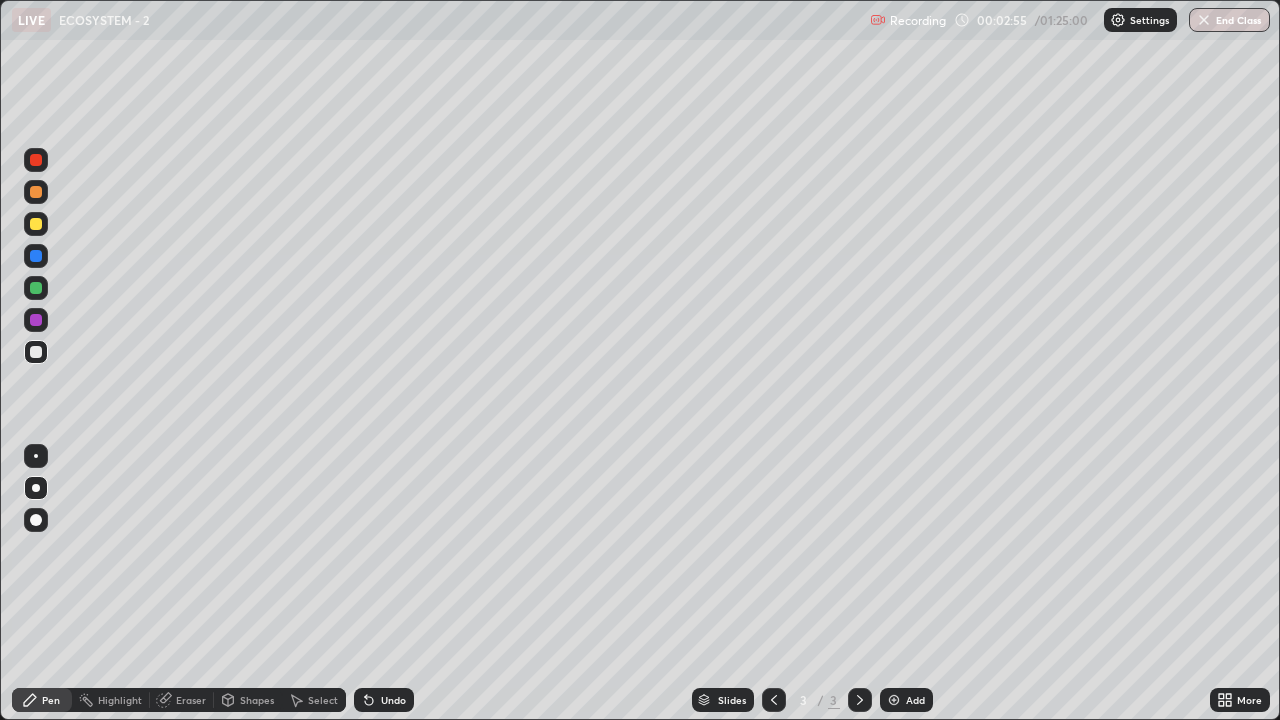 click at bounding box center [36, 192] 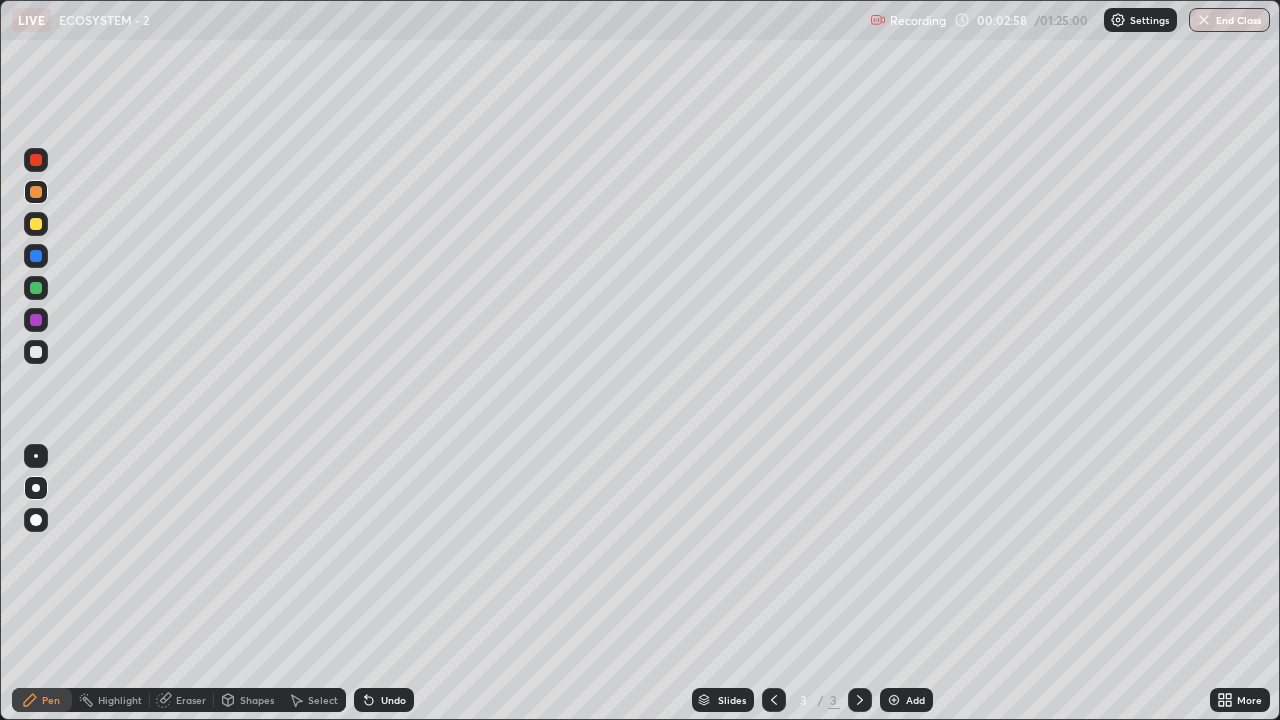 click at bounding box center (36, 352) 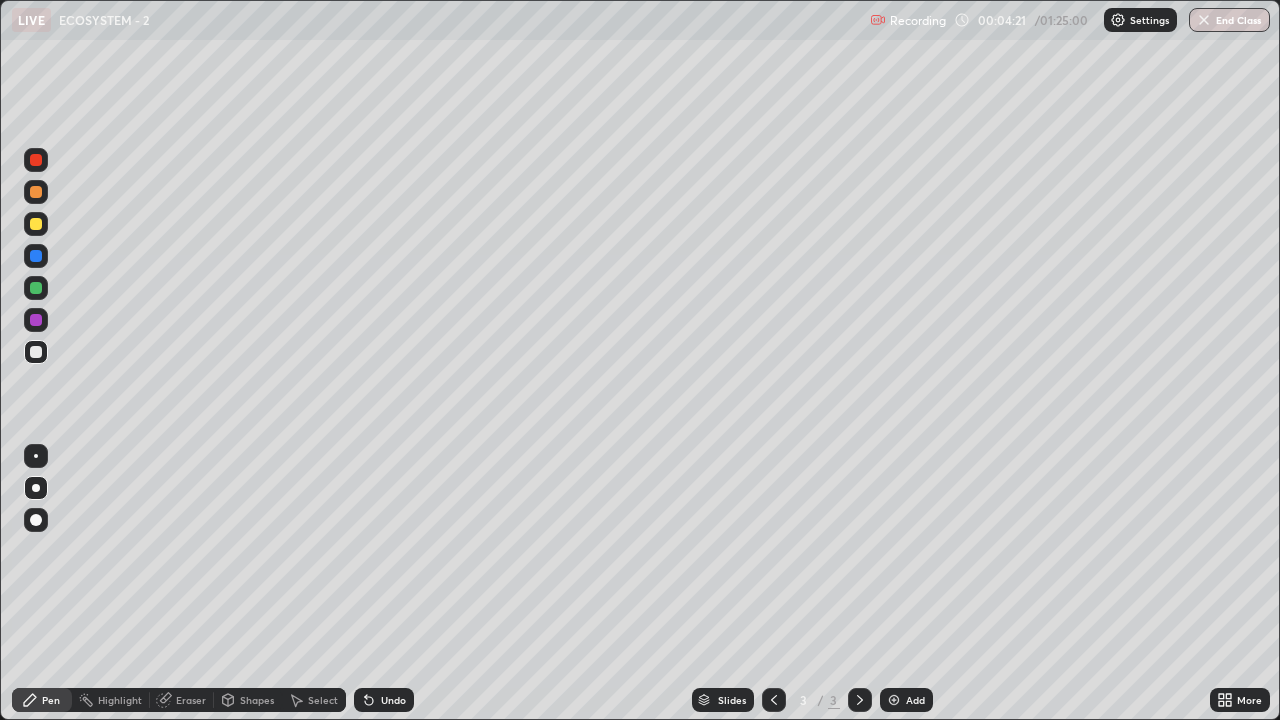click at bounding box center [36, 224] 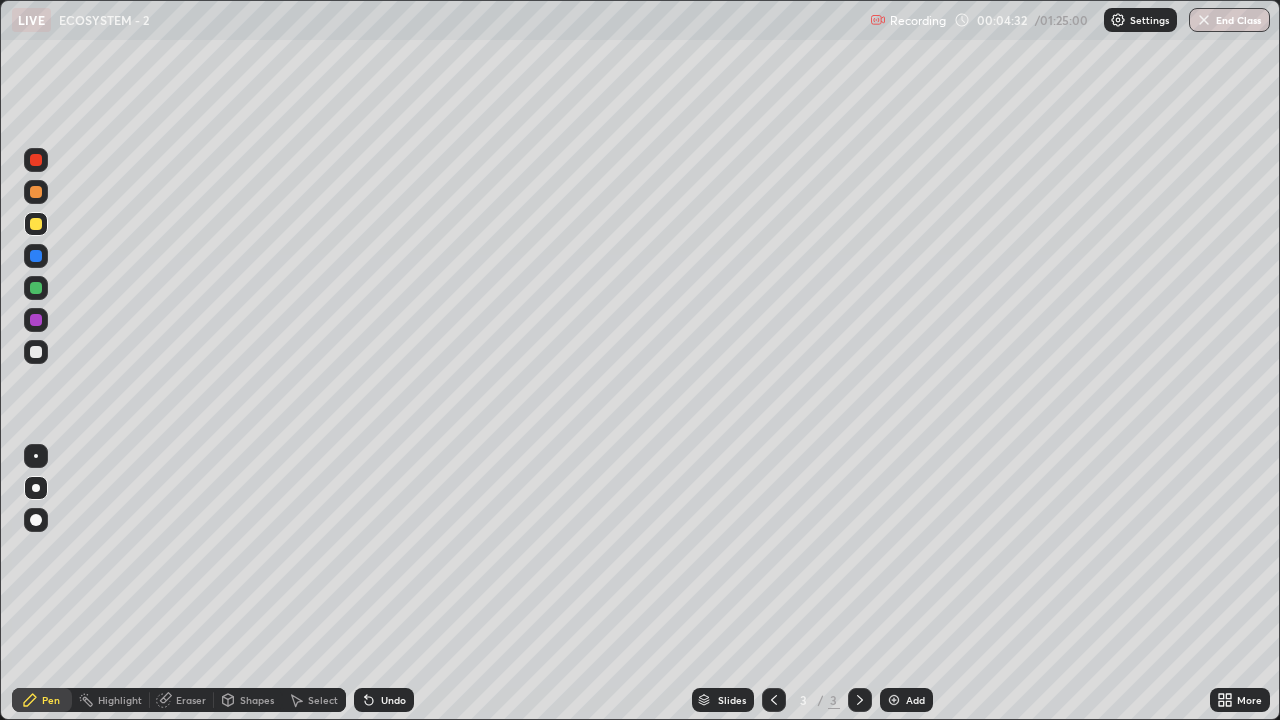 click at bounding box center (36, 256) 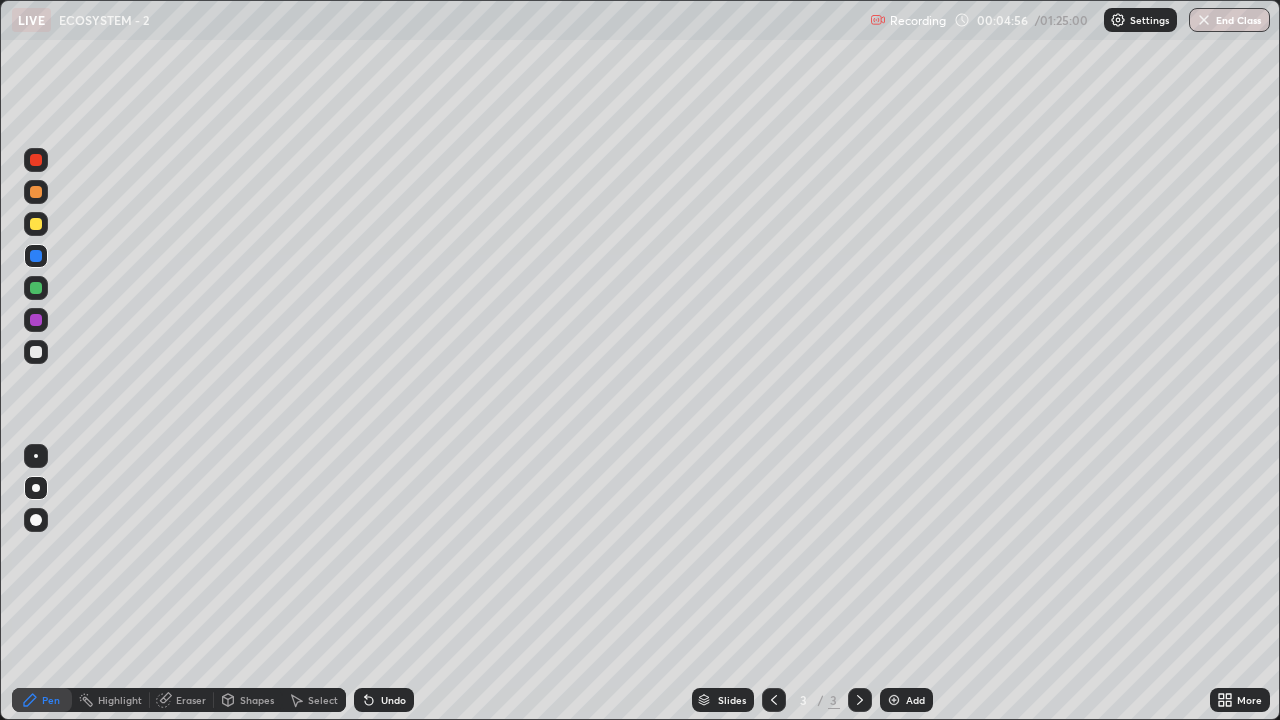 click on "Select" at bounding box center [323, 700] 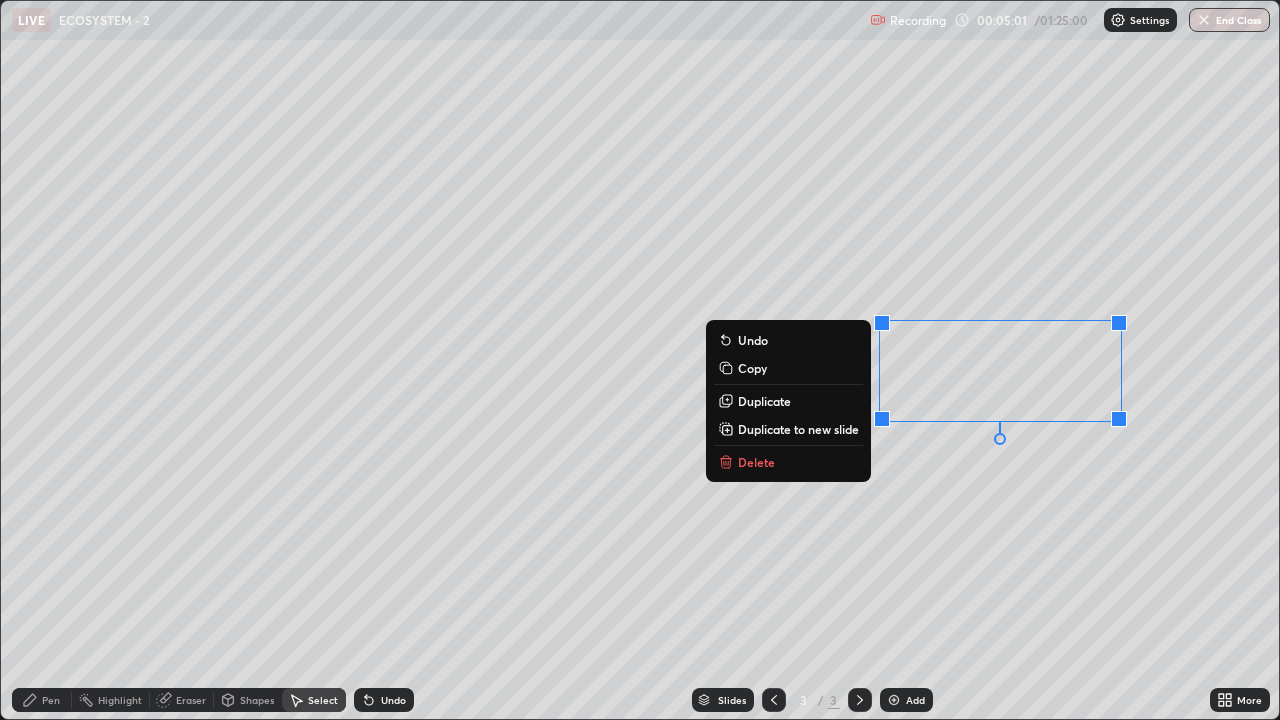 click on "Pen" at bounding box center (42, 700) 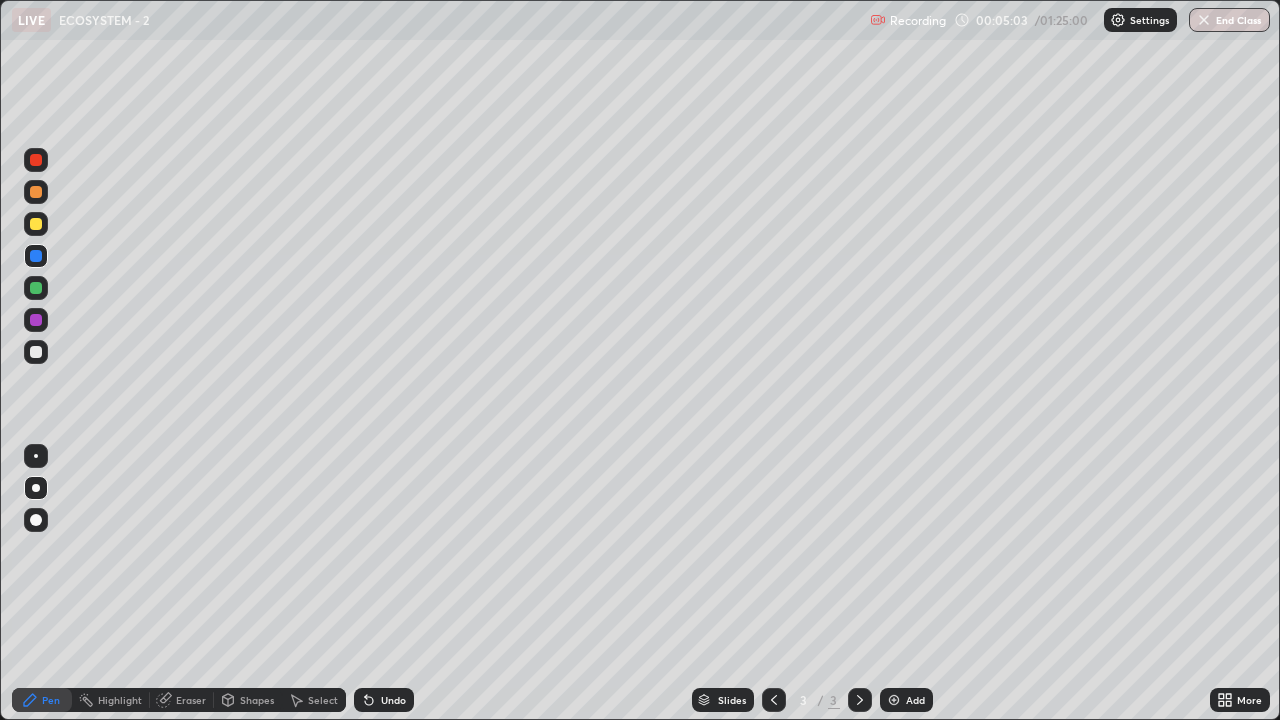 click at bounding box center [36, 352] 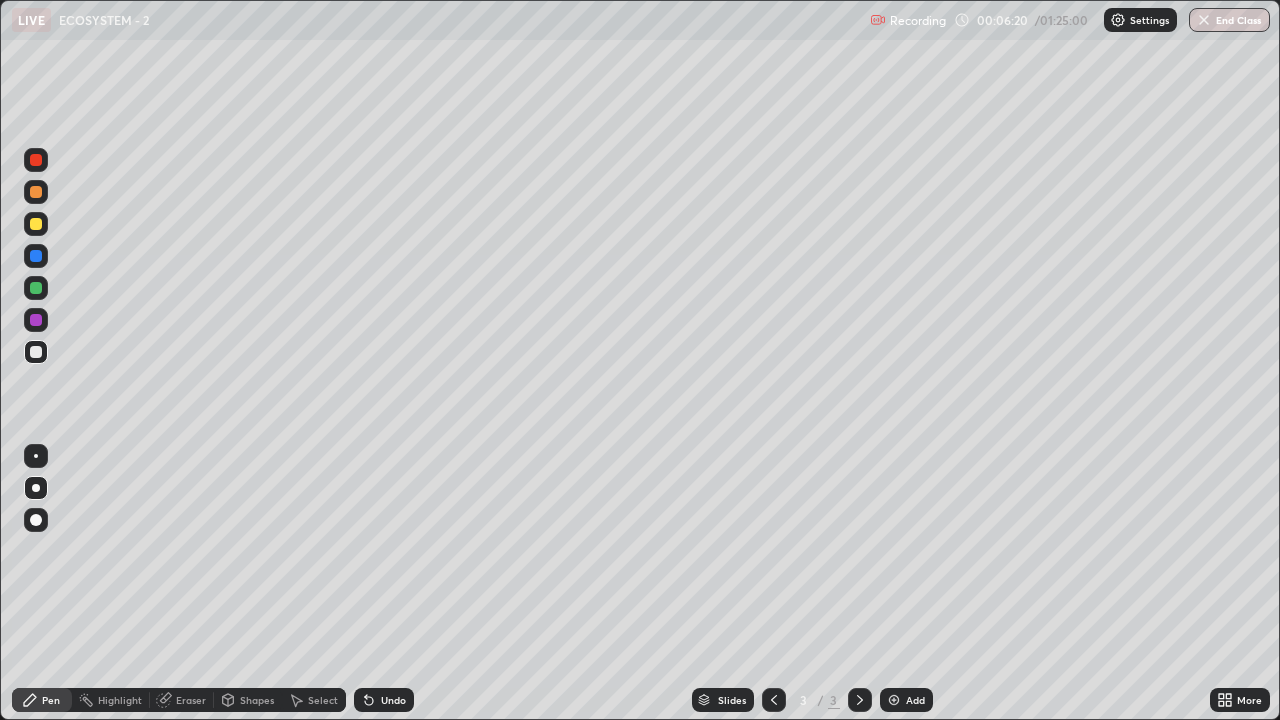 click at bounding box center (36, 192) 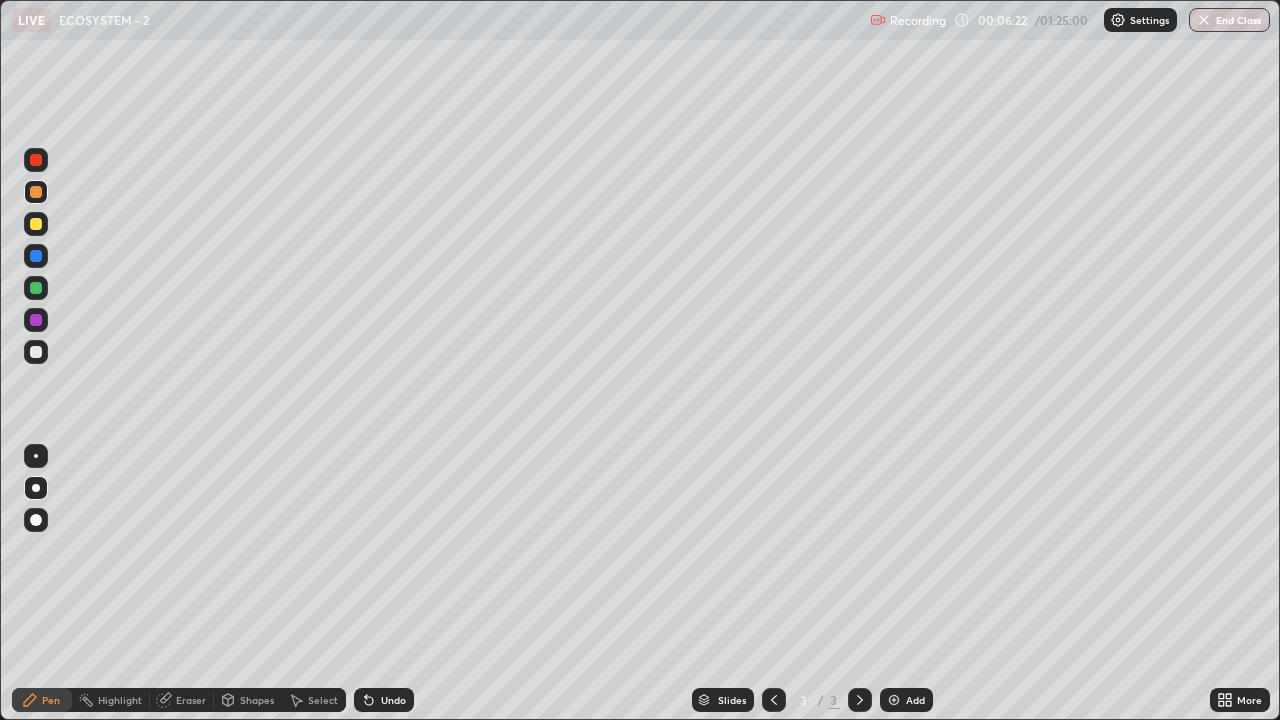 click at bounding box center [36, 288] 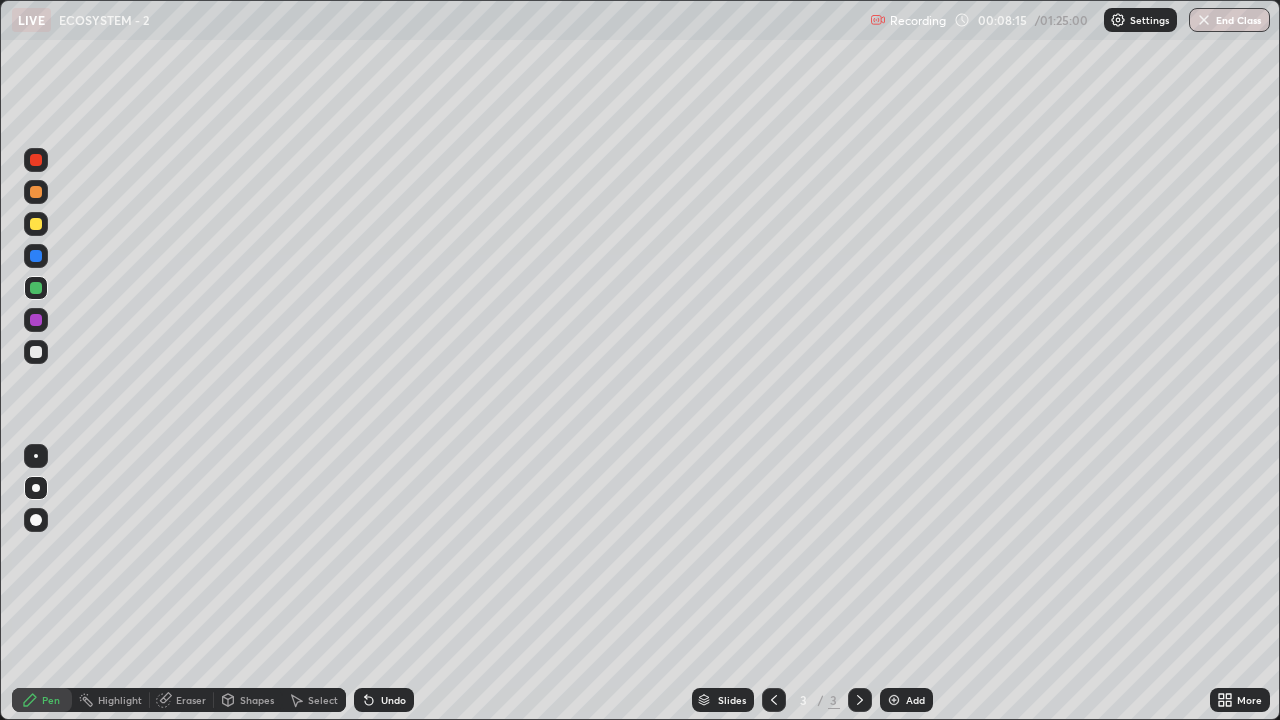 click on "Add" at bounding box center (915, 700) 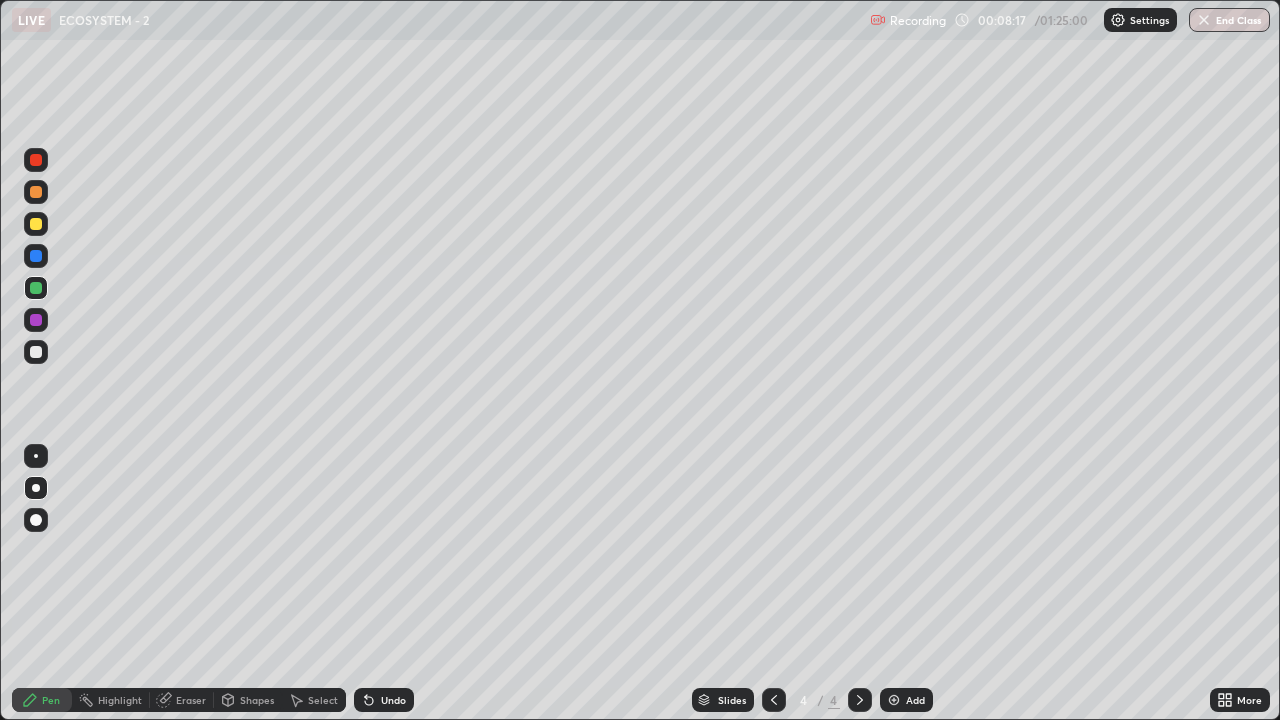 click at bounding box center [36, 192] 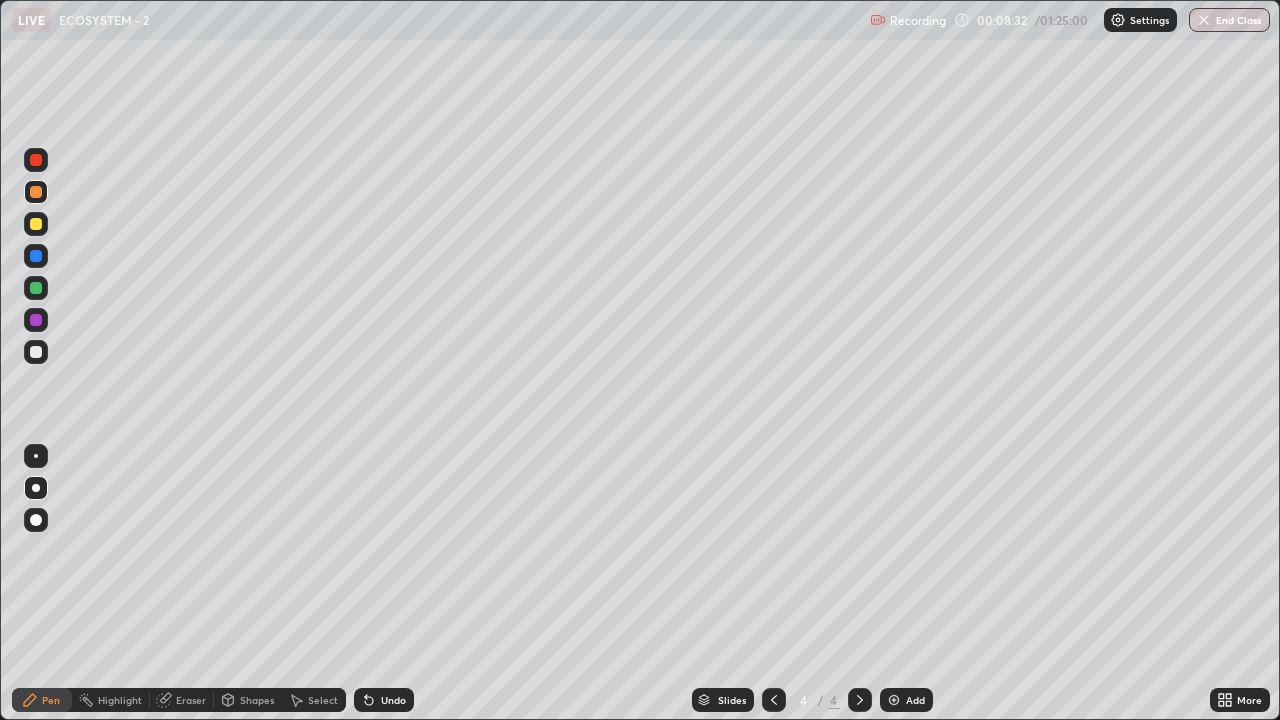 click at bounding box center (36, 224) 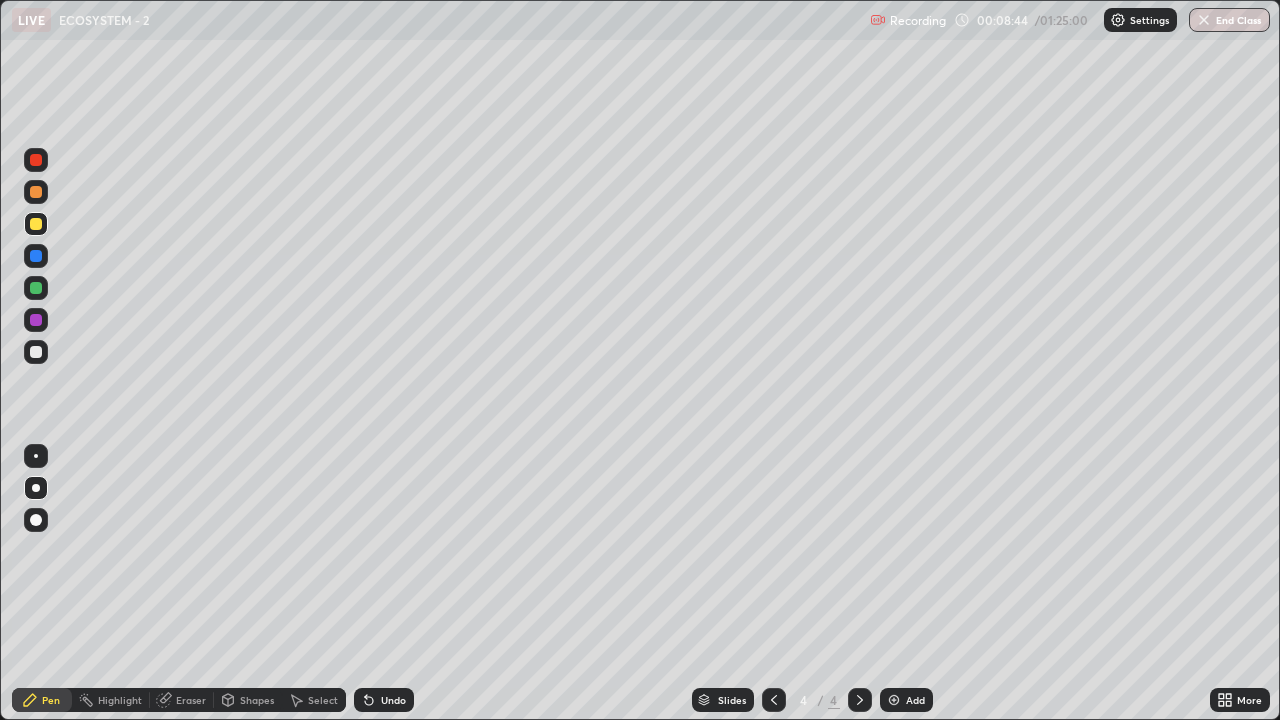 click at bounding box center (36, 288) 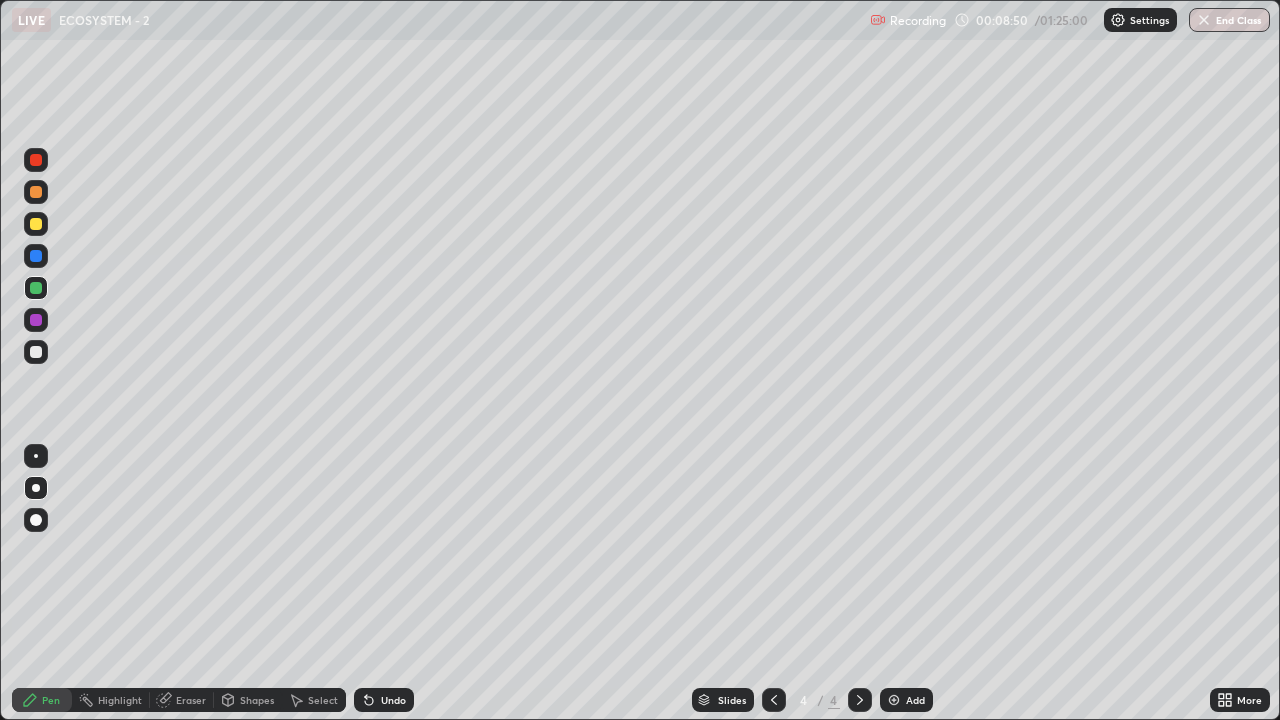 click at bounding box center [36, 352] 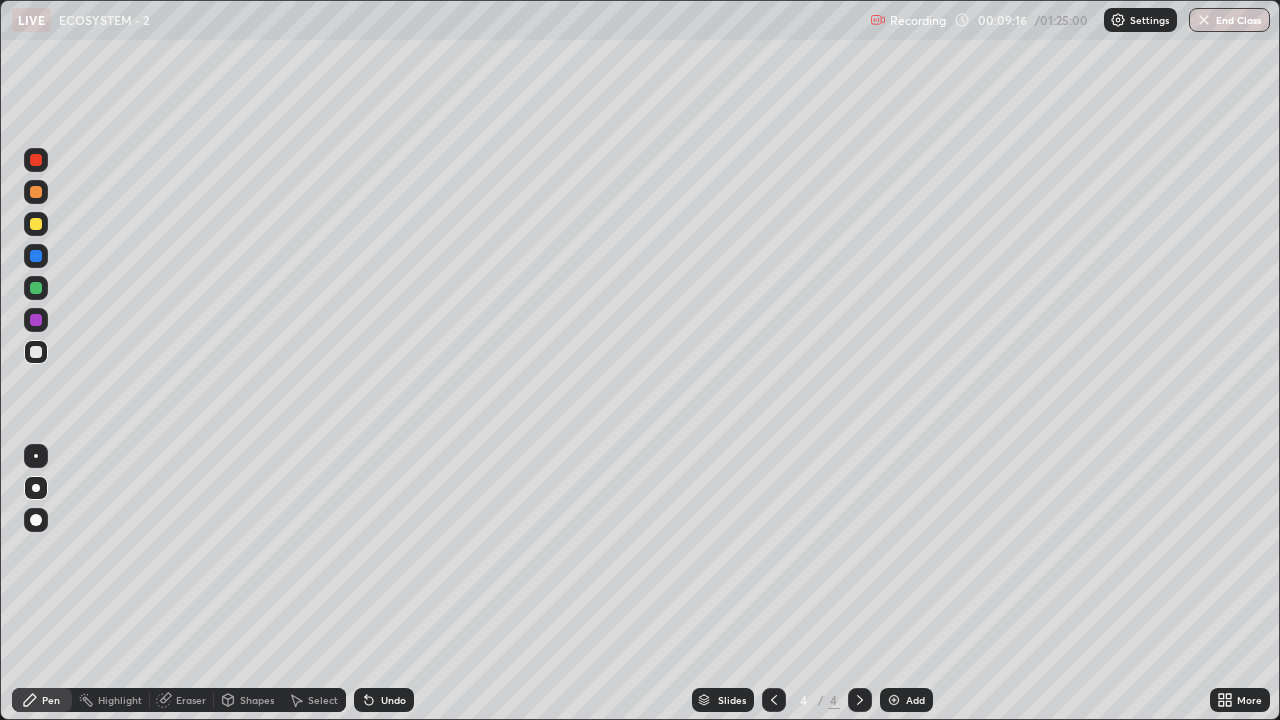 click at bounding box center [36, 288] 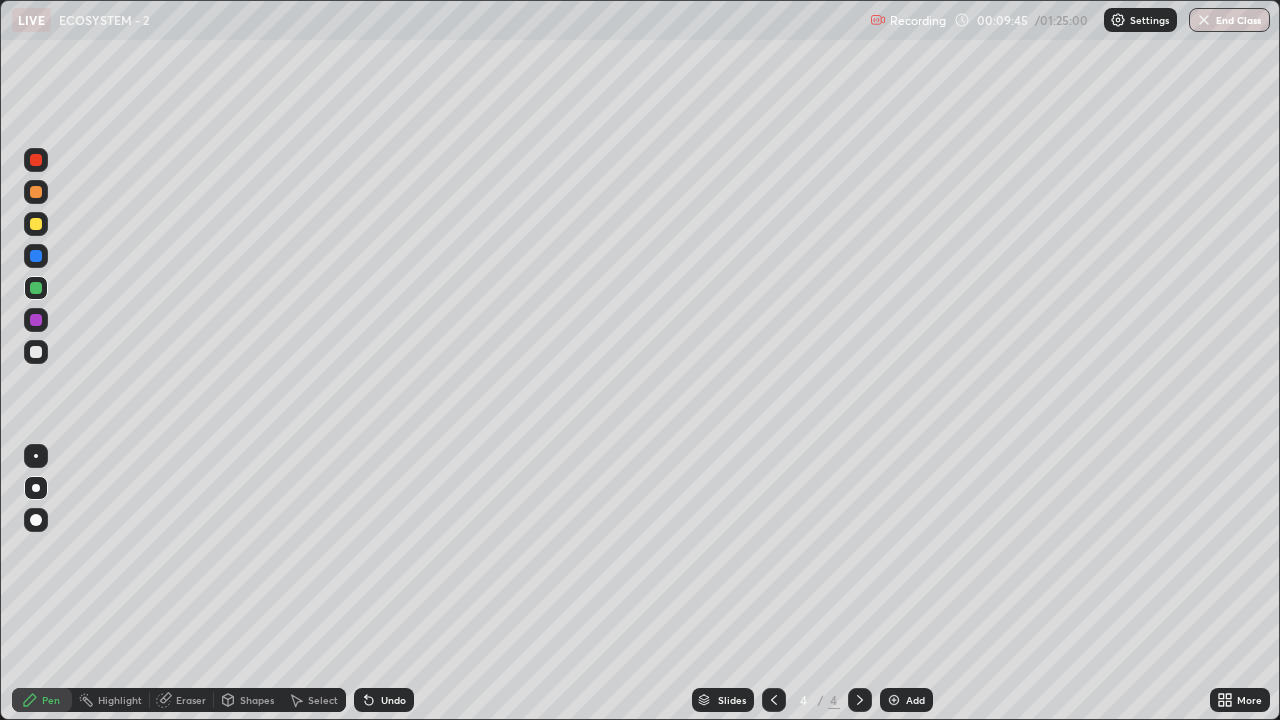 click at bounding box center [36, 224] 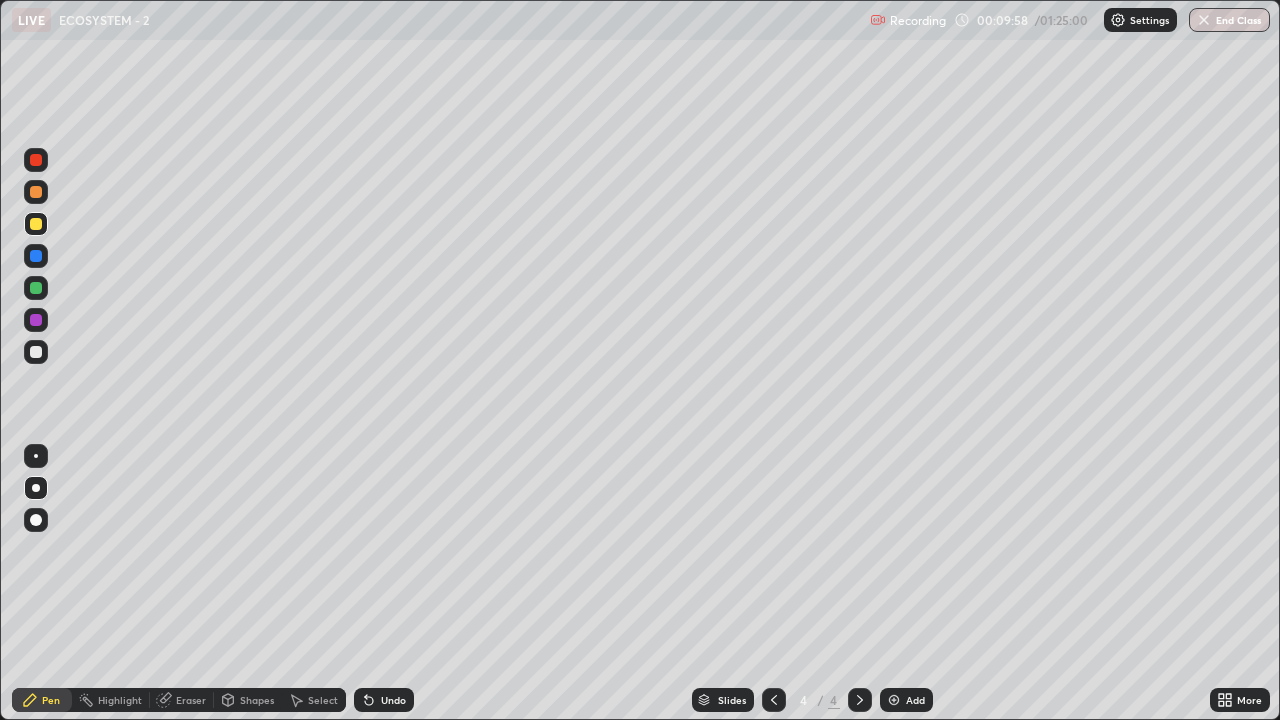 click at bounding box center (36, 288) 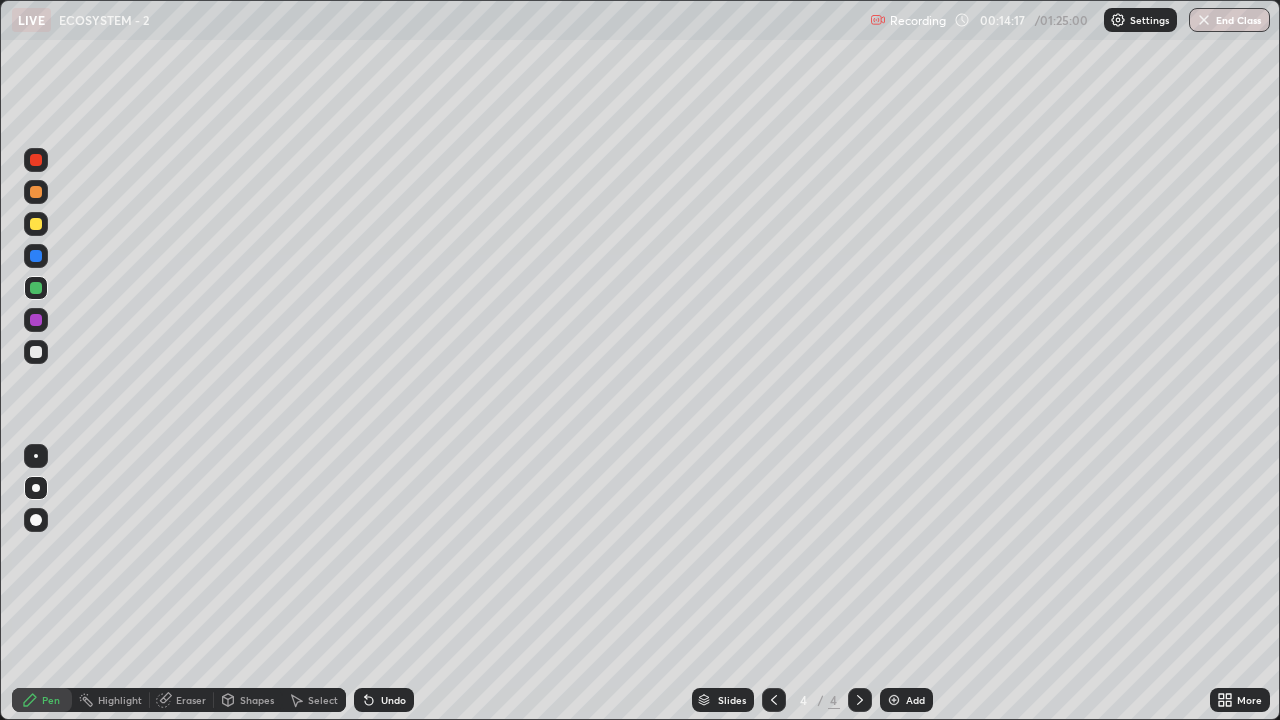 click at bounding box center (36, 352) 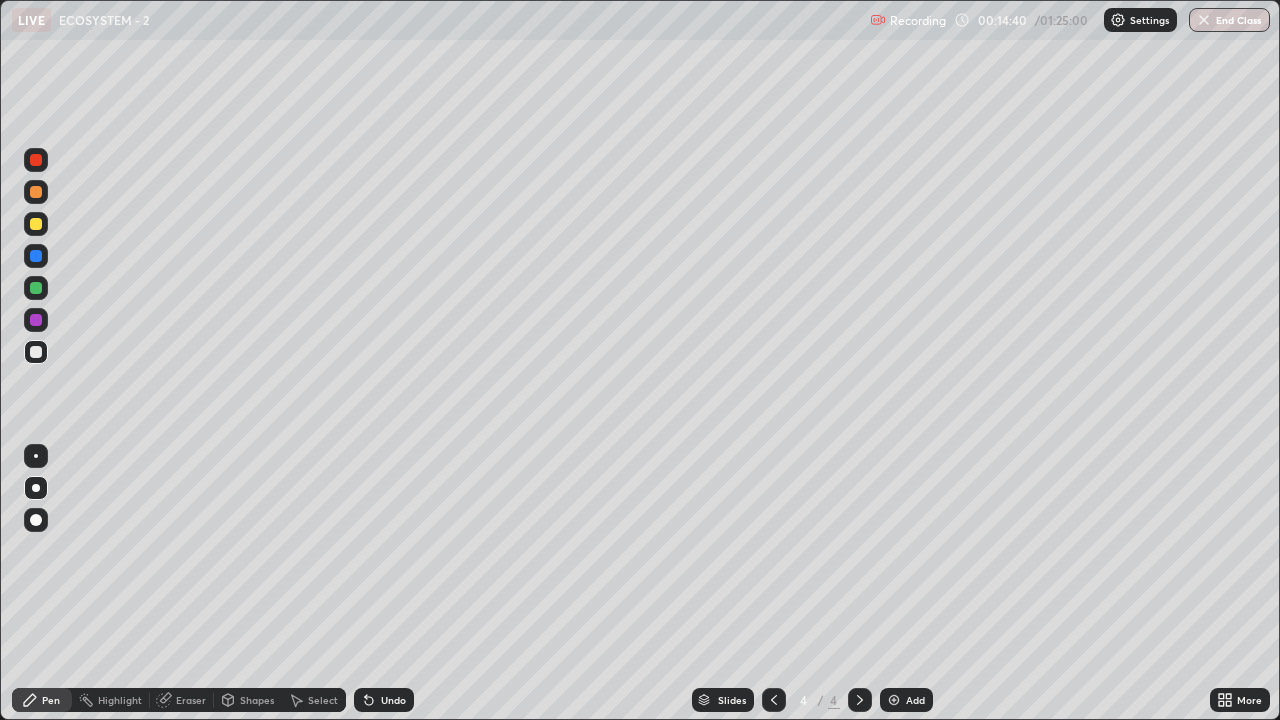 click at bounding box center [774, 700] 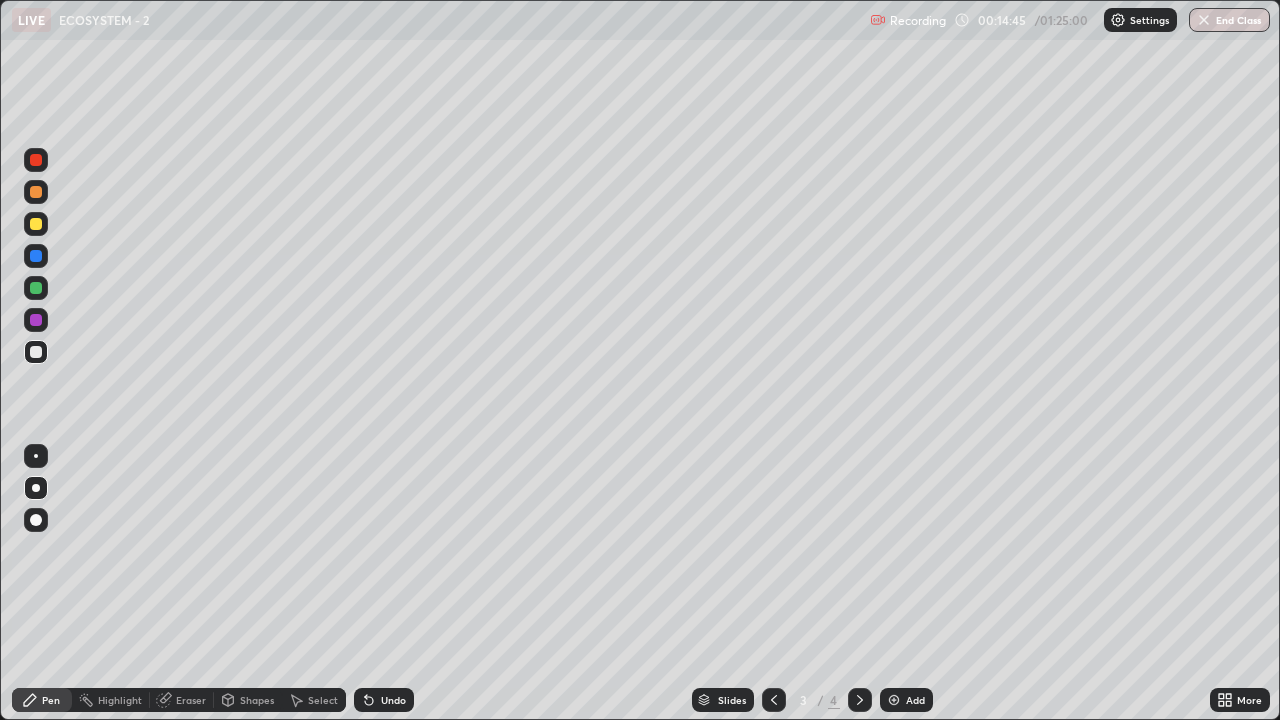 click at bounding box center [860, 700] 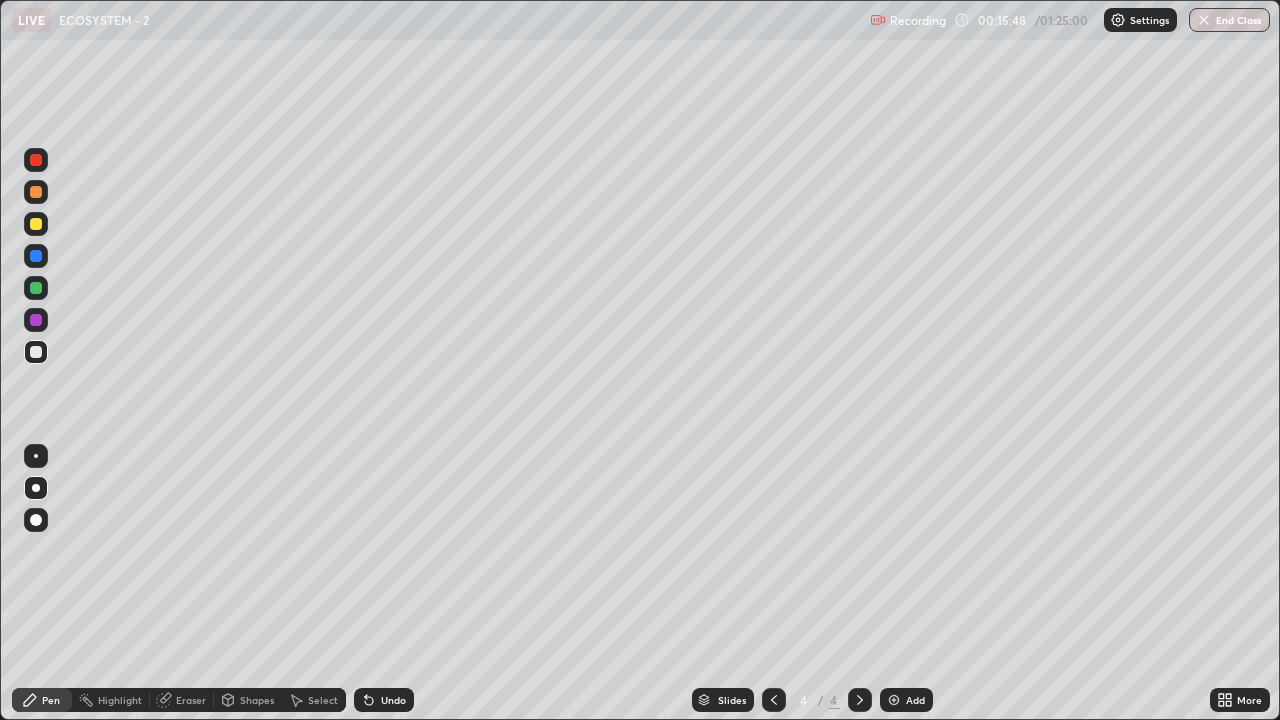 click on "Undo" at bounding box center [393, 700] 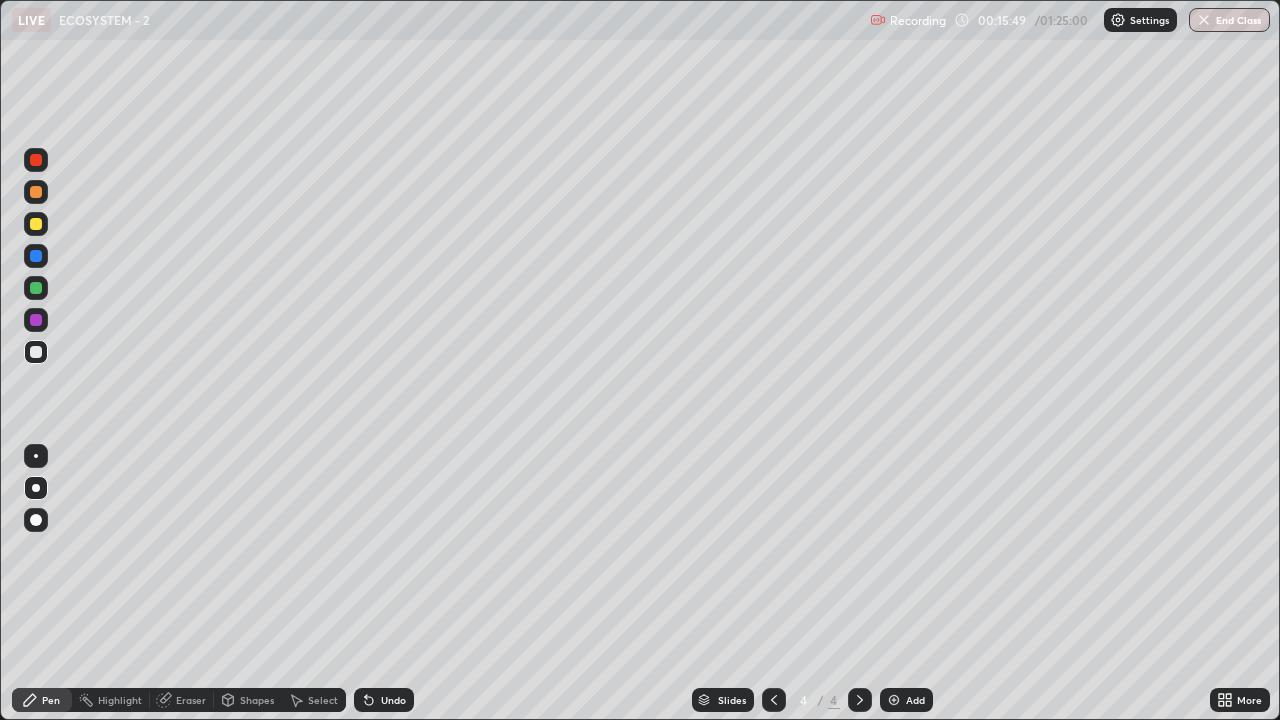 click at bounding box center [36, 192] 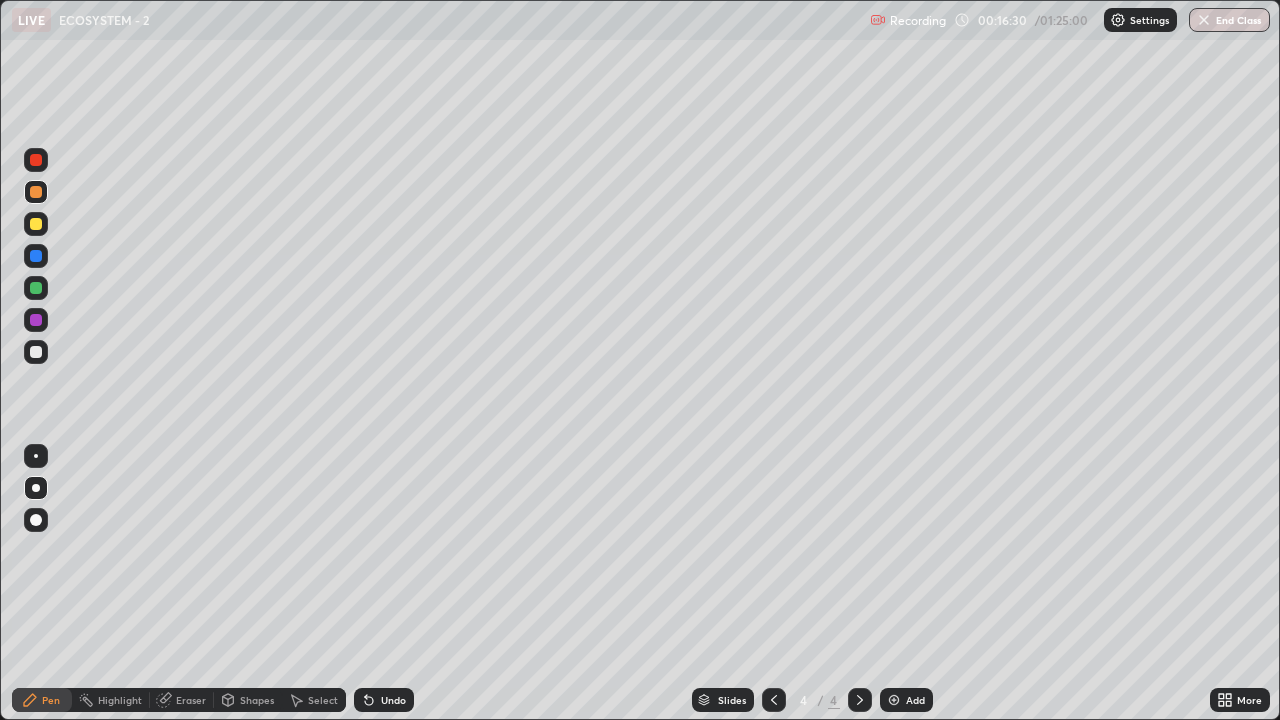 click at bounding box center (36, 352) 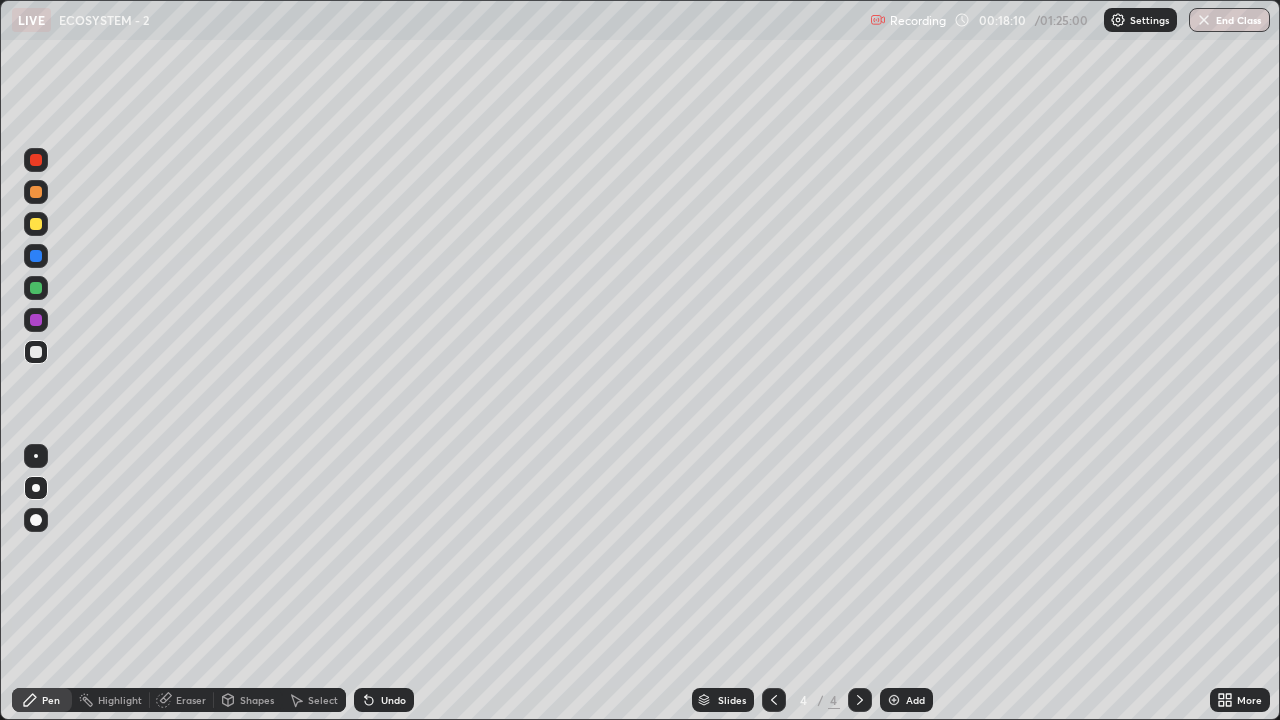 click at bounding box center (894, 700) 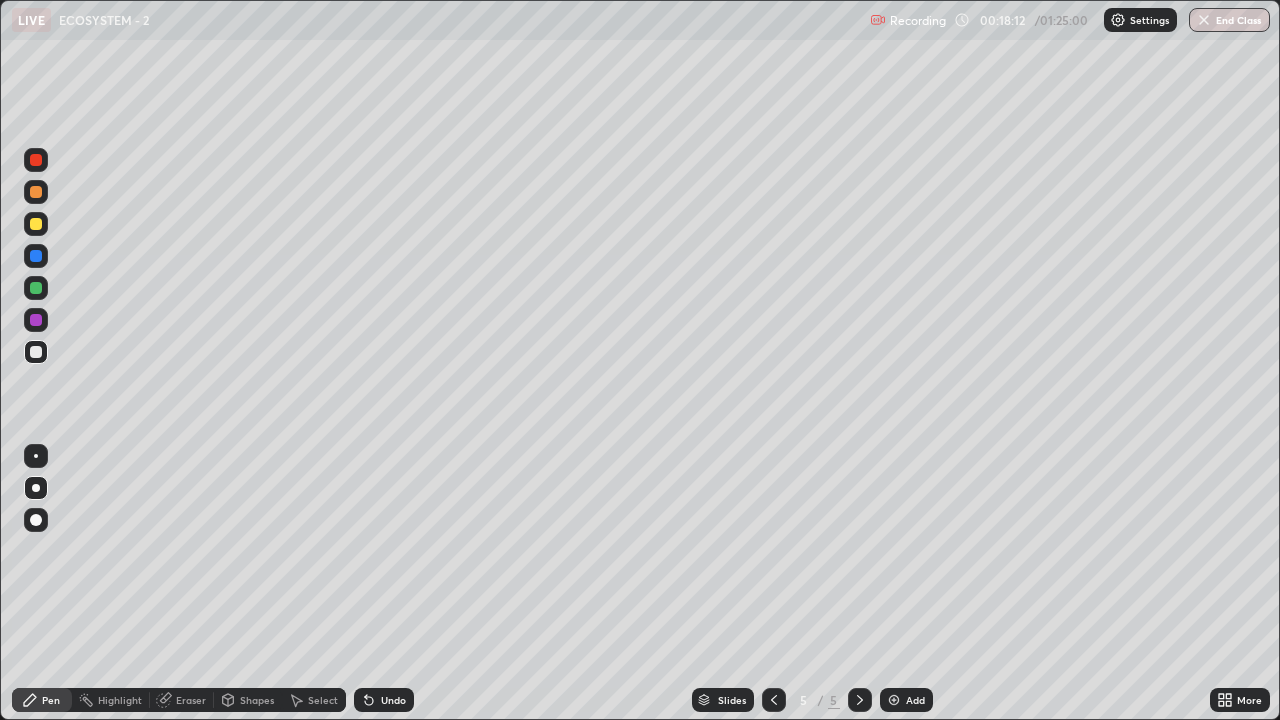 click at bounding box center [36, 192] 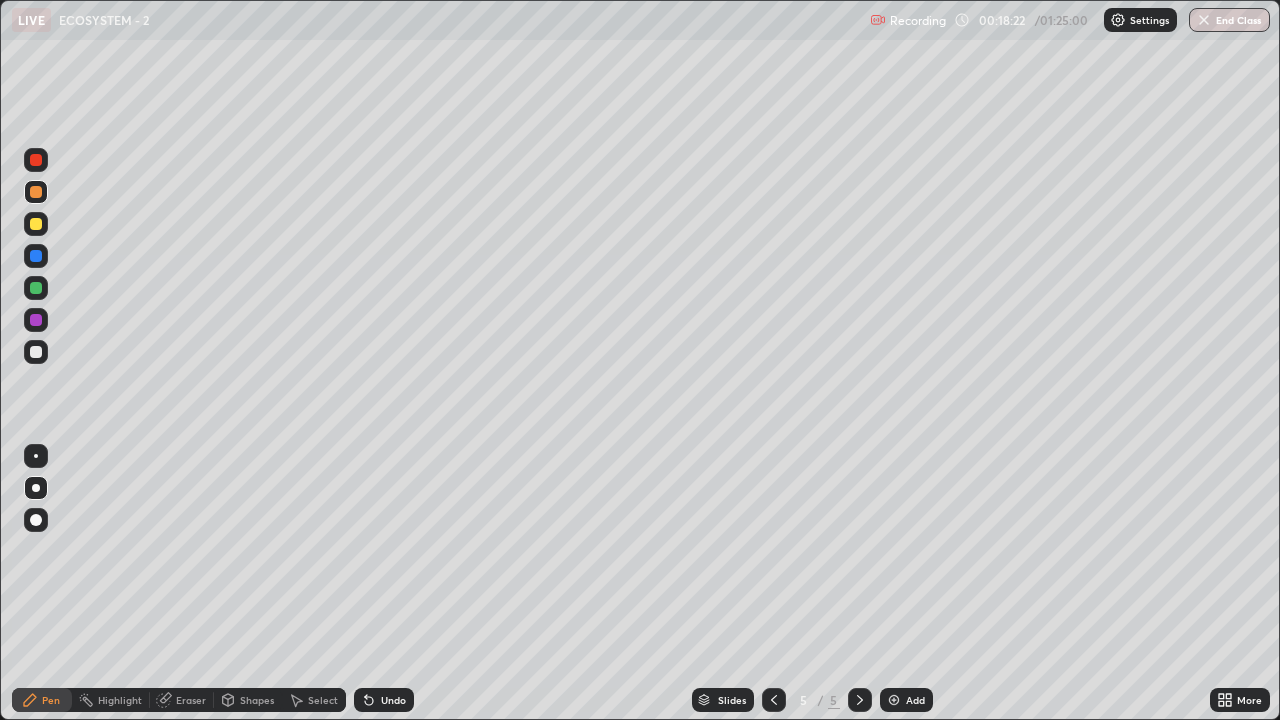 click 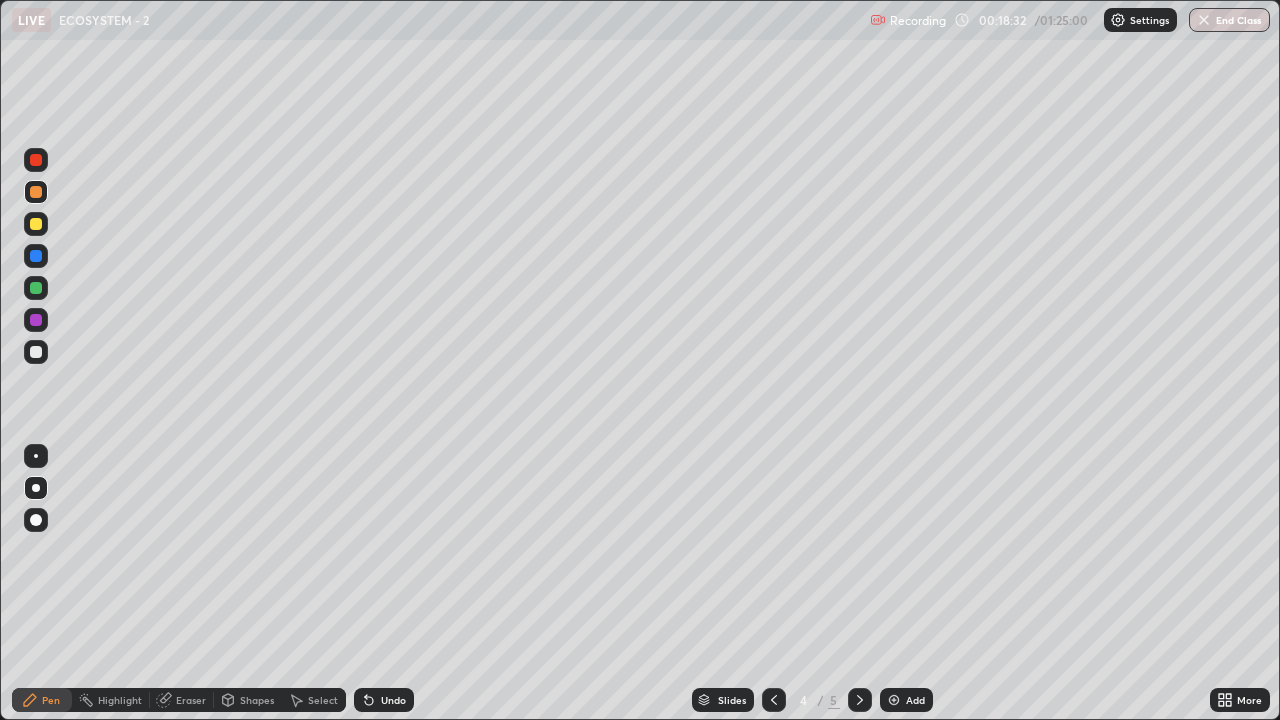 click 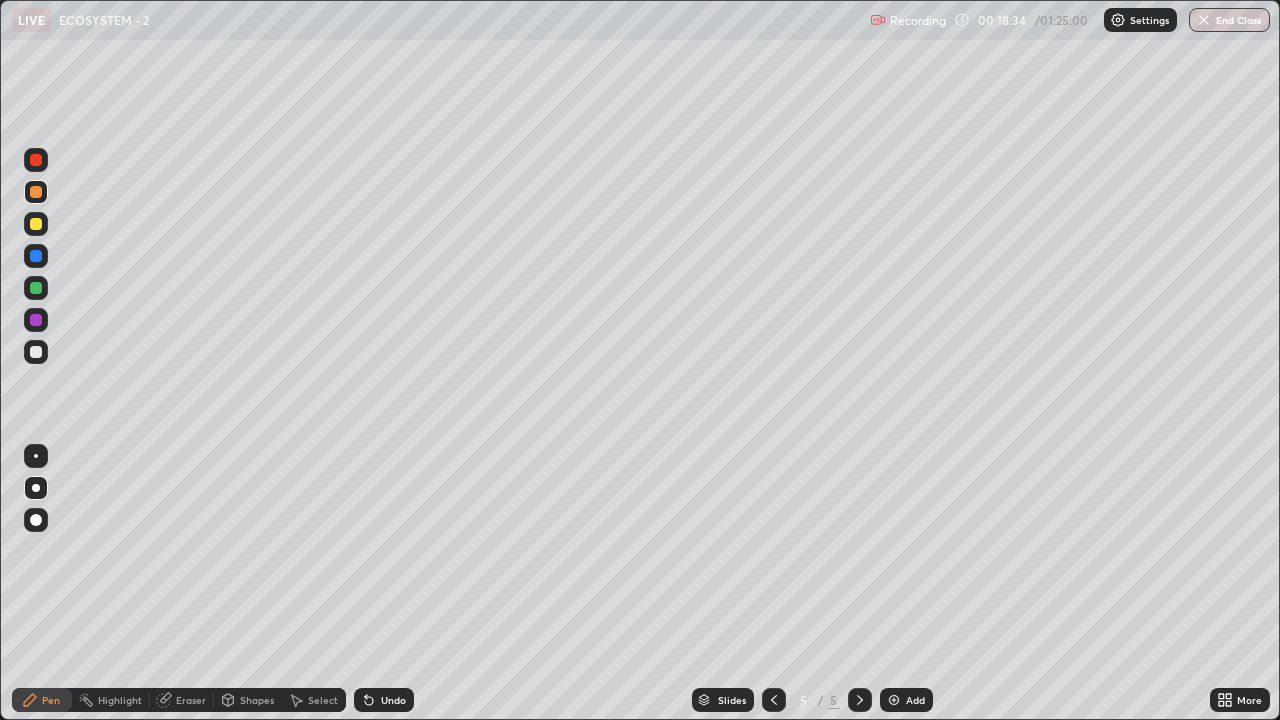 click at bounding box center [36, 352] 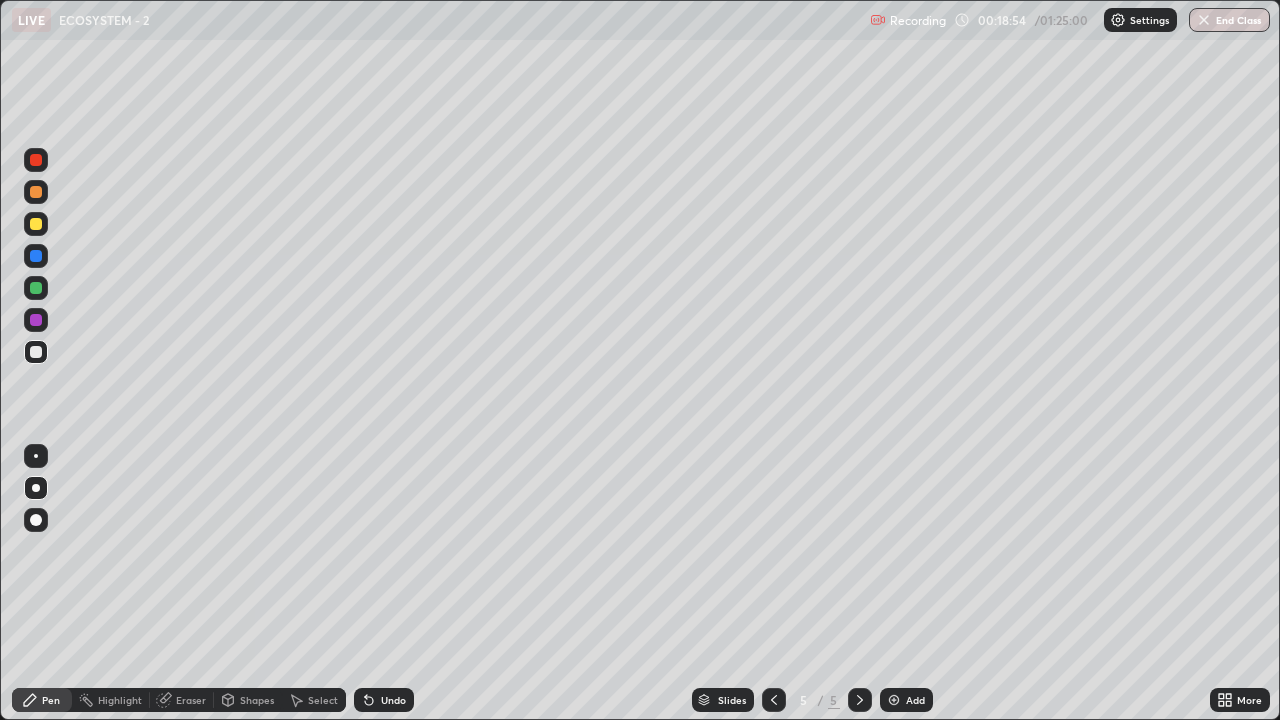 click at bounding box center [36, 288] 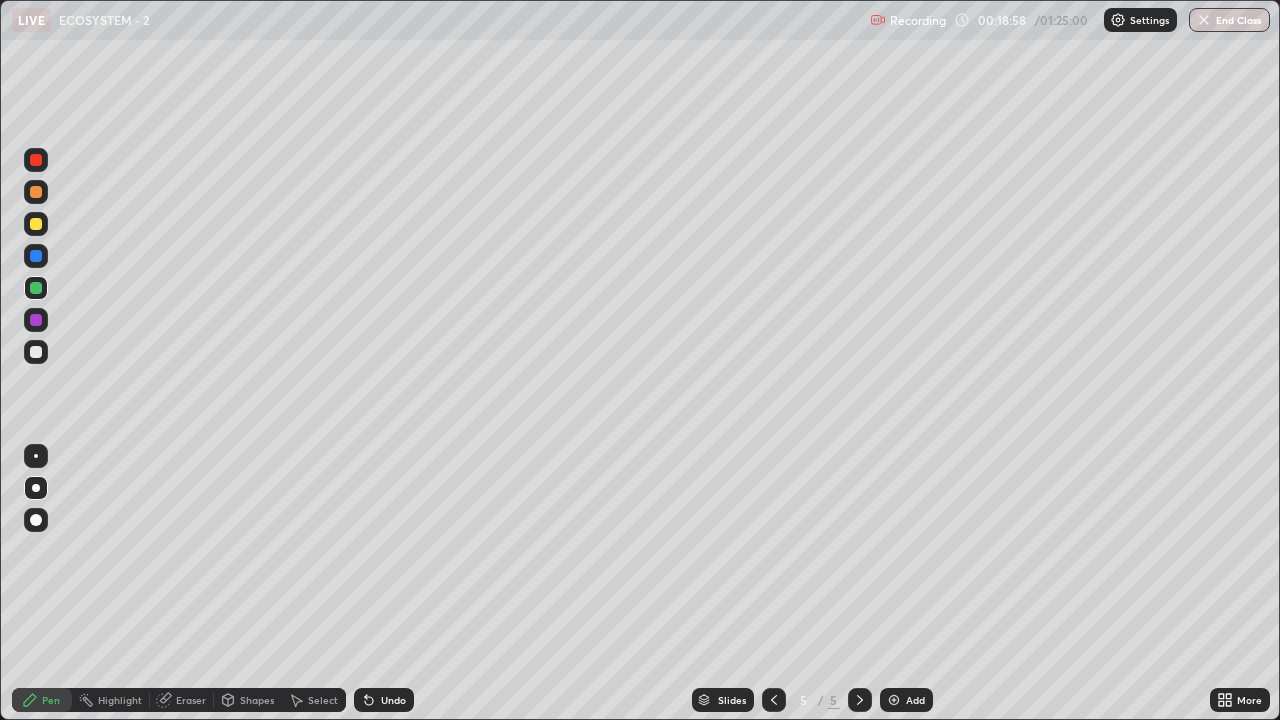 click on "Undo" at bounding box center (384, 700) 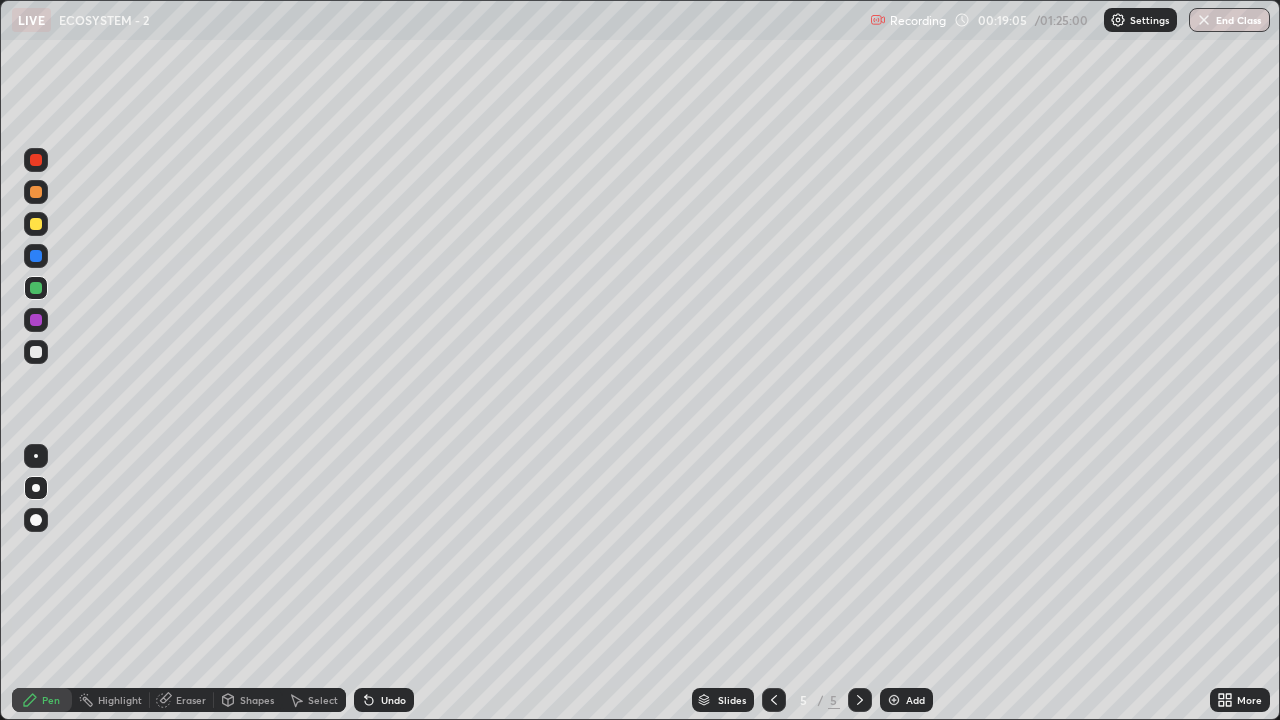 click at bounding box center [36, 192] 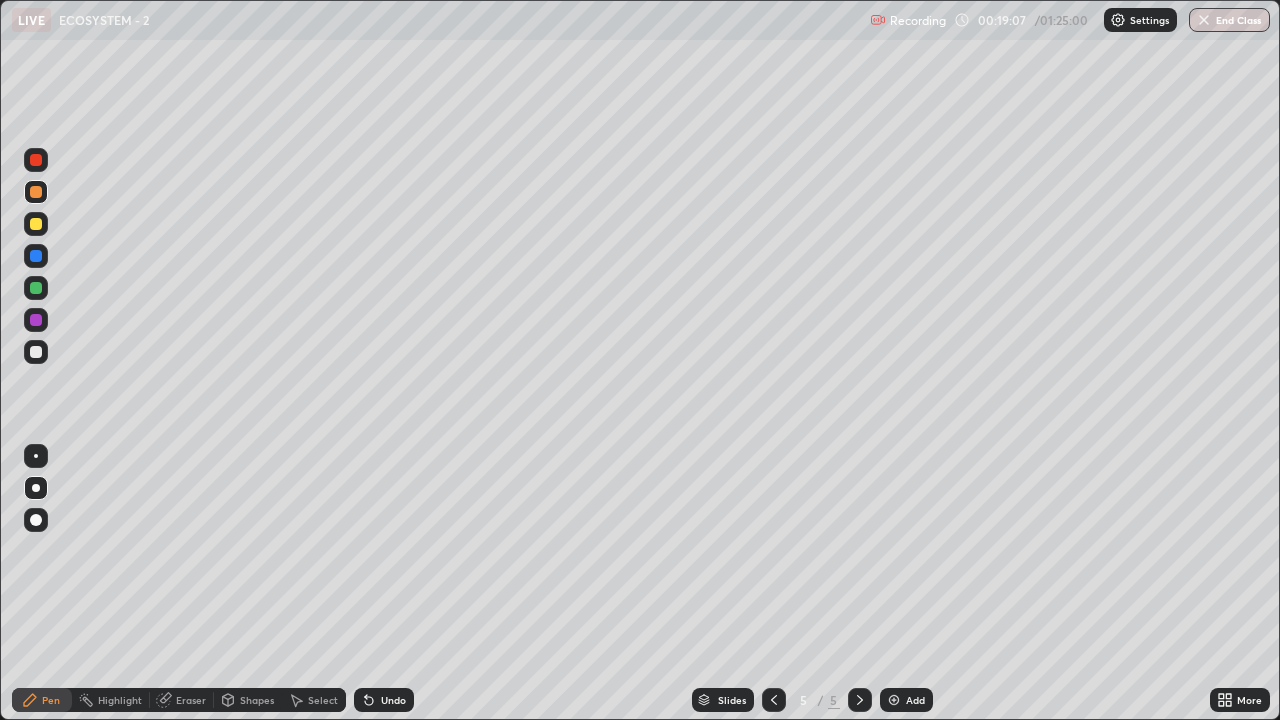 click at bounding box center (36, 352) 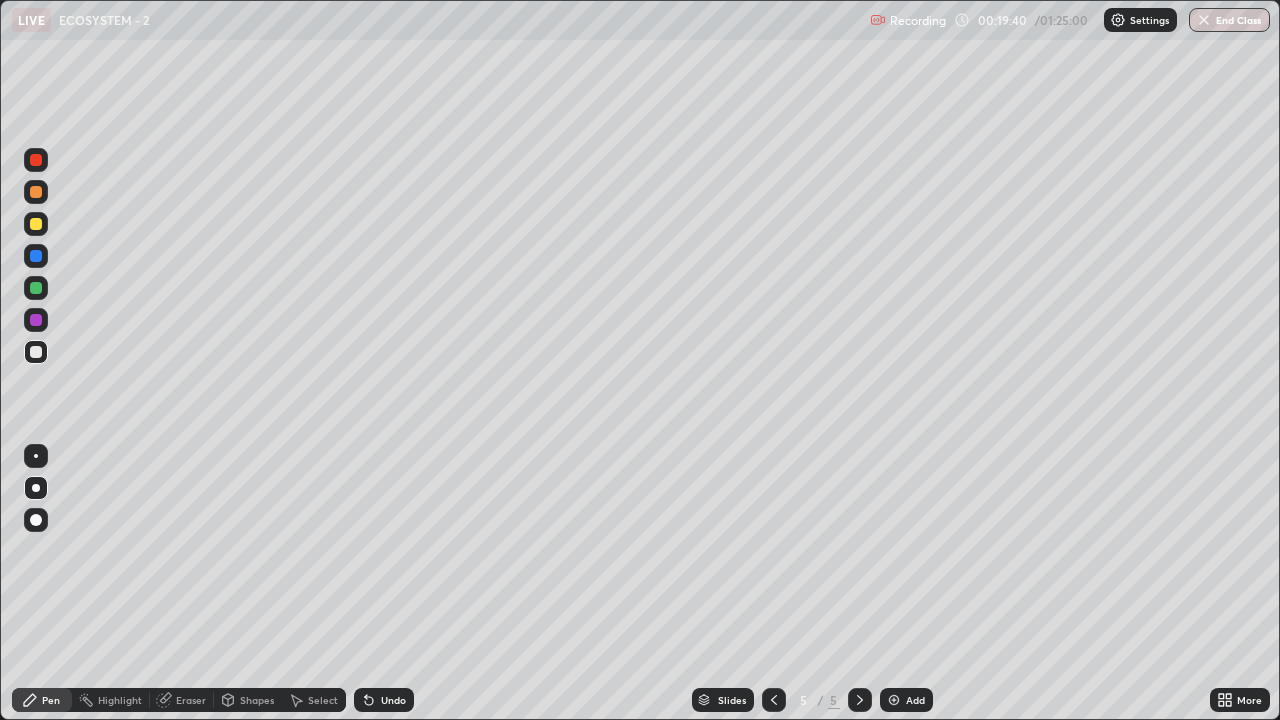 click on "Undo" at bounding box center [393, 700] 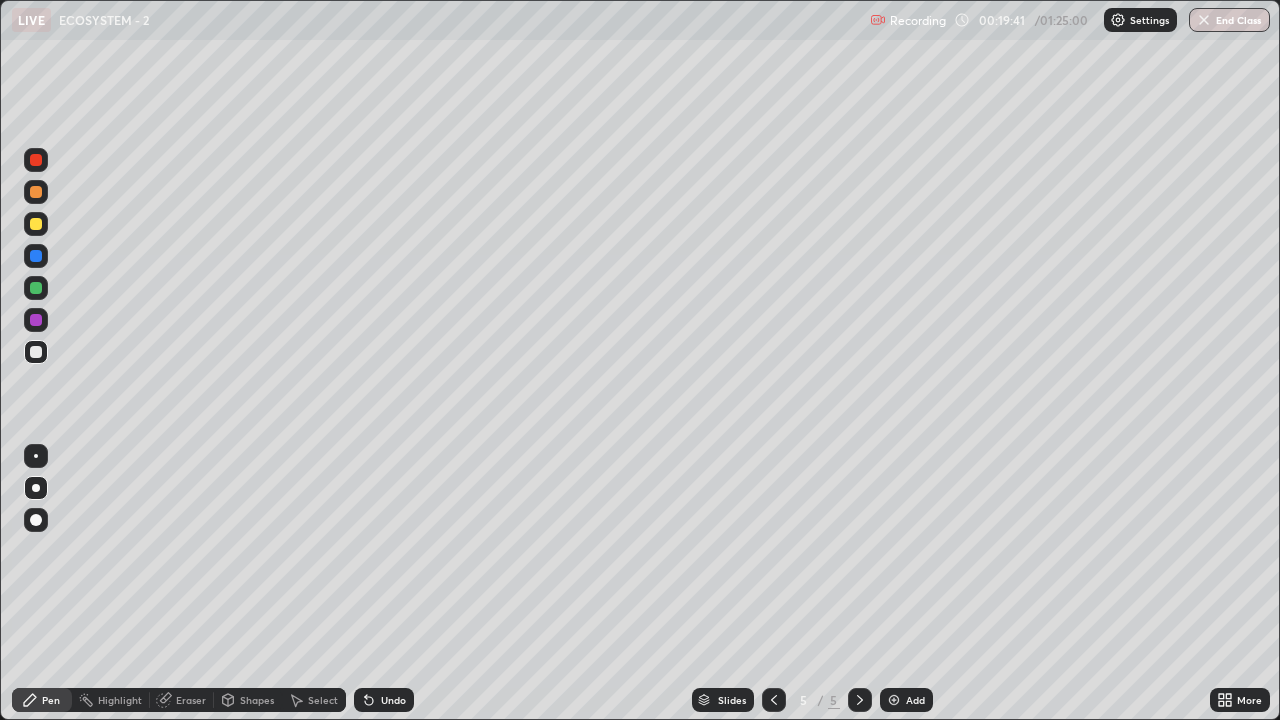 click at bounding box center [36, 224] 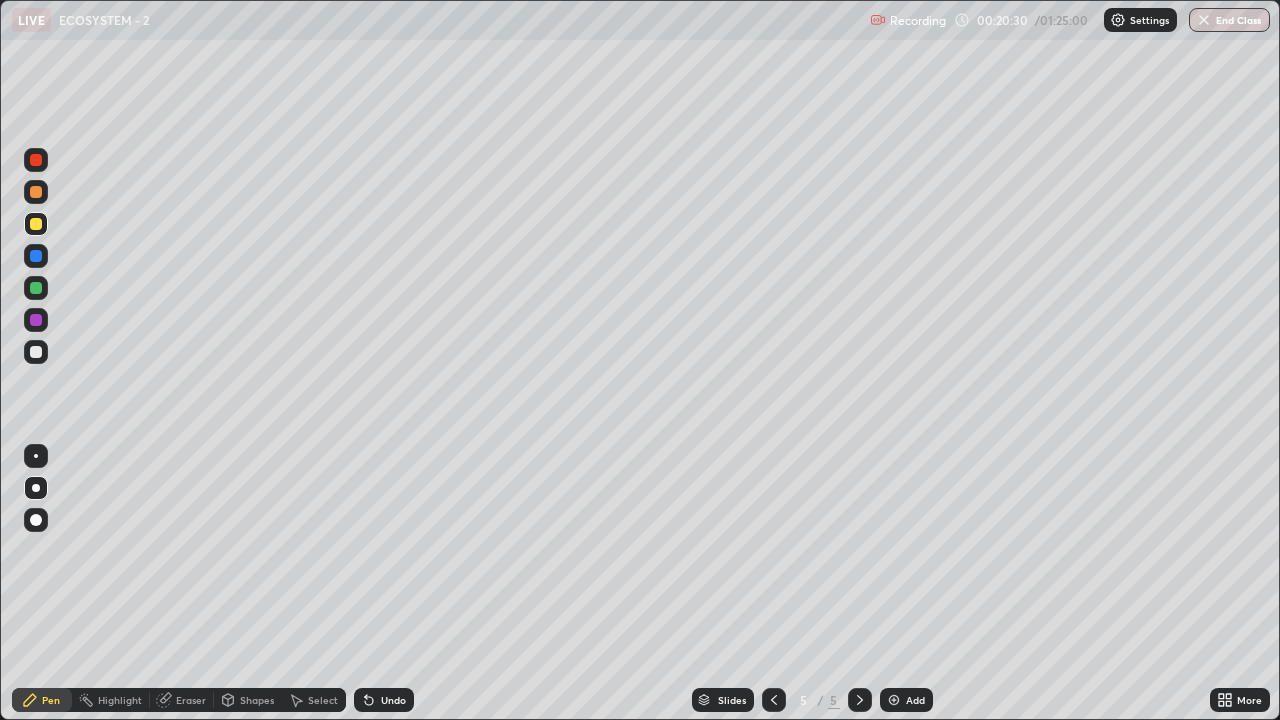 click at bounding box center (36, 352) 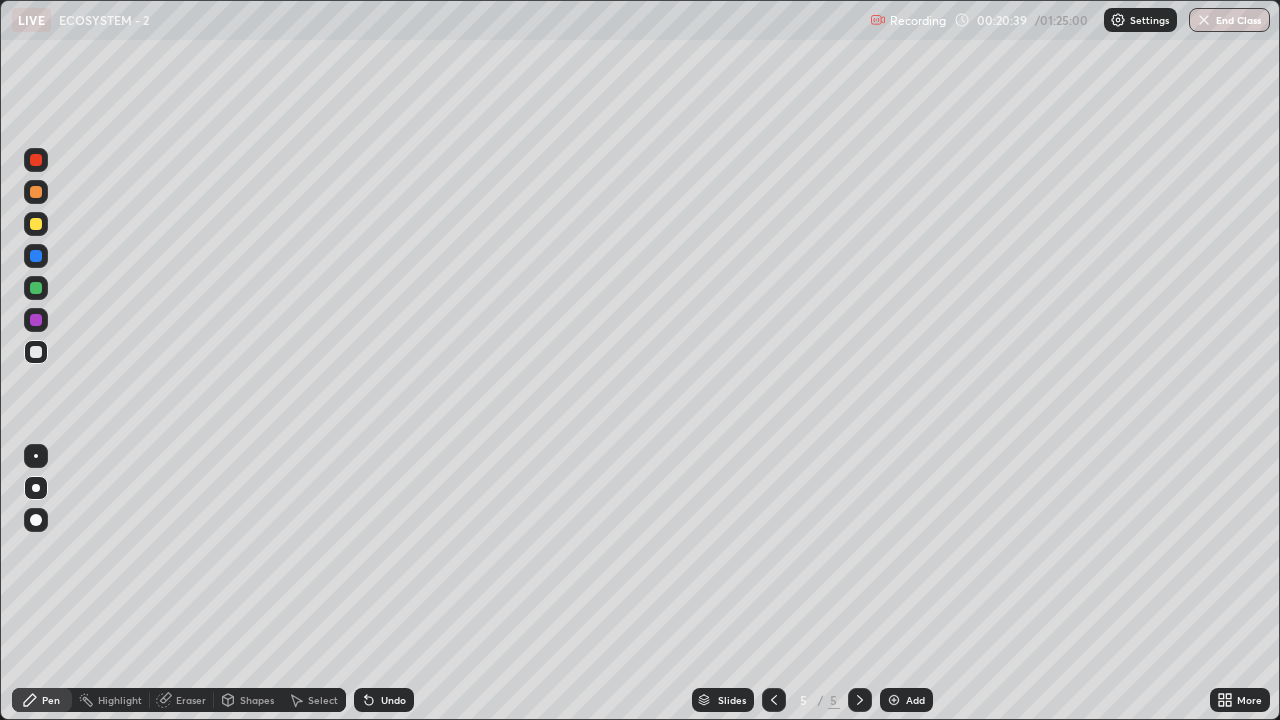 click at bounding box center (36, 288) 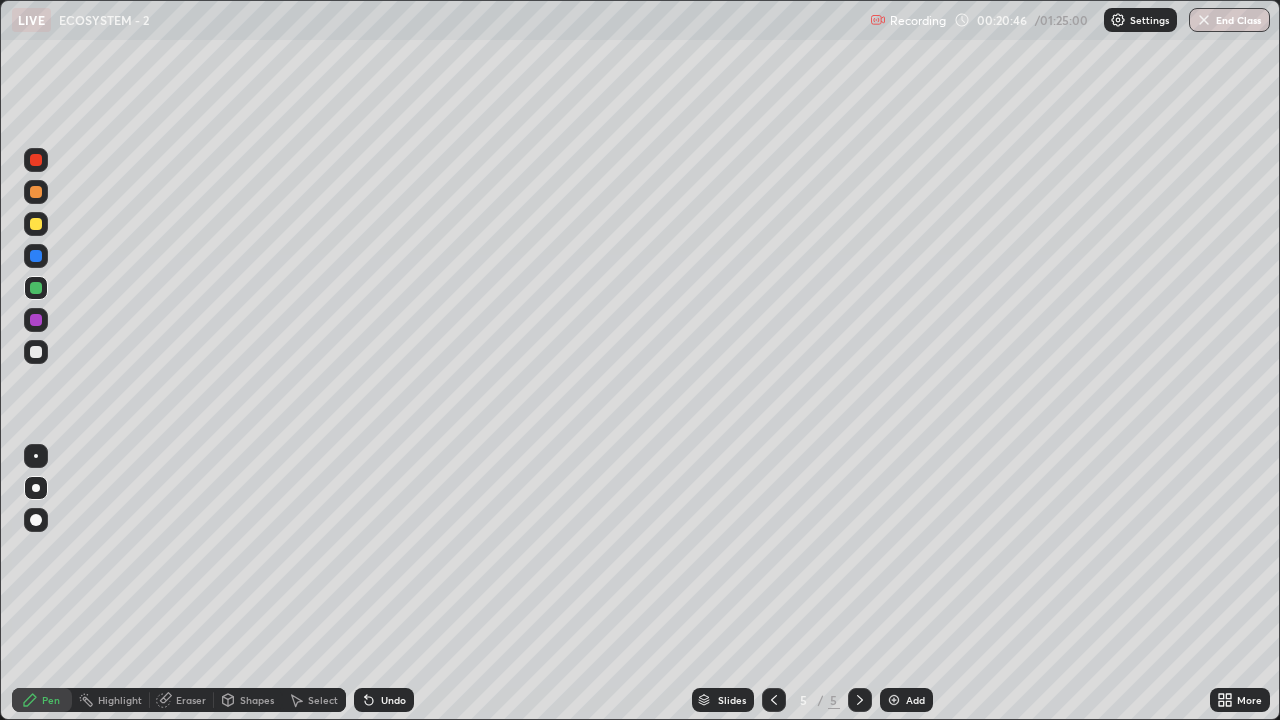 click at bounding box center [36, 352] 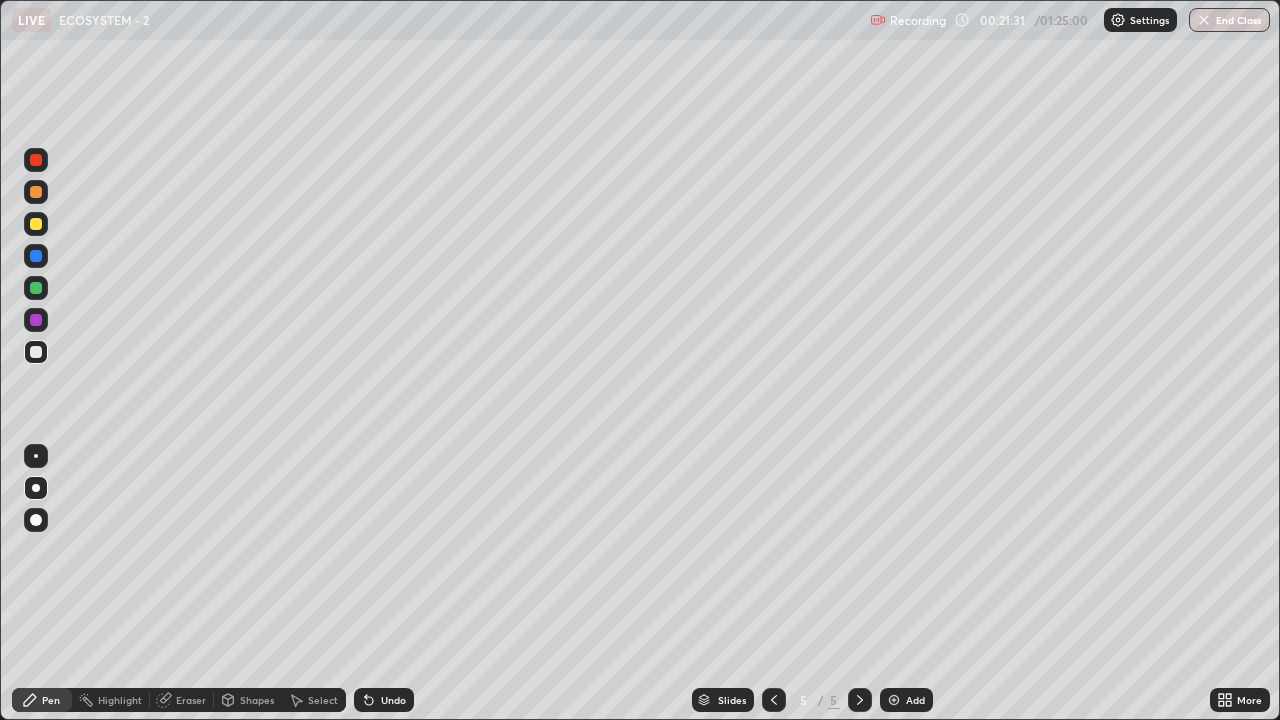 click at bounding box center [36, 224] 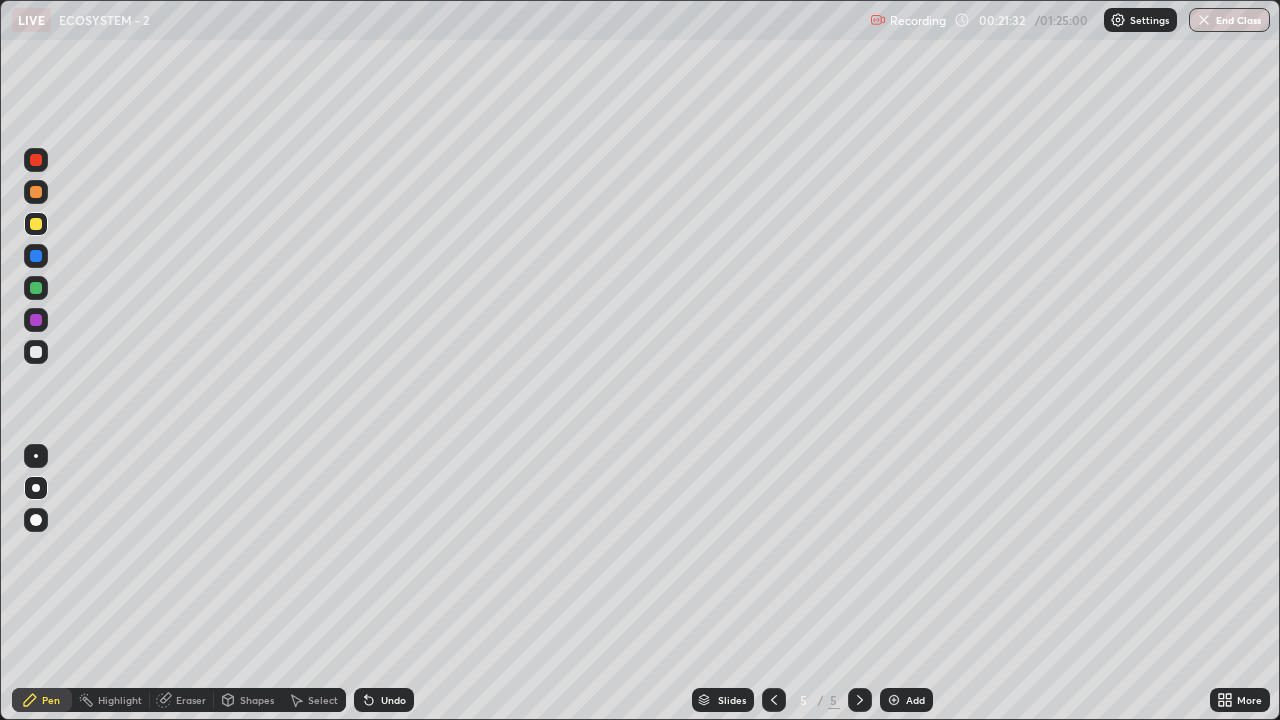 click at bounding box center [36, 192] 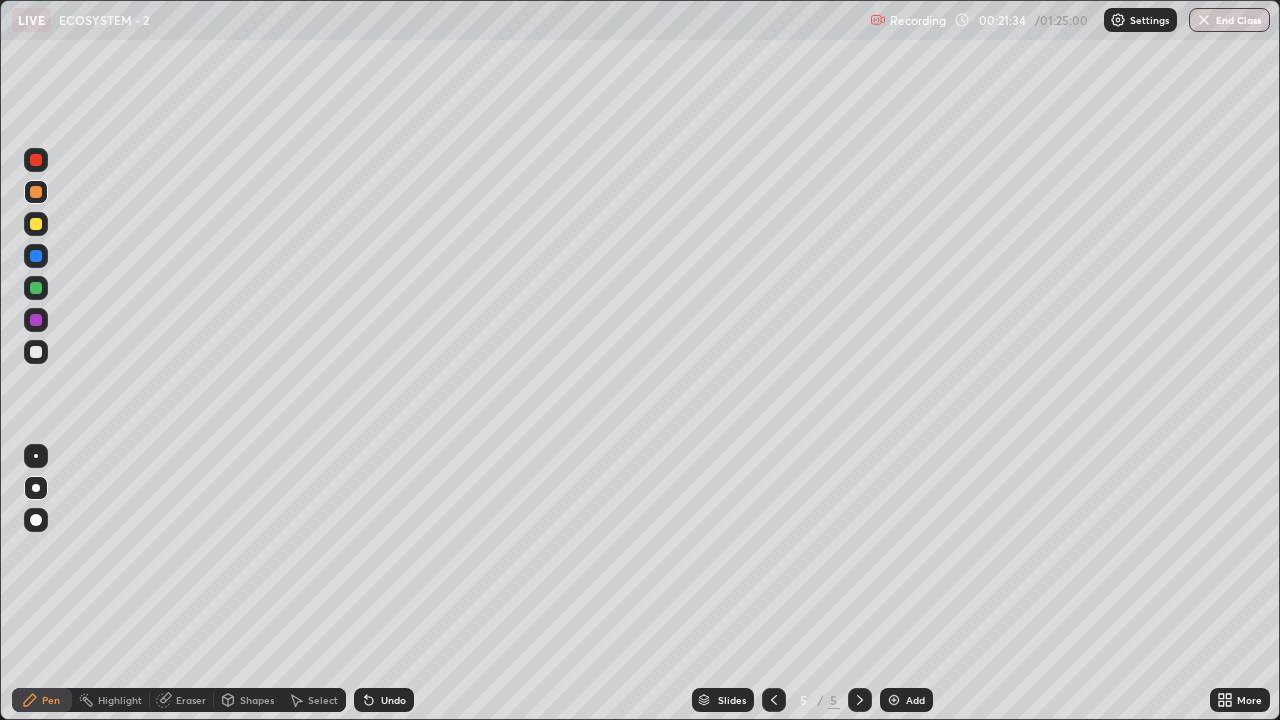 click at bounding box center (36, 352) 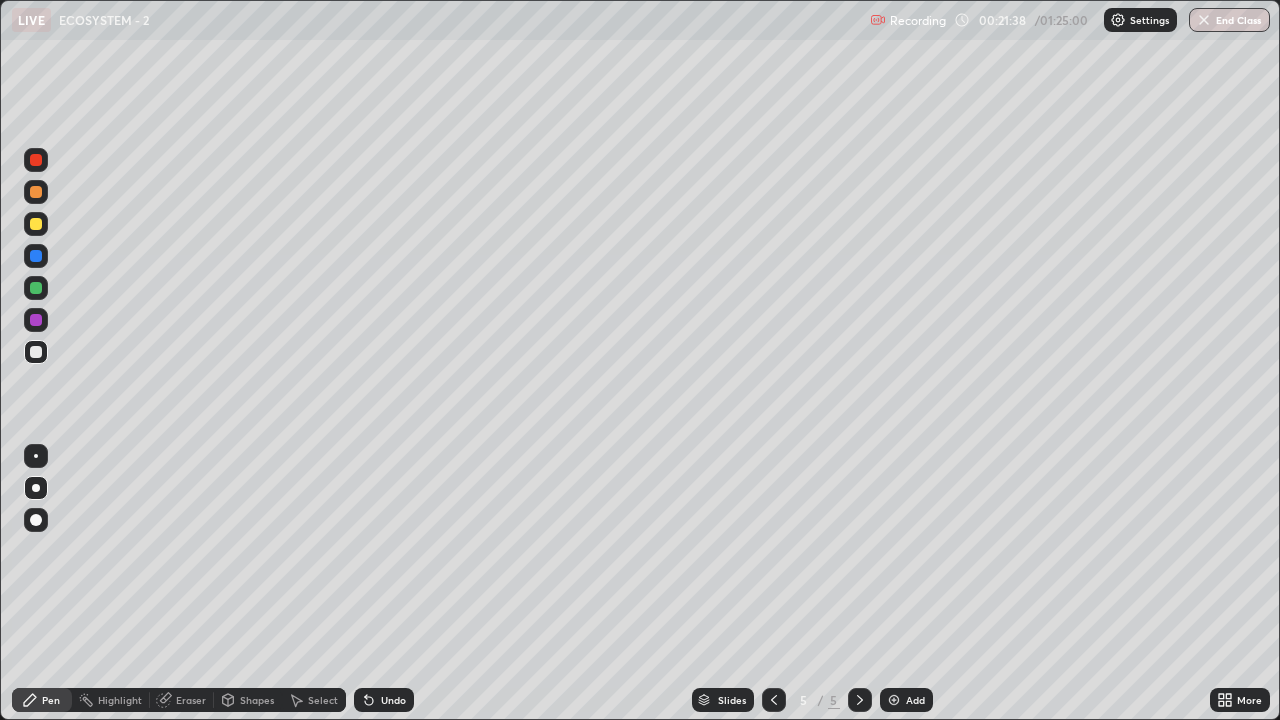 click at bounding box center (36, 288) 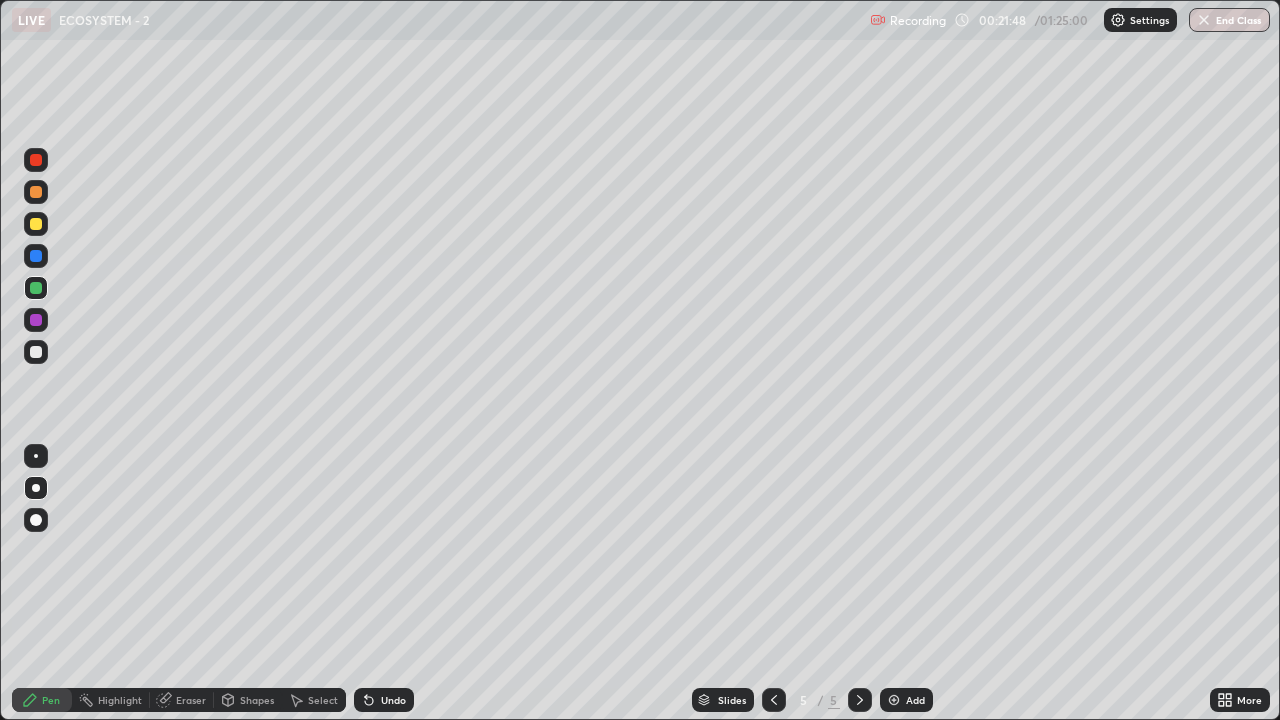 click at bounding box center (36, 352) 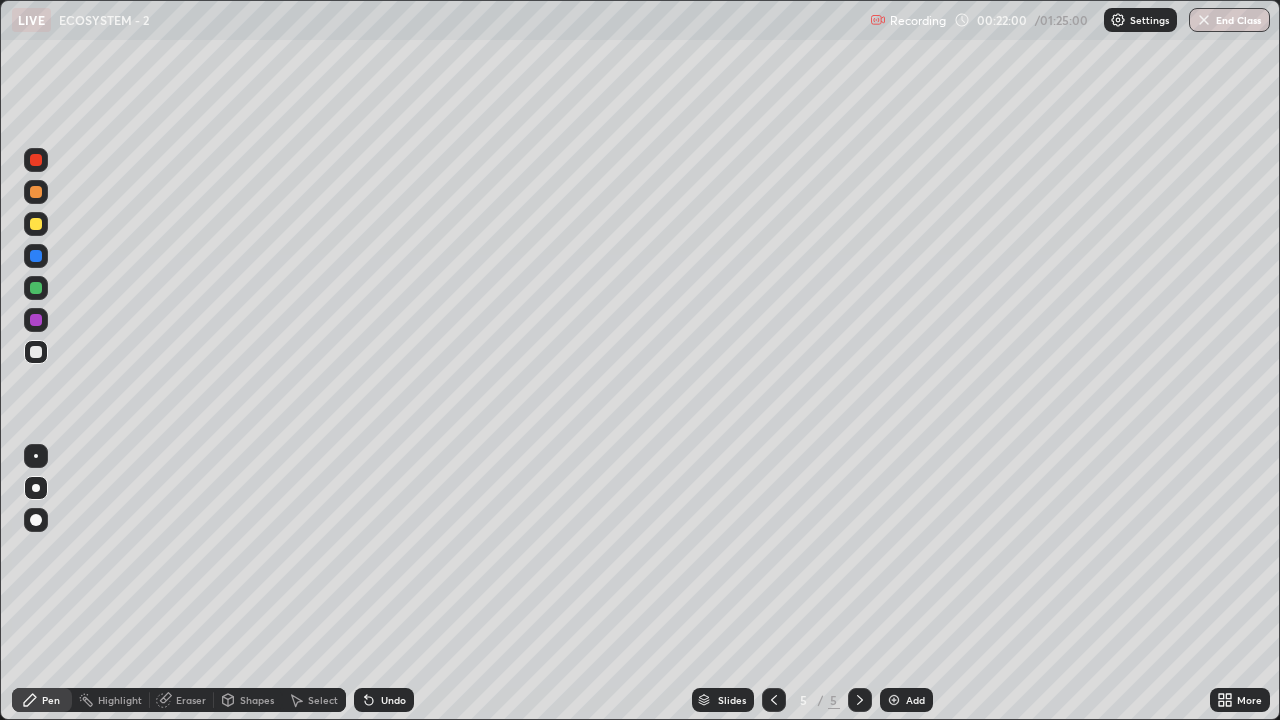 click at bounding box center [36, 288] 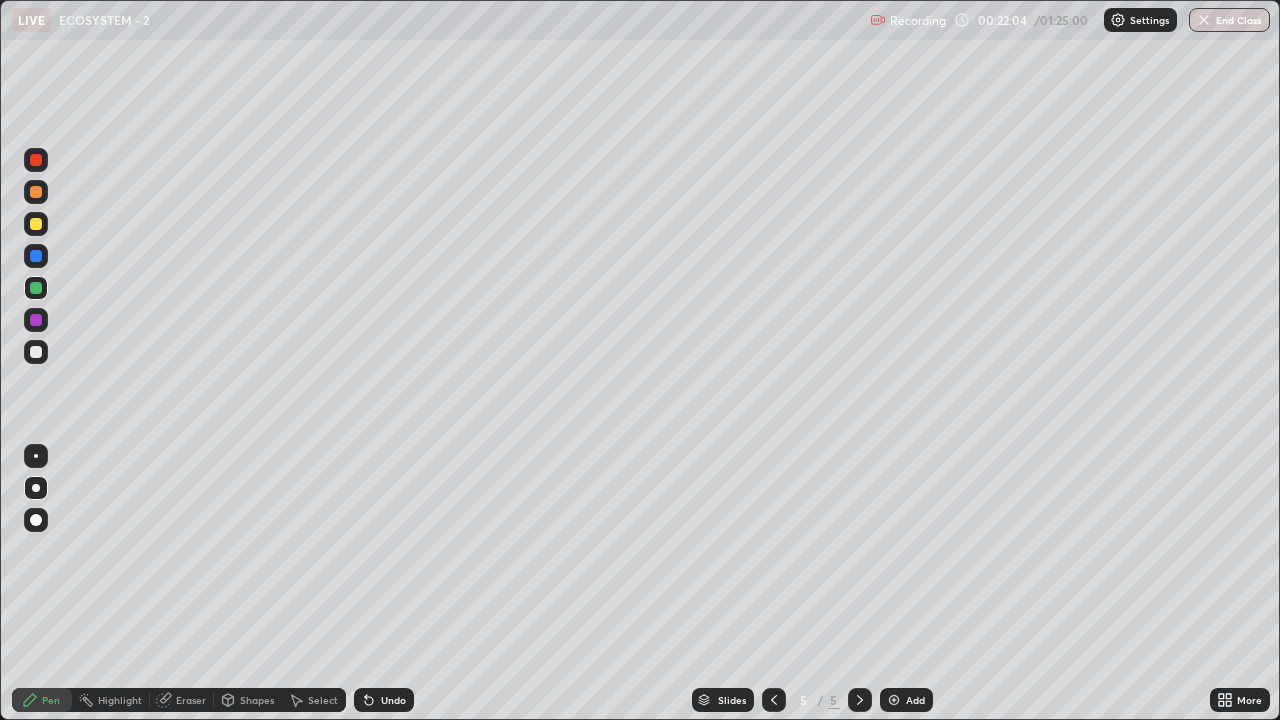click on "Undo" at bounding box center (384, 700) 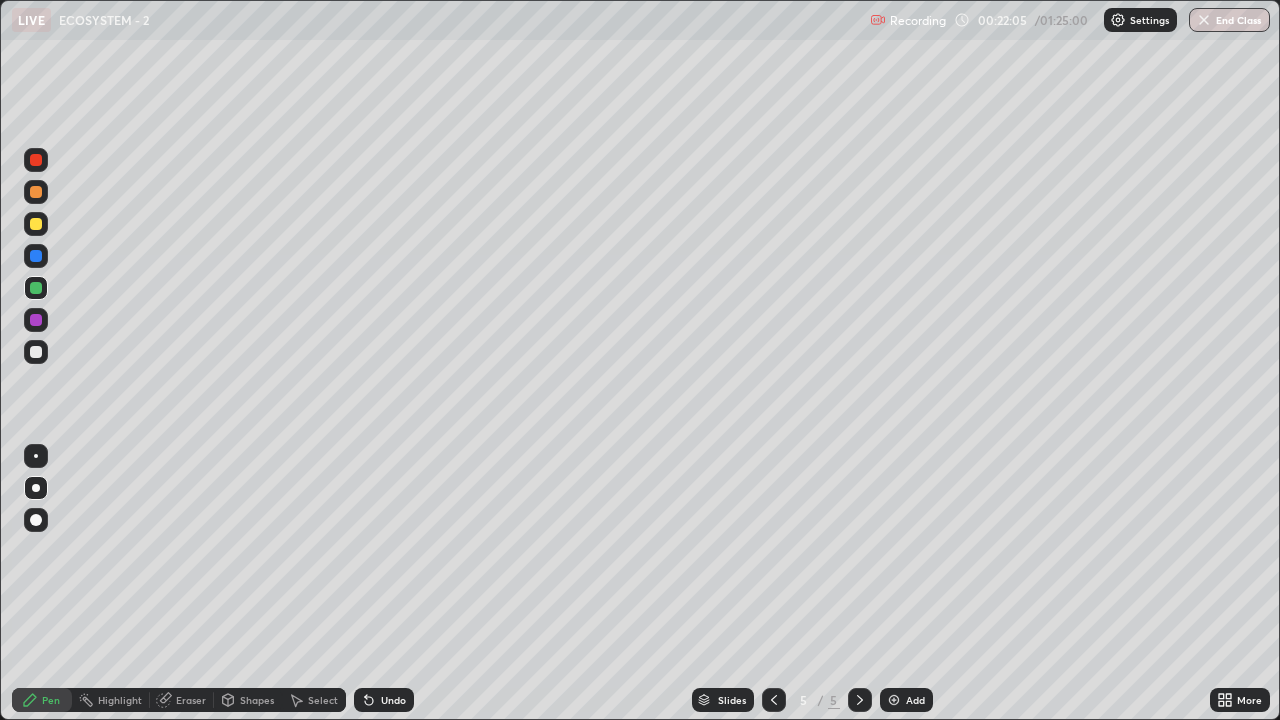 click on "Undo" at bounding box center (393, 700) 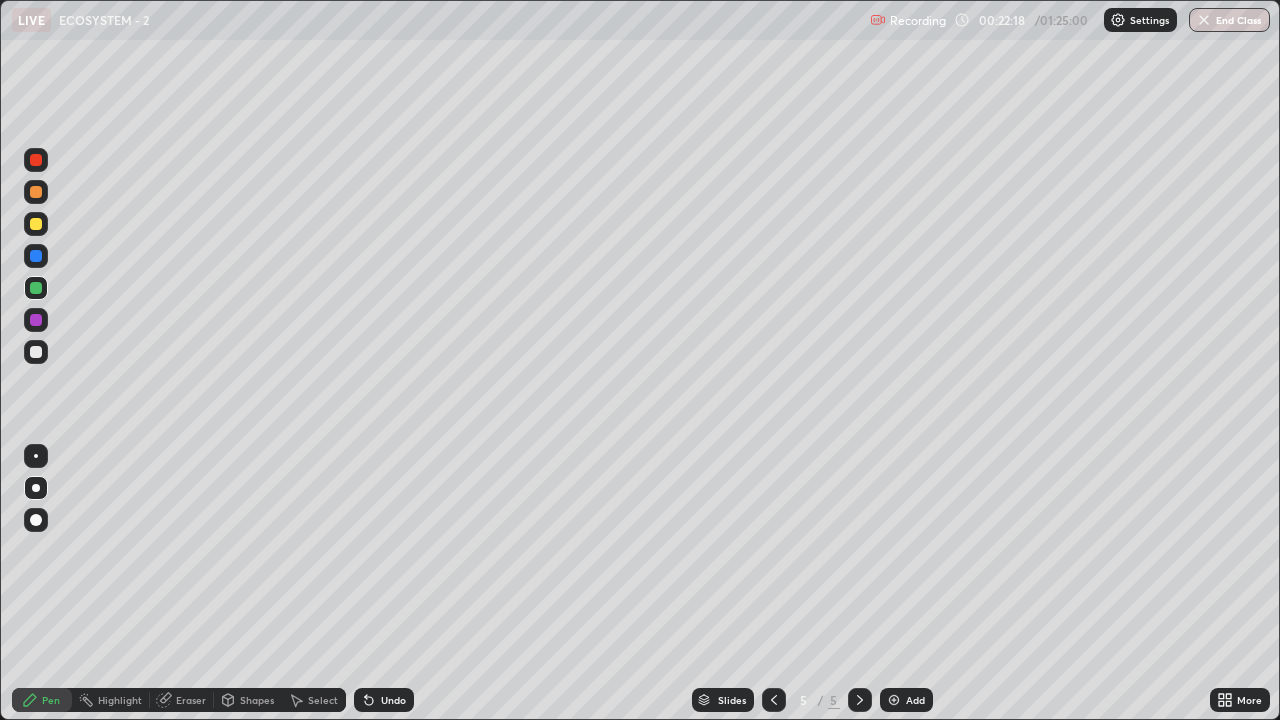click at bounding box center [36, 488] 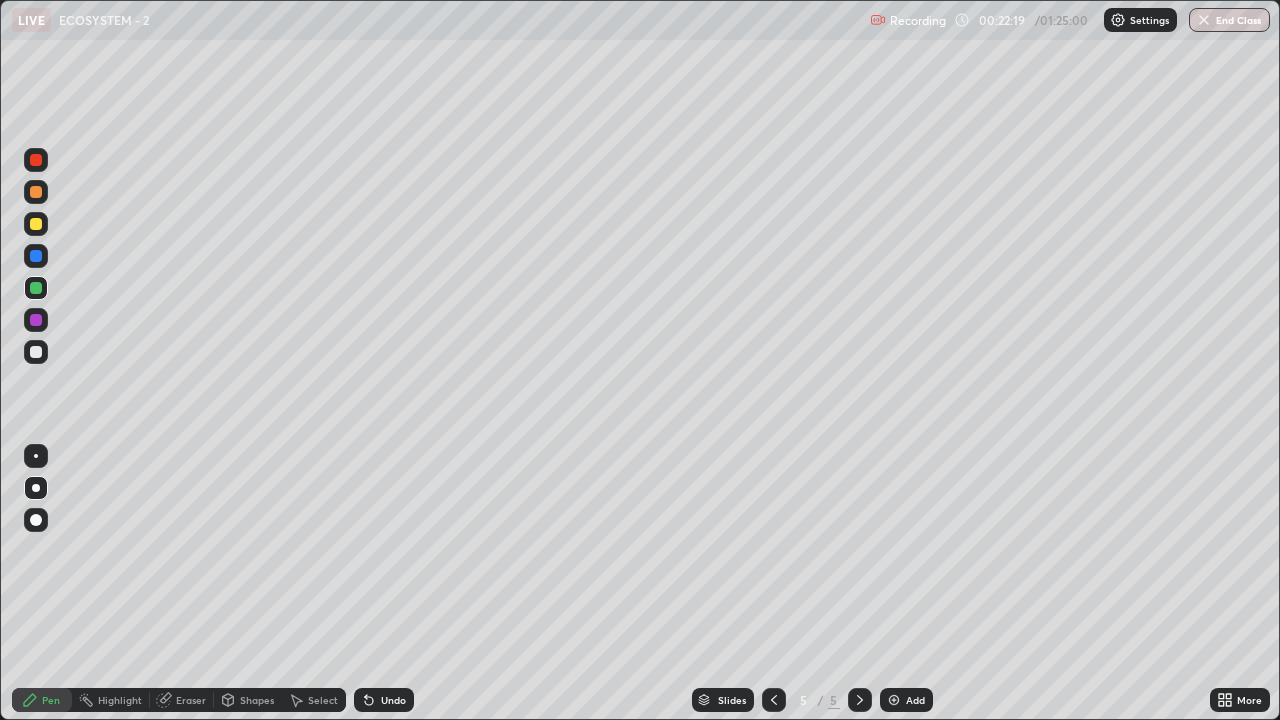 click at bounding box center [36, 352] 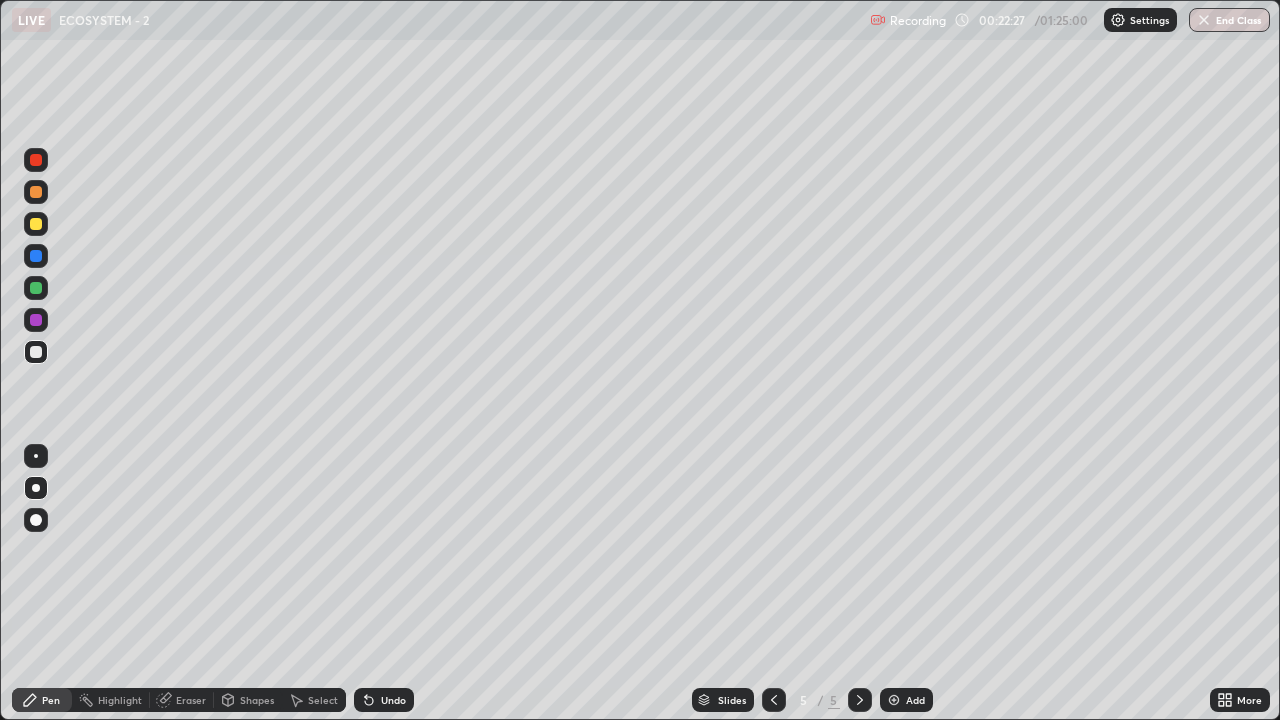 click at bounding box center (36, 224) 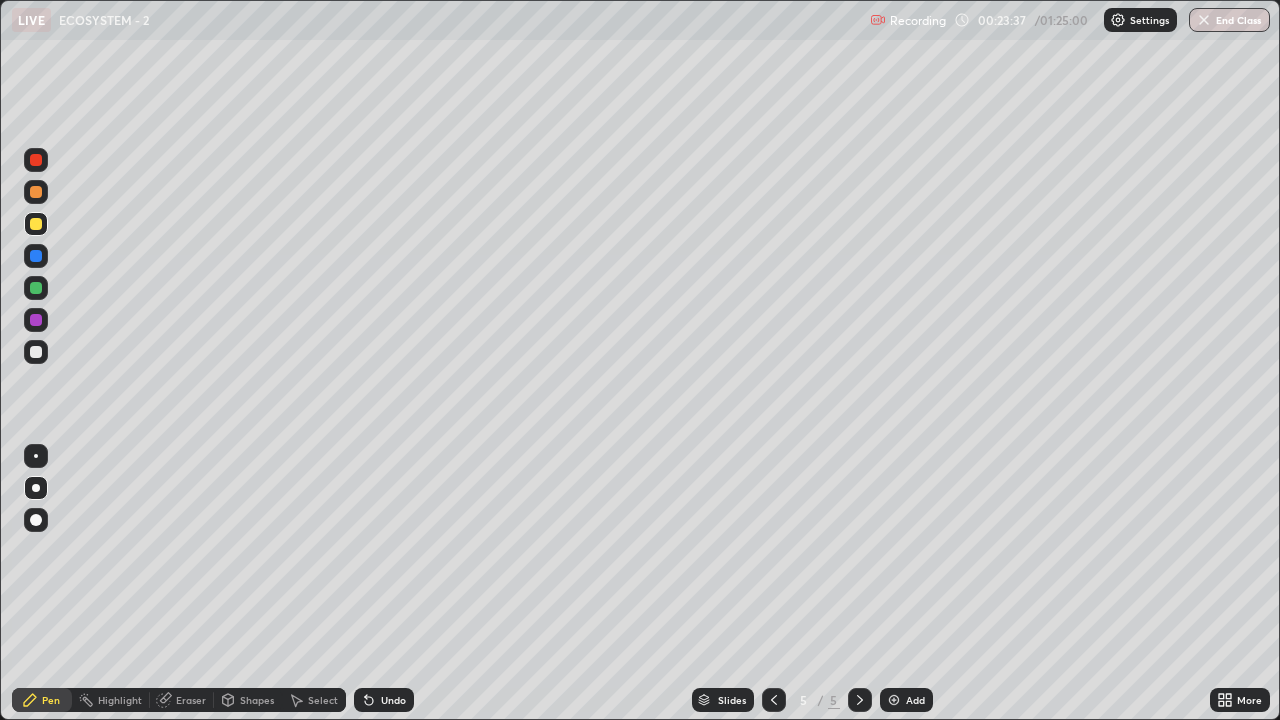 click on "Undo" at bounding box center (393, 700) 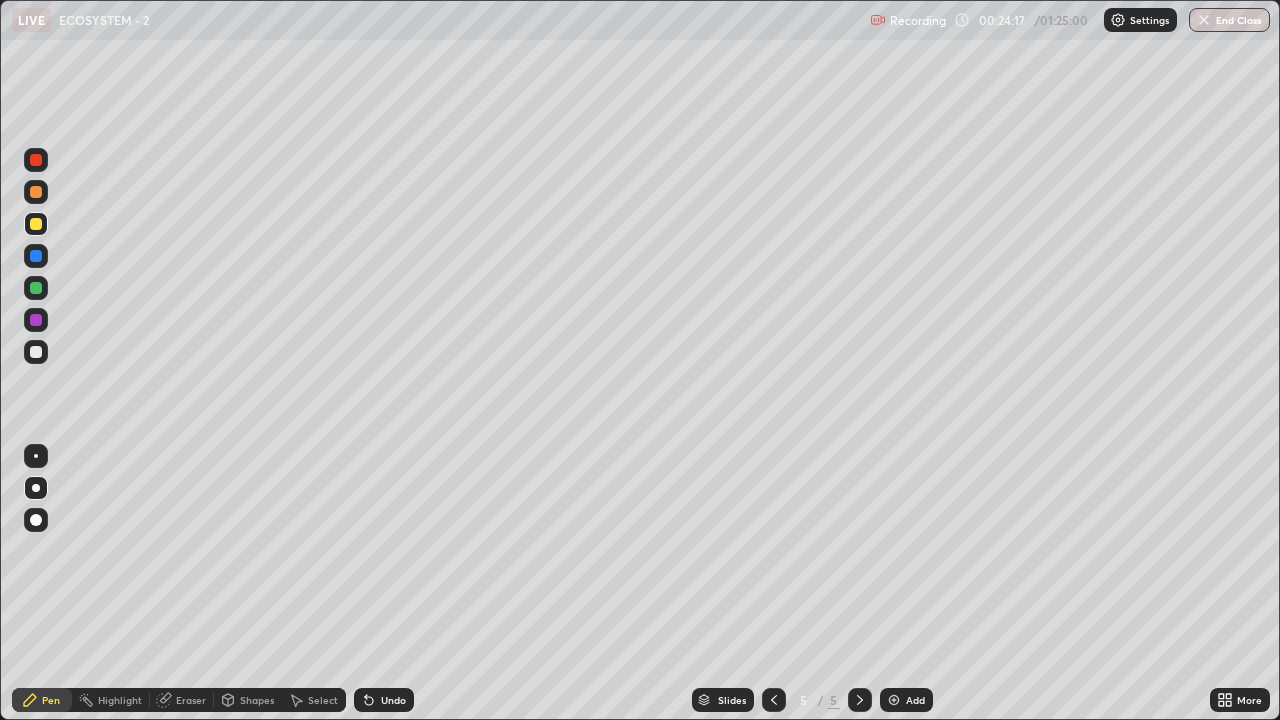 click 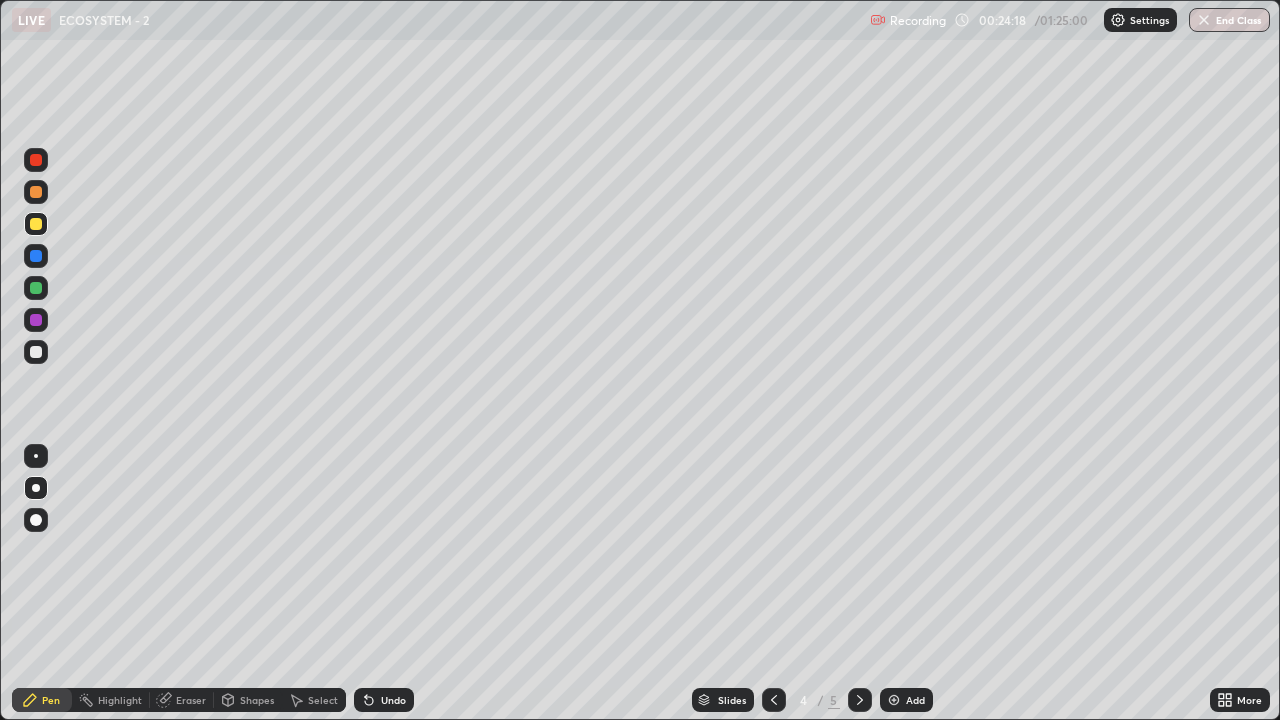 click 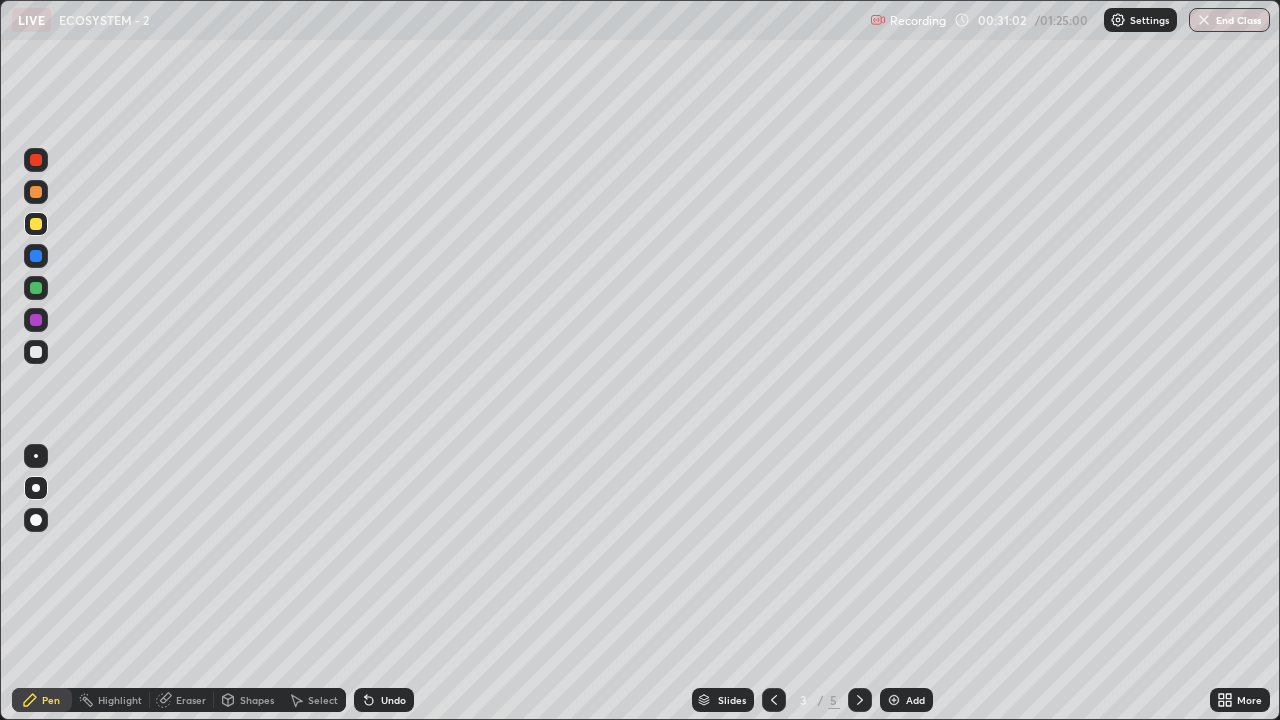 click 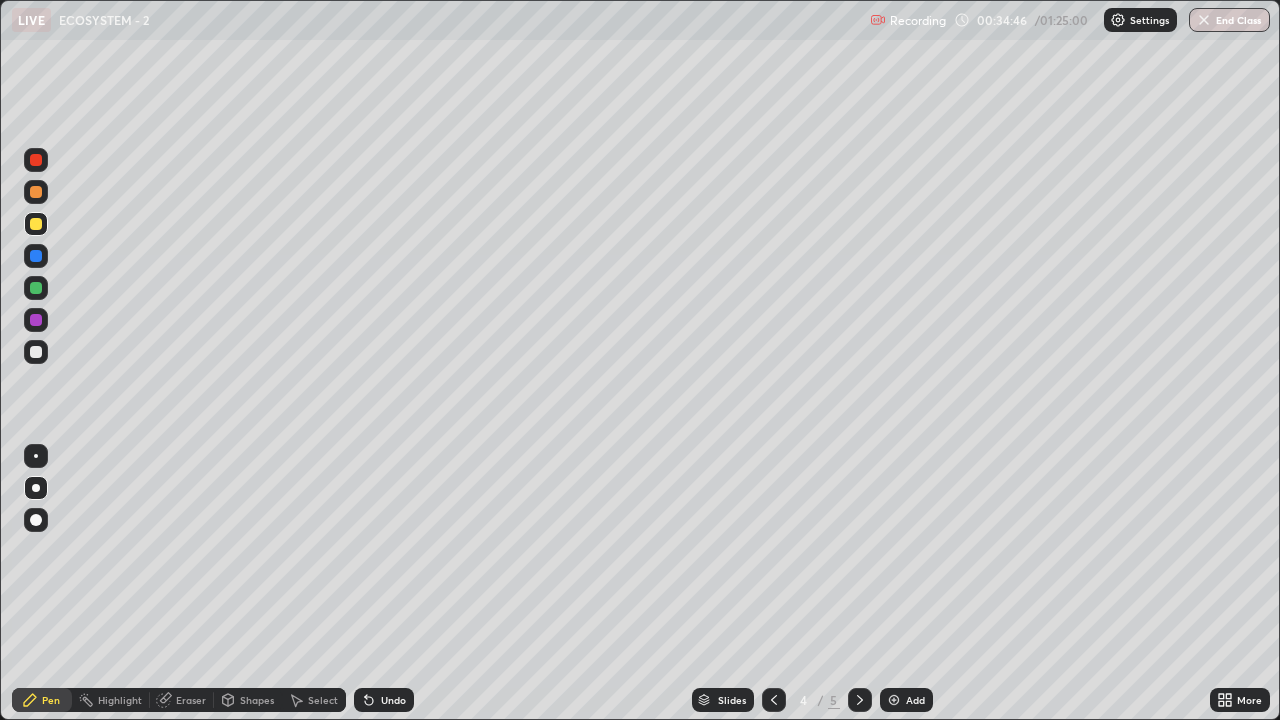 click 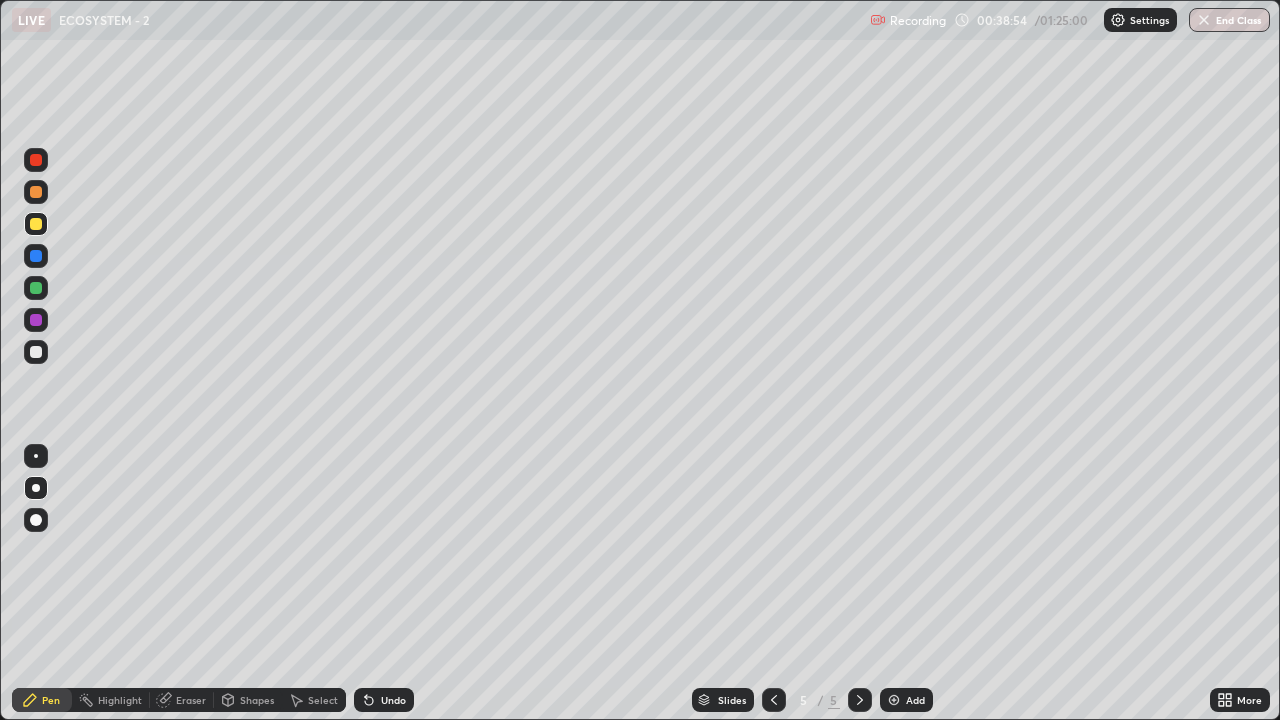click on "Add" at bounding box center [906, 700] 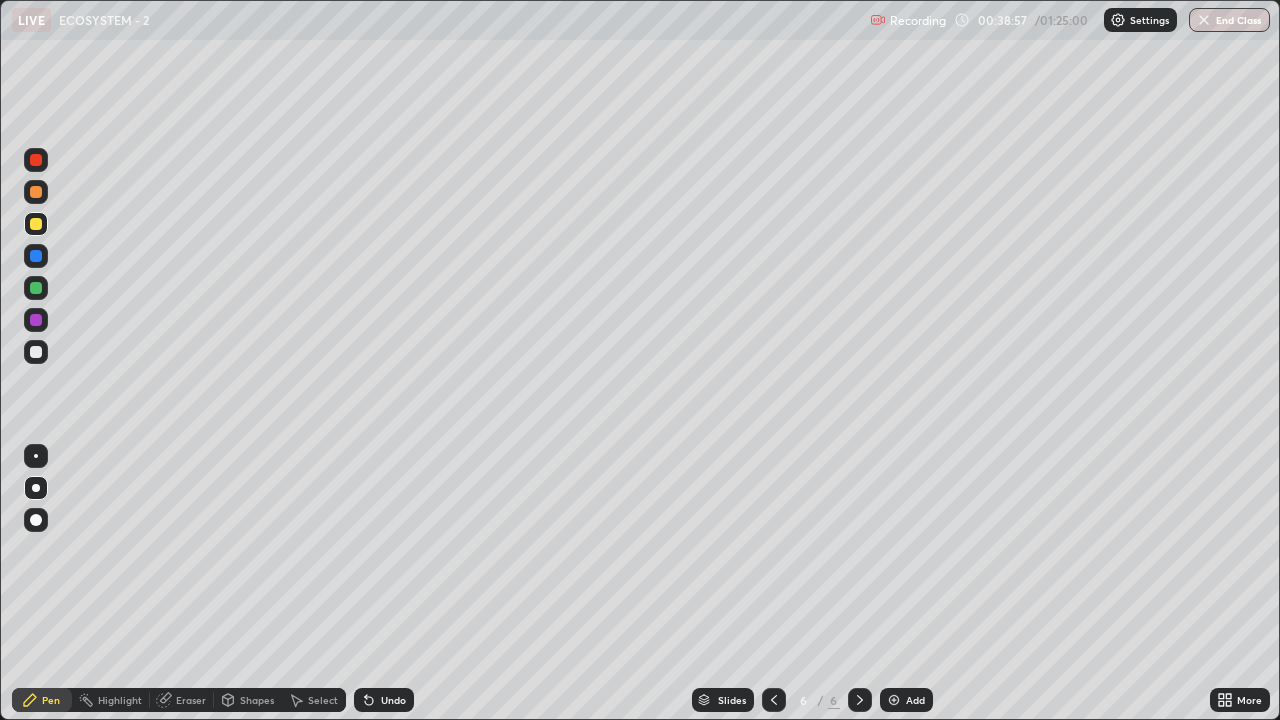 click at bounding box center [36, 192] 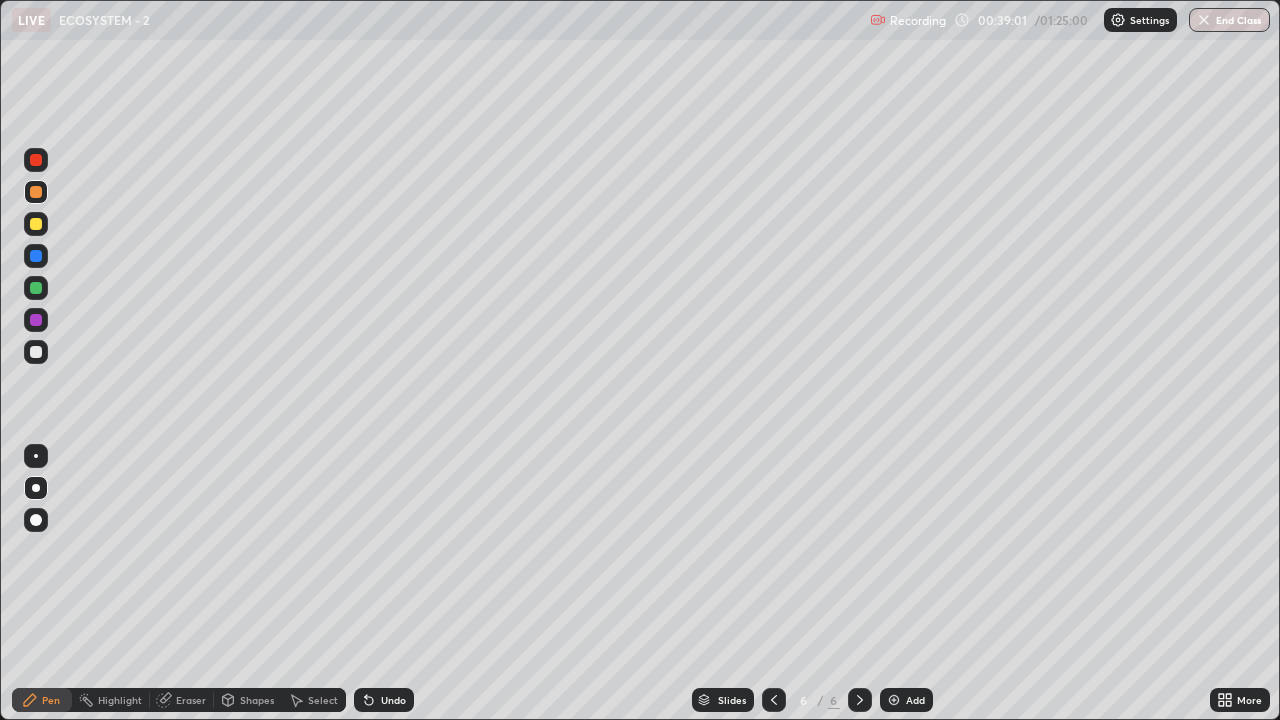 click 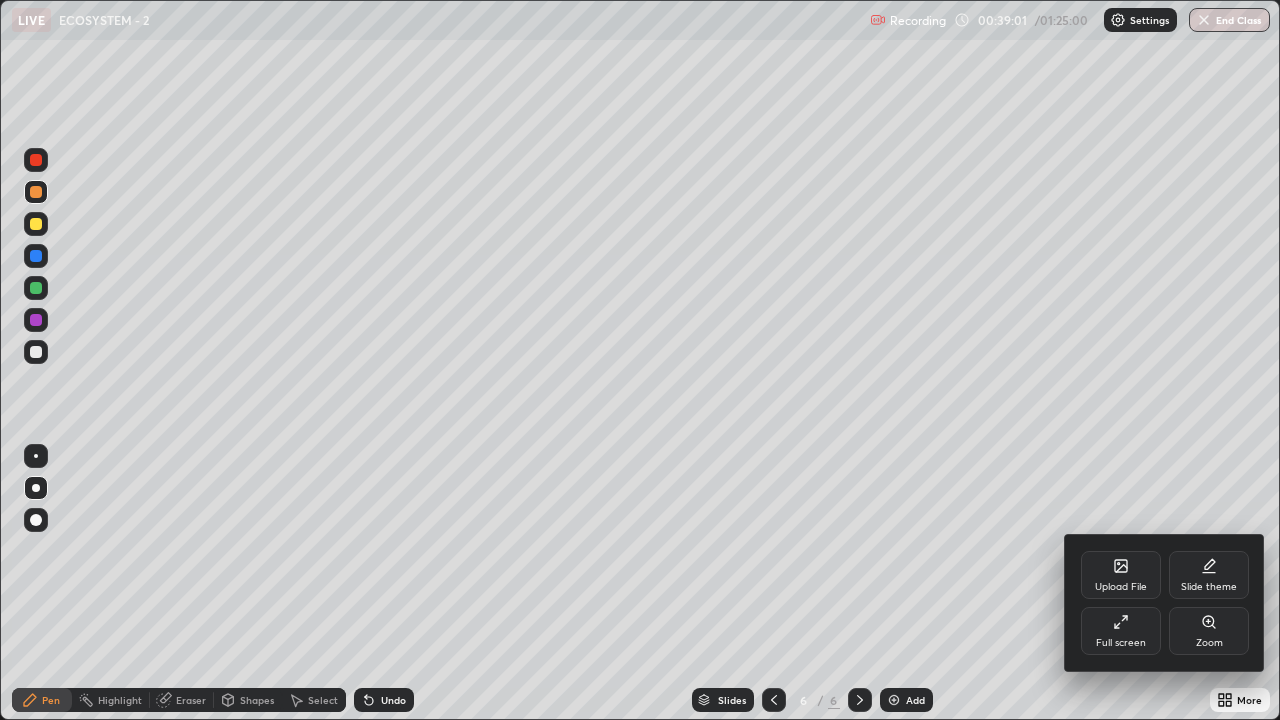 click on "Full screen" at bounding box center [1121, 631] 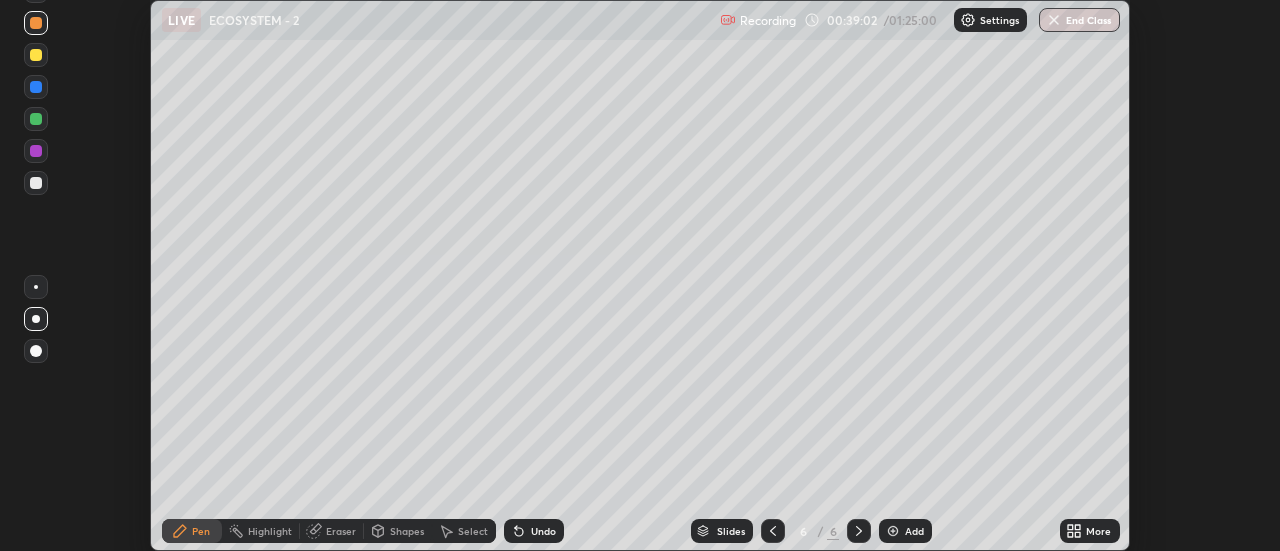 scroll, scrollTop: 551, scrollLeft: 1280, axis: both 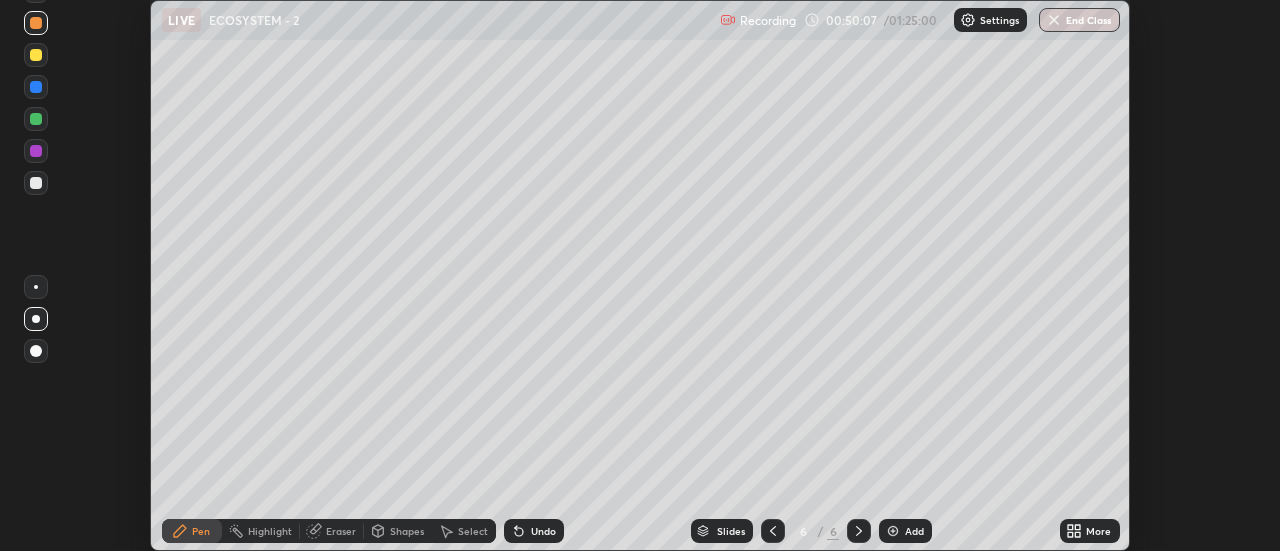 click at bounding box center [773, 531] 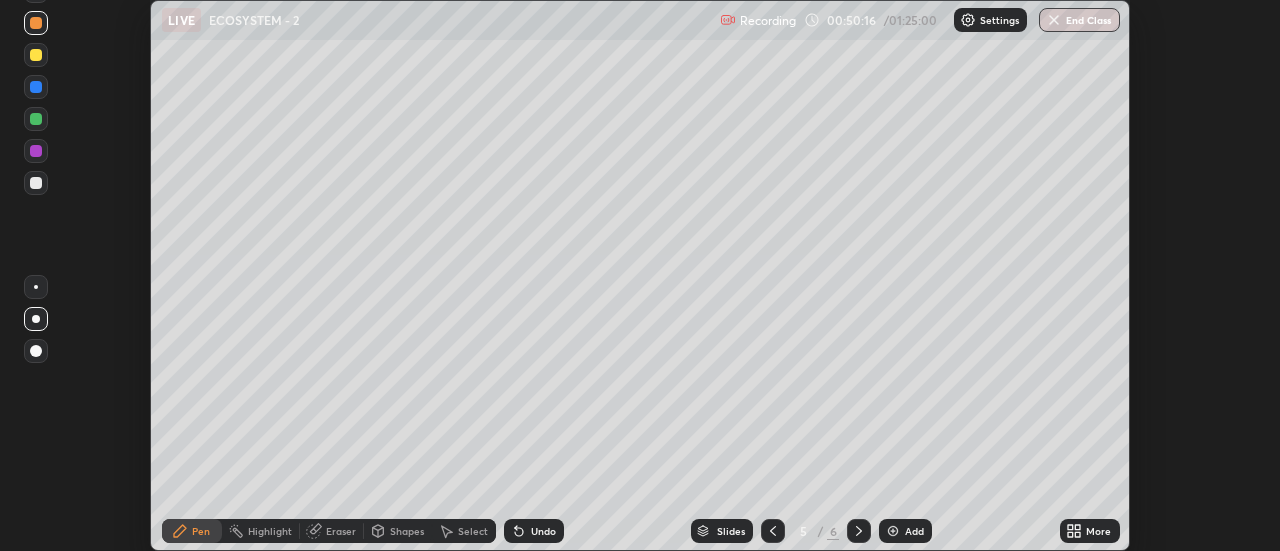 click 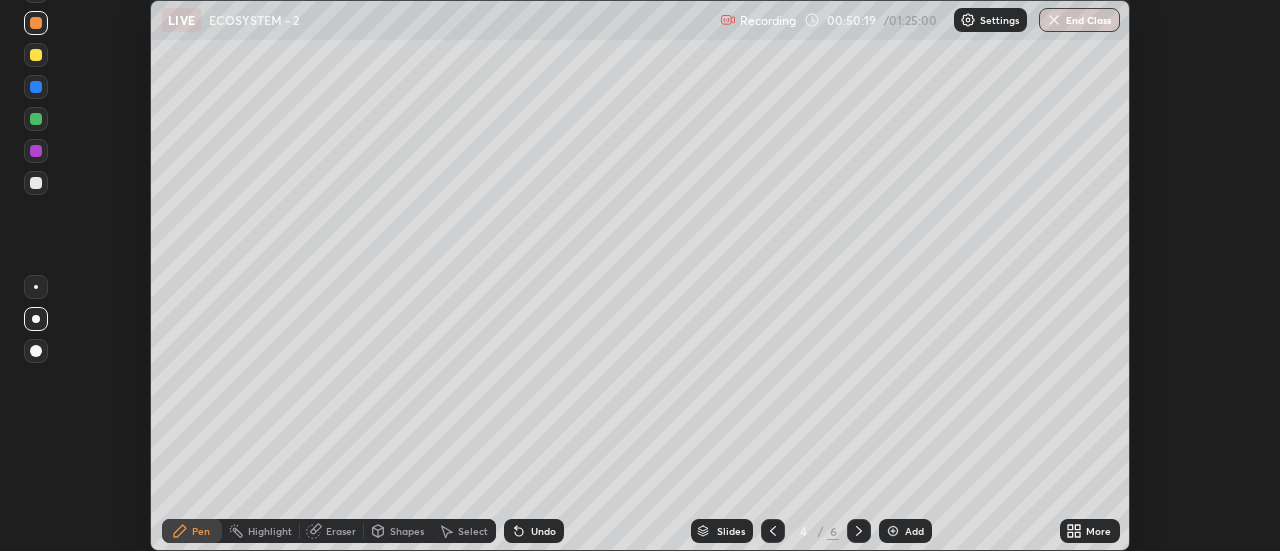 click 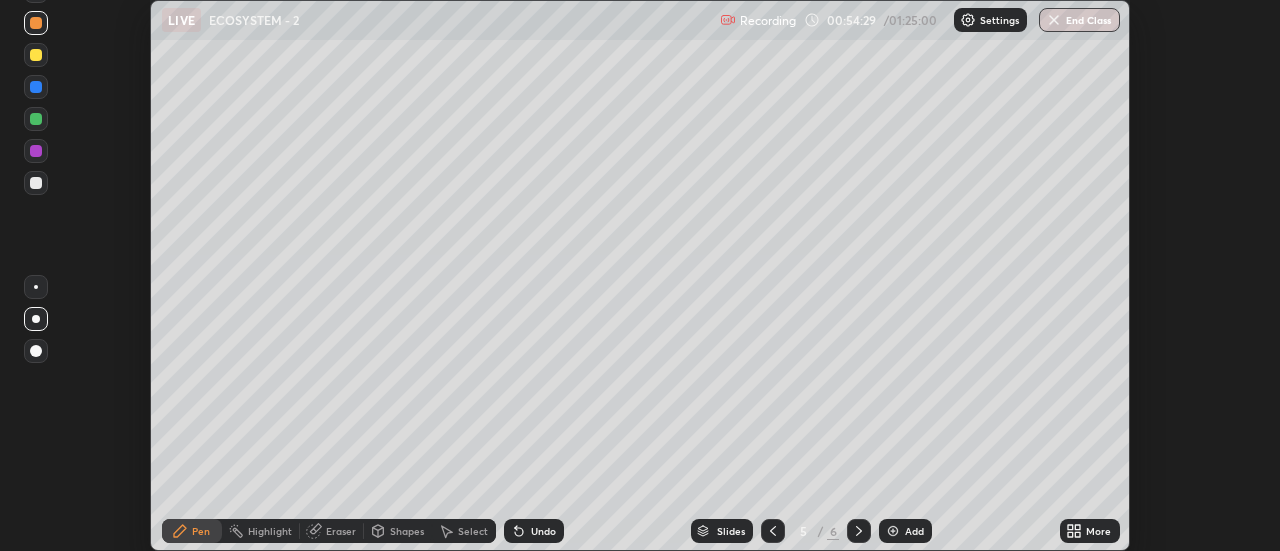 click 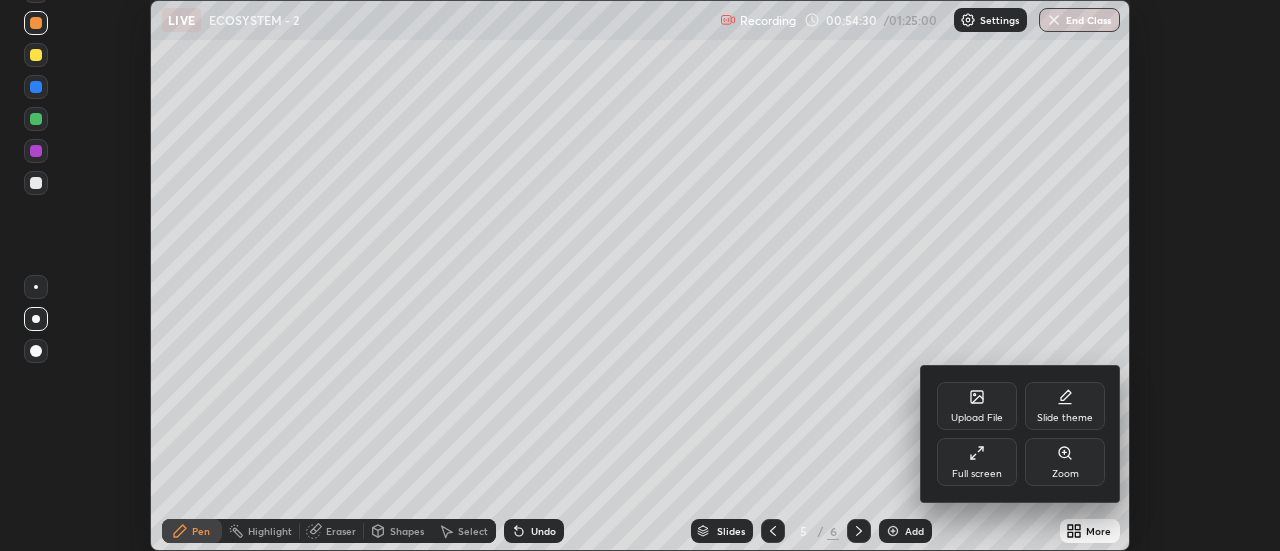 click 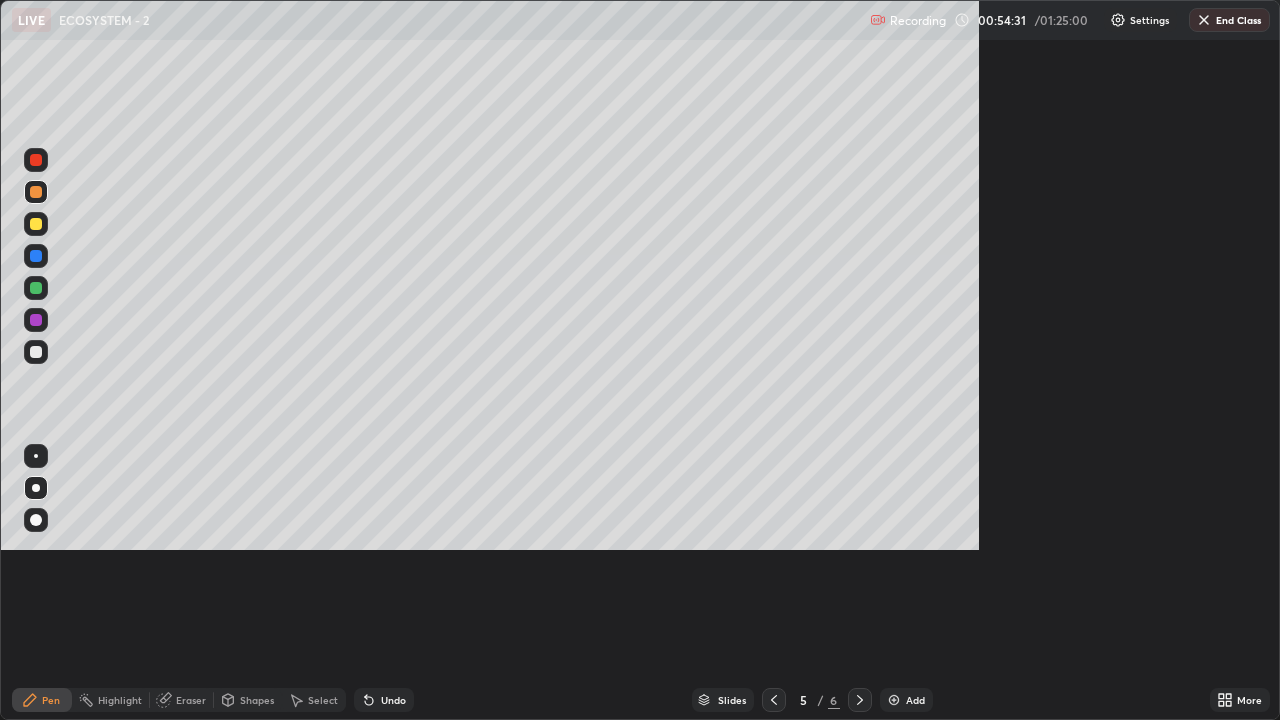 scroll, scrollTop: 99280, scrollLeft: 98720, axis: both 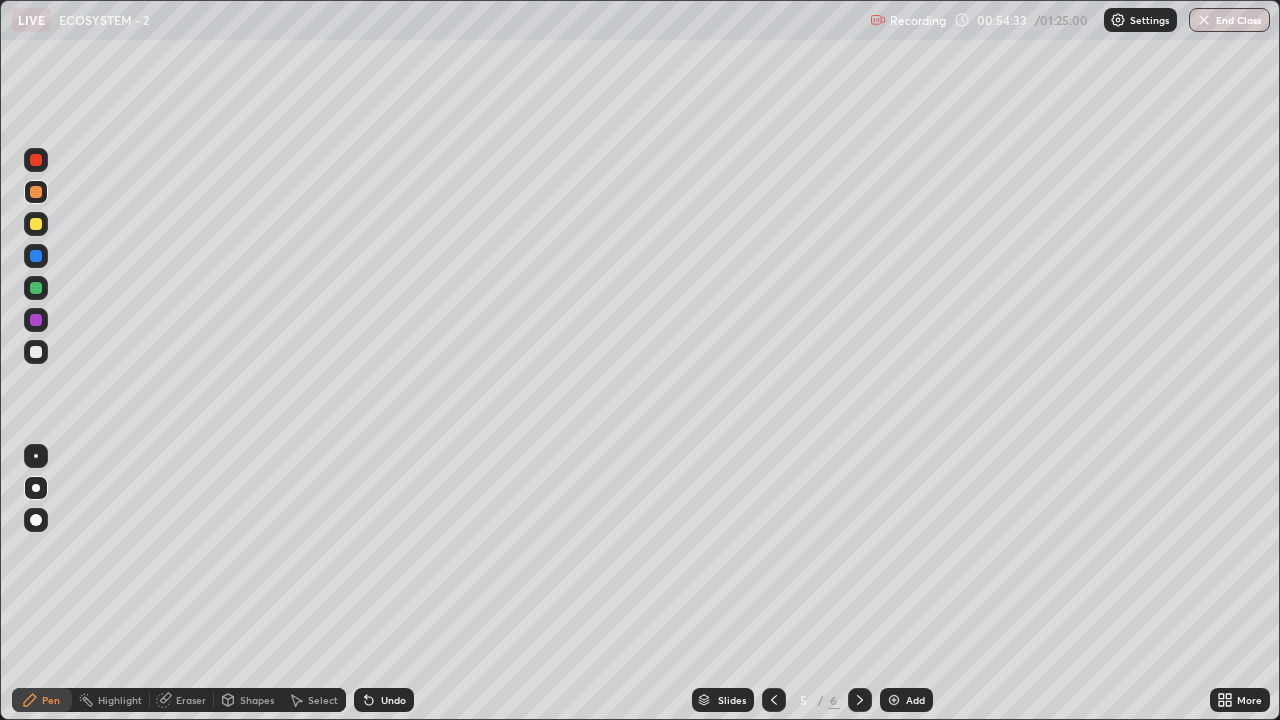 click on "Add" at bounding box center (915, 700) 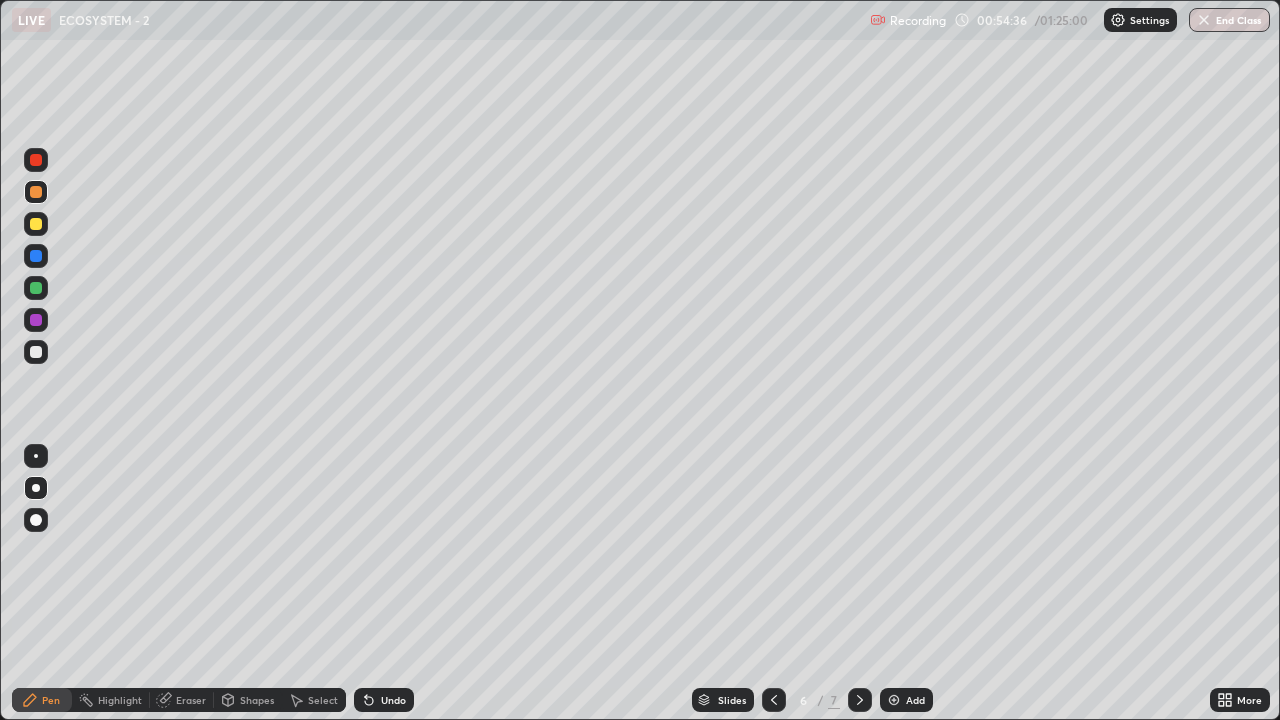 click at bounding box center (36, 488) 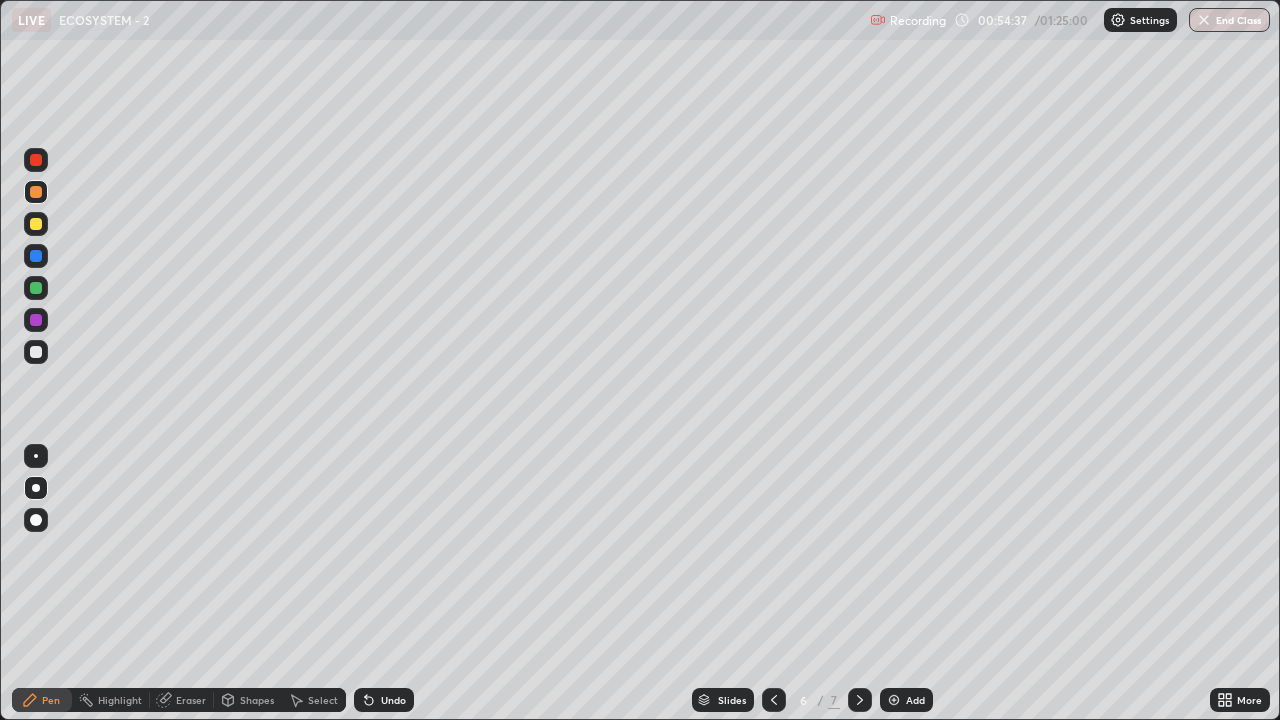 click at bounding box center [36, 192] 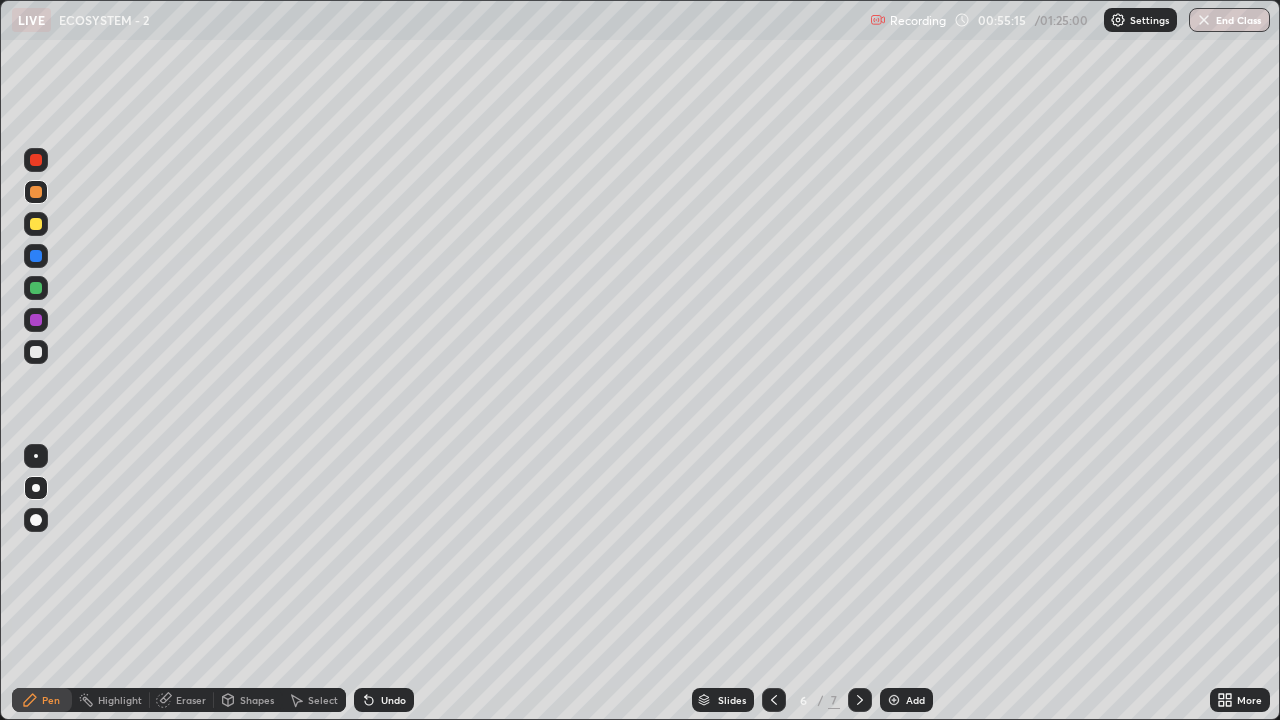 click at bounding box center (36, 352) 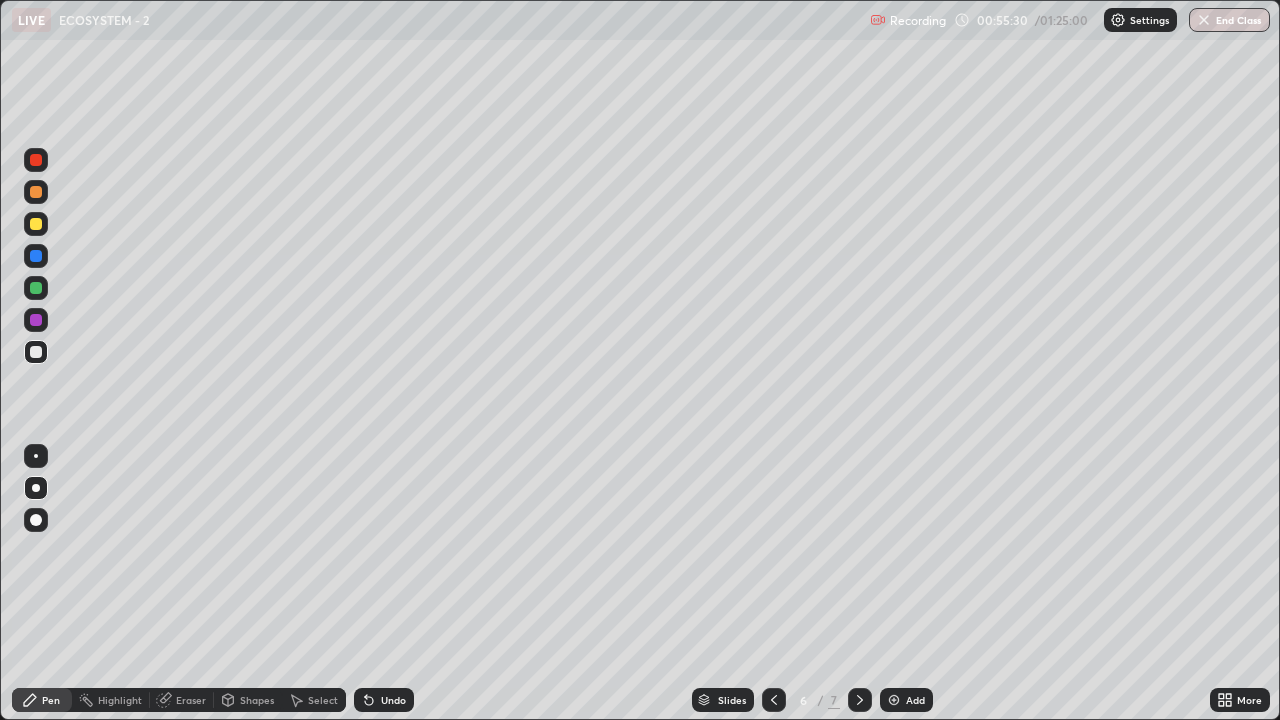 click at bounding box center (36, 256) 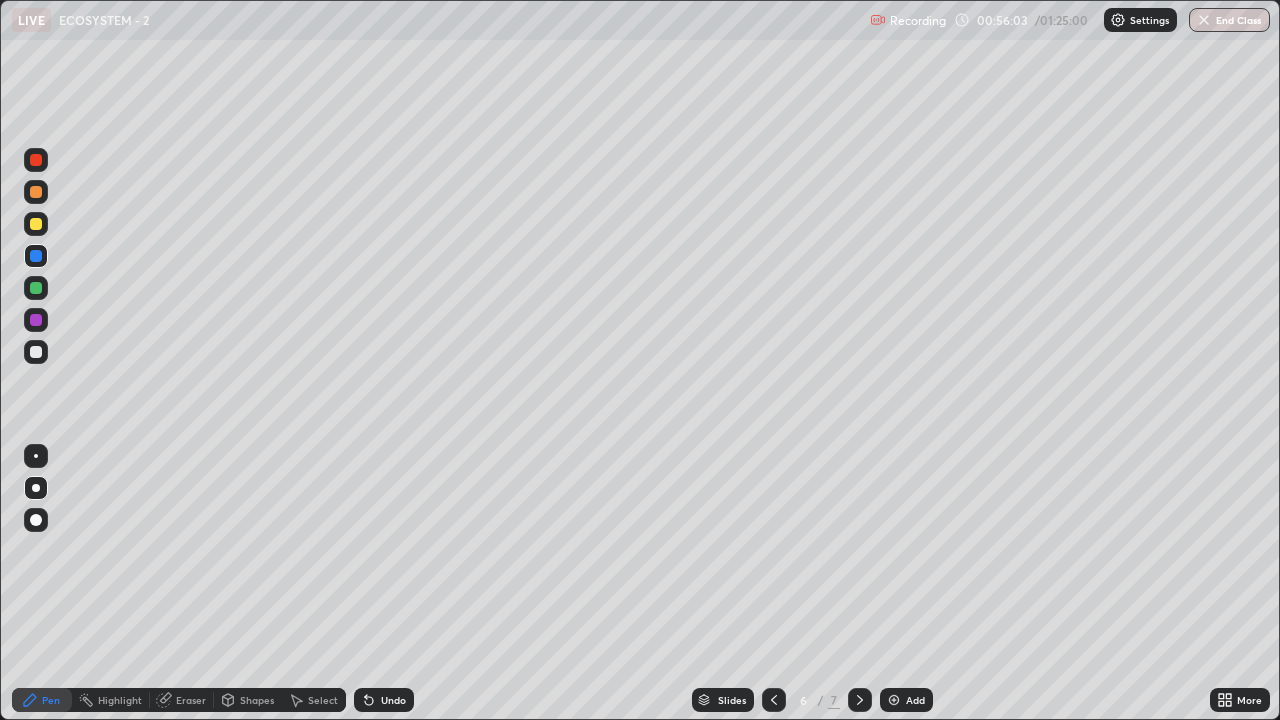click at bounding box center (36, 352) 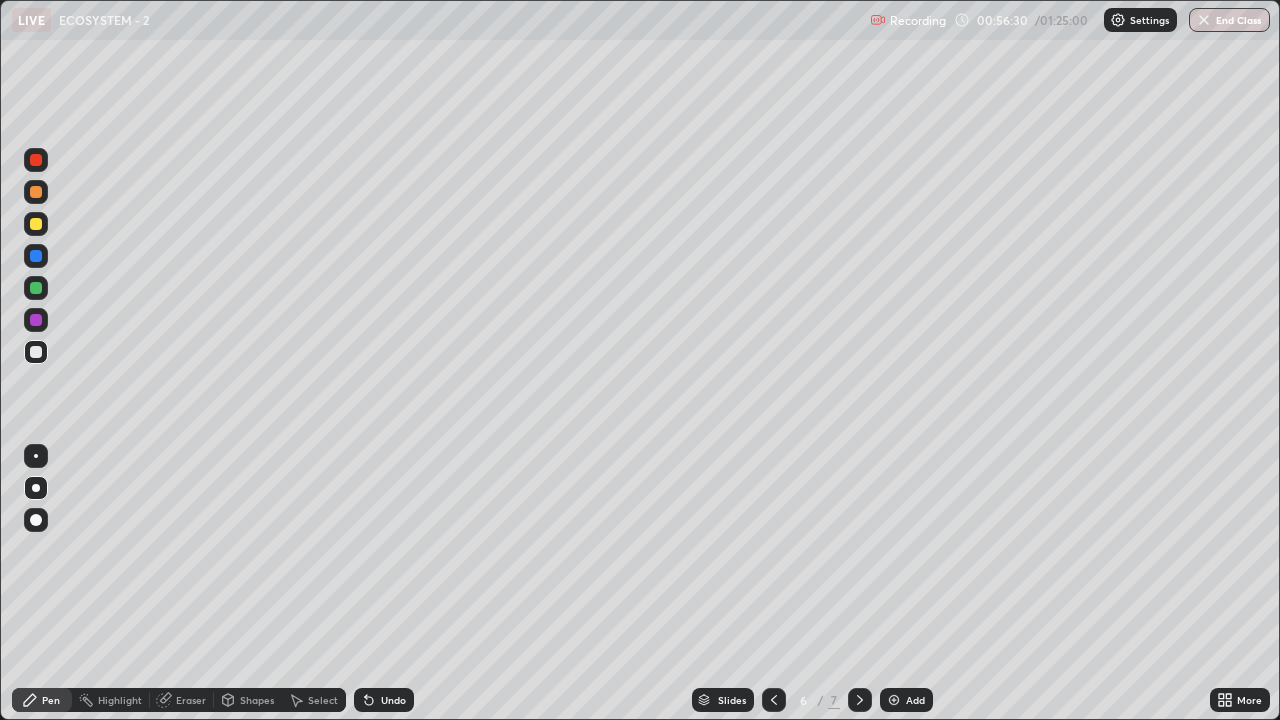 click at bounding box center (36, 224) 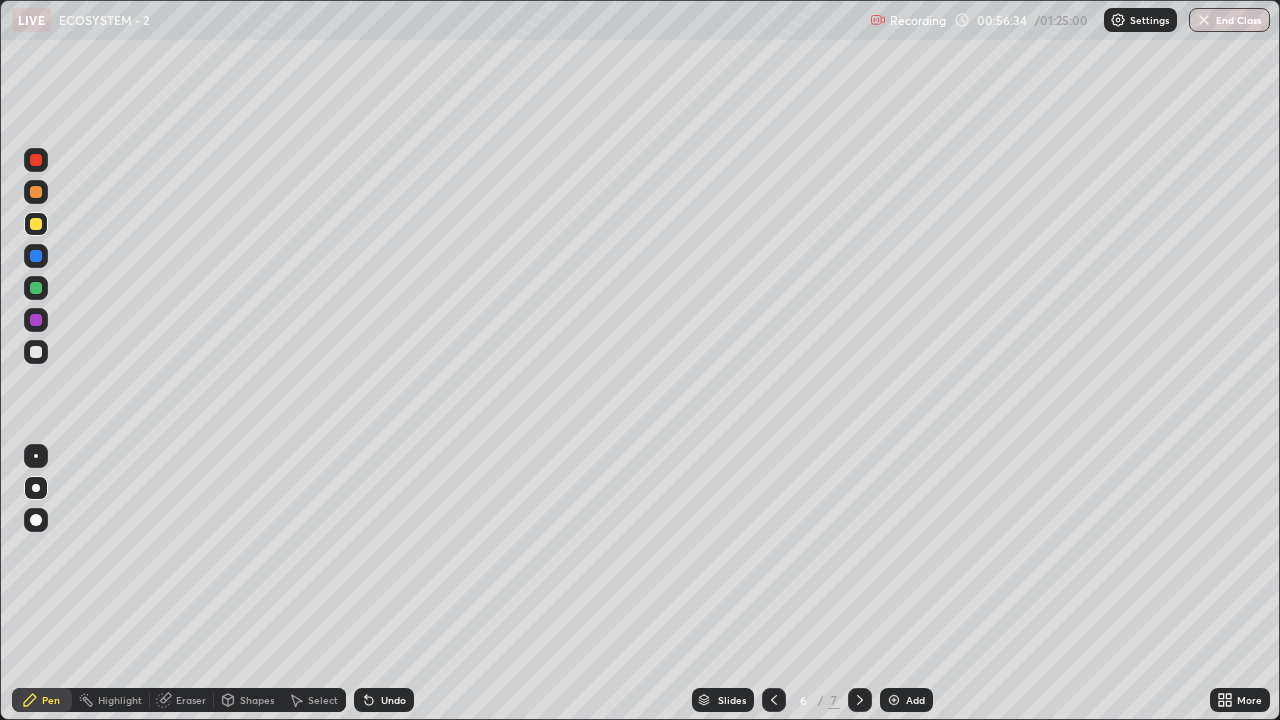 click on "Undo" at bounding box center [393, 700] 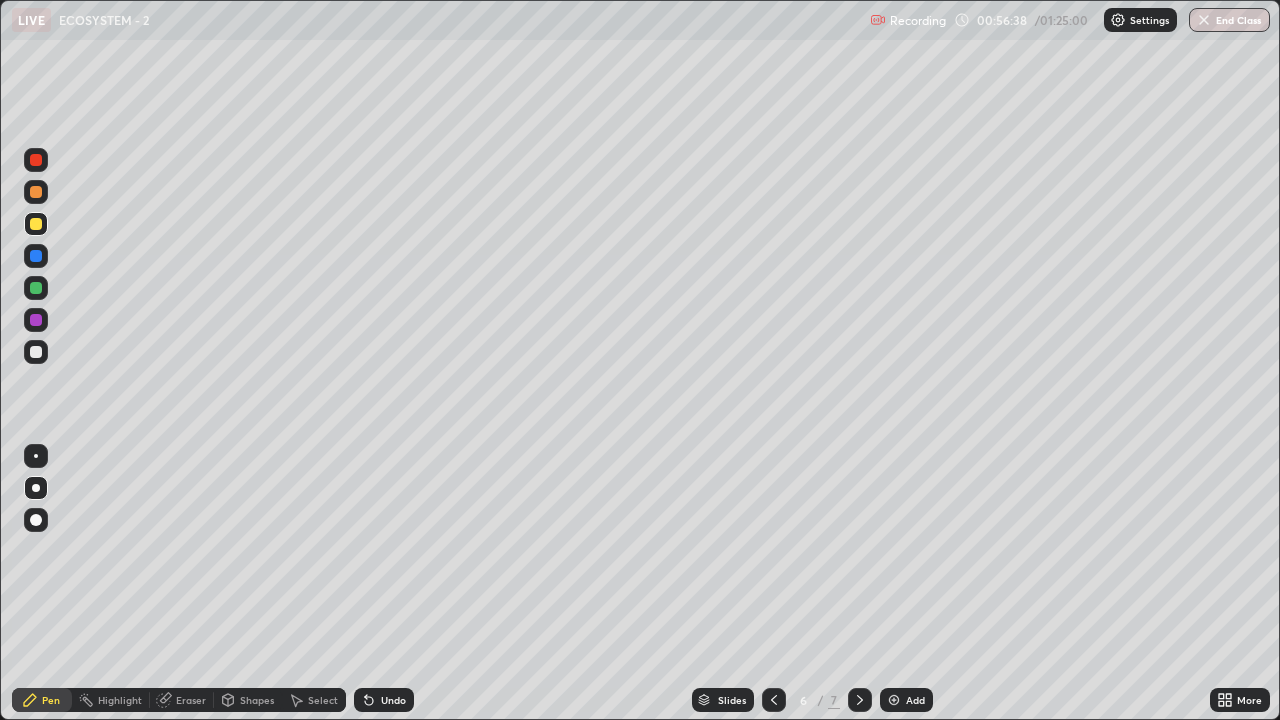 click at bounding box center [36, 352] 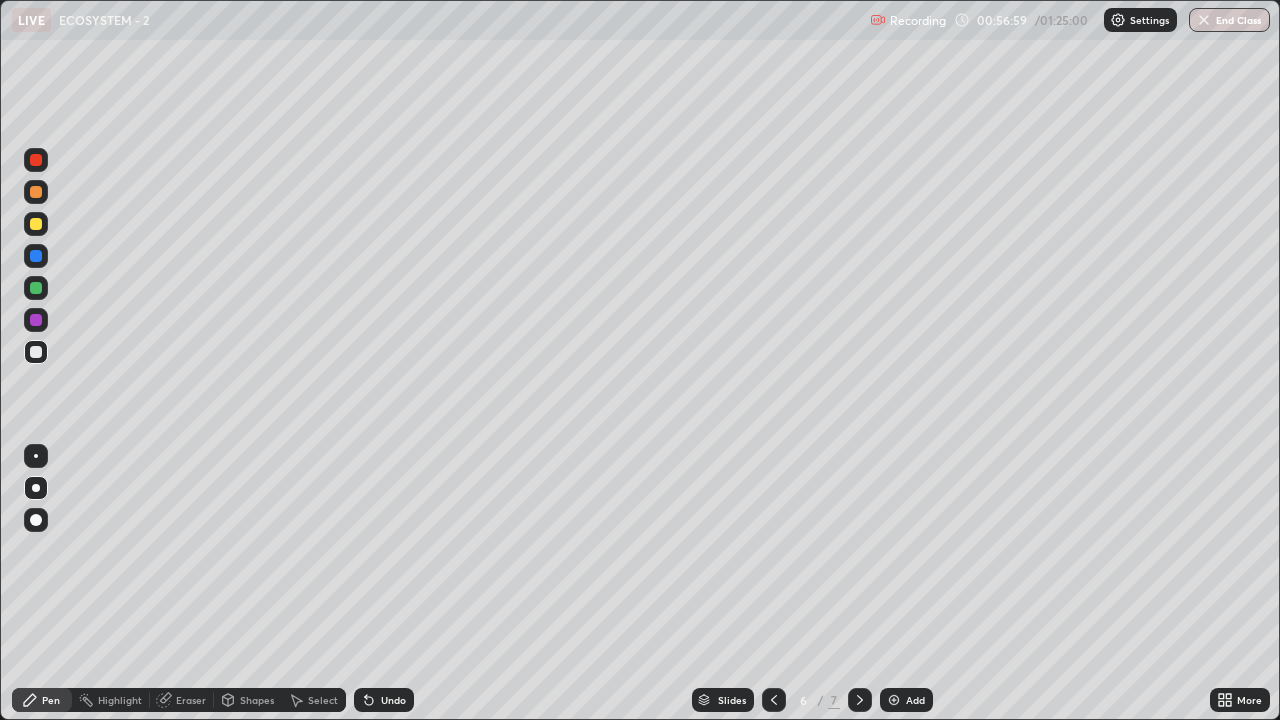 click at bounding box center [36, 224] 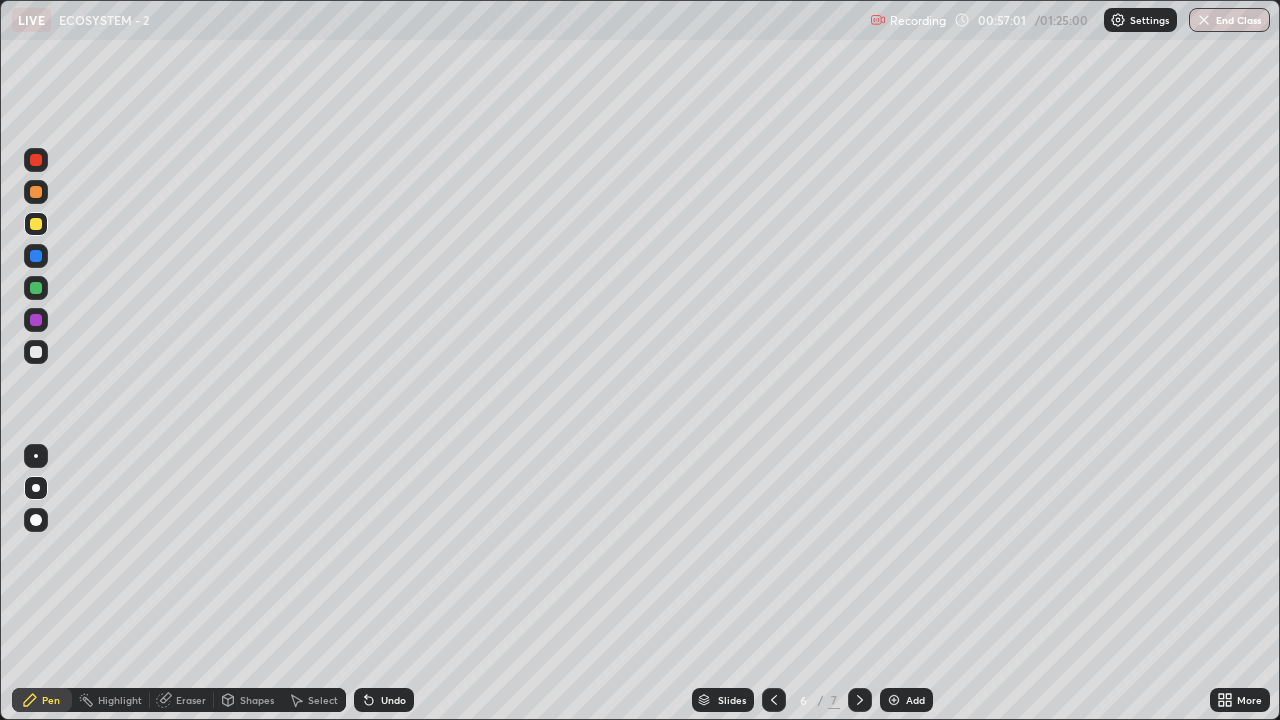 click at bounding box center (36, 192) 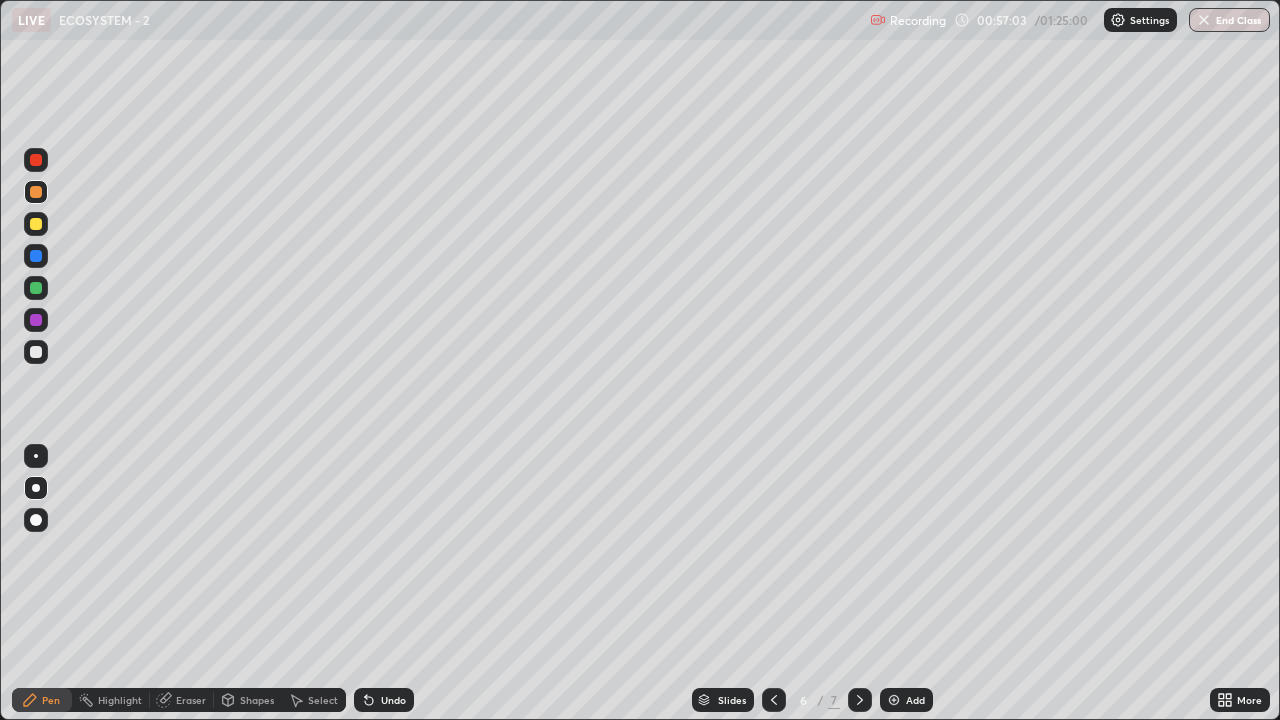 click on "Select" at bounding box center (323, 700) 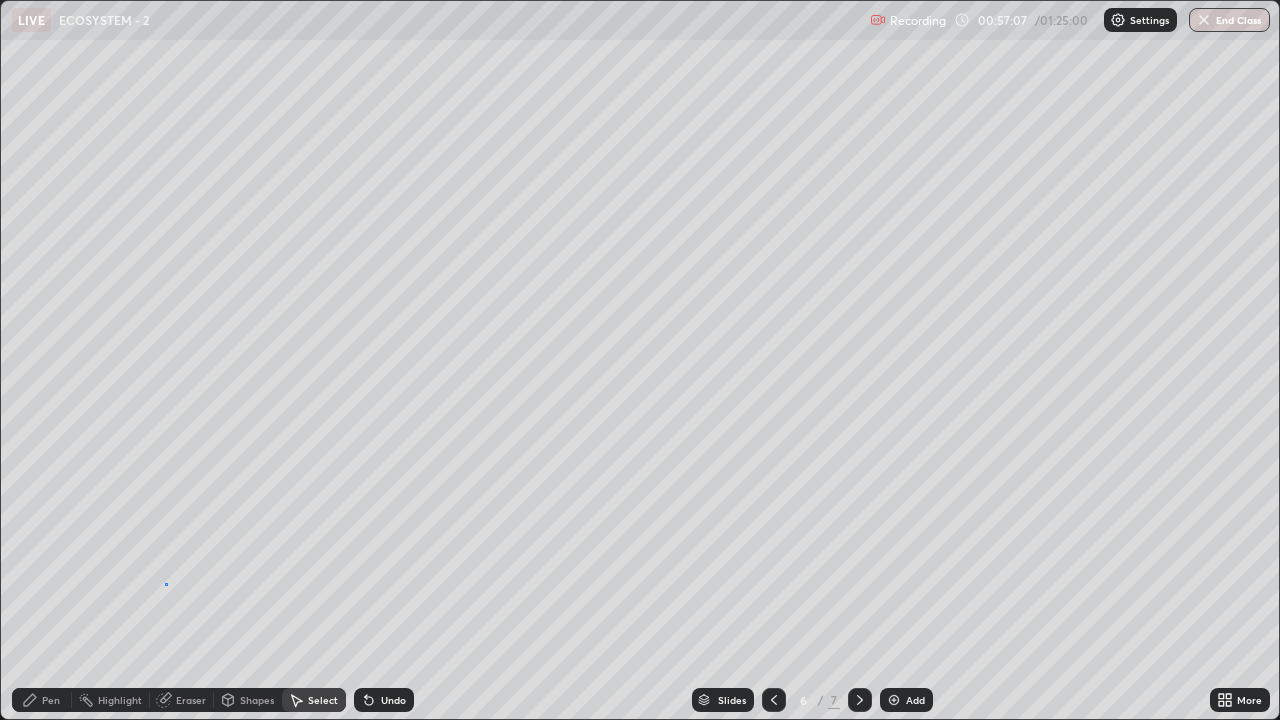 click on "0 ° Undo Copy Duplicate Duplicate to new slide Delete" at bounding box center [640, 360] 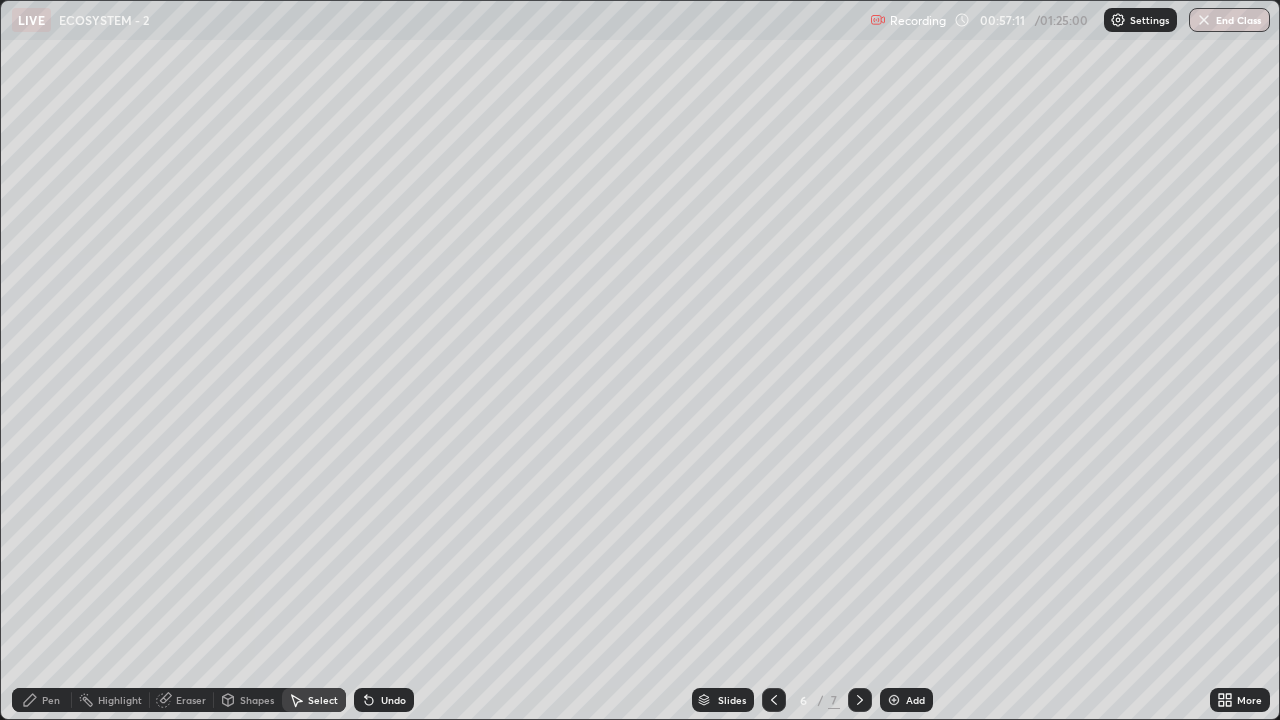 click on "Pen" at bounding box center (51, 700) 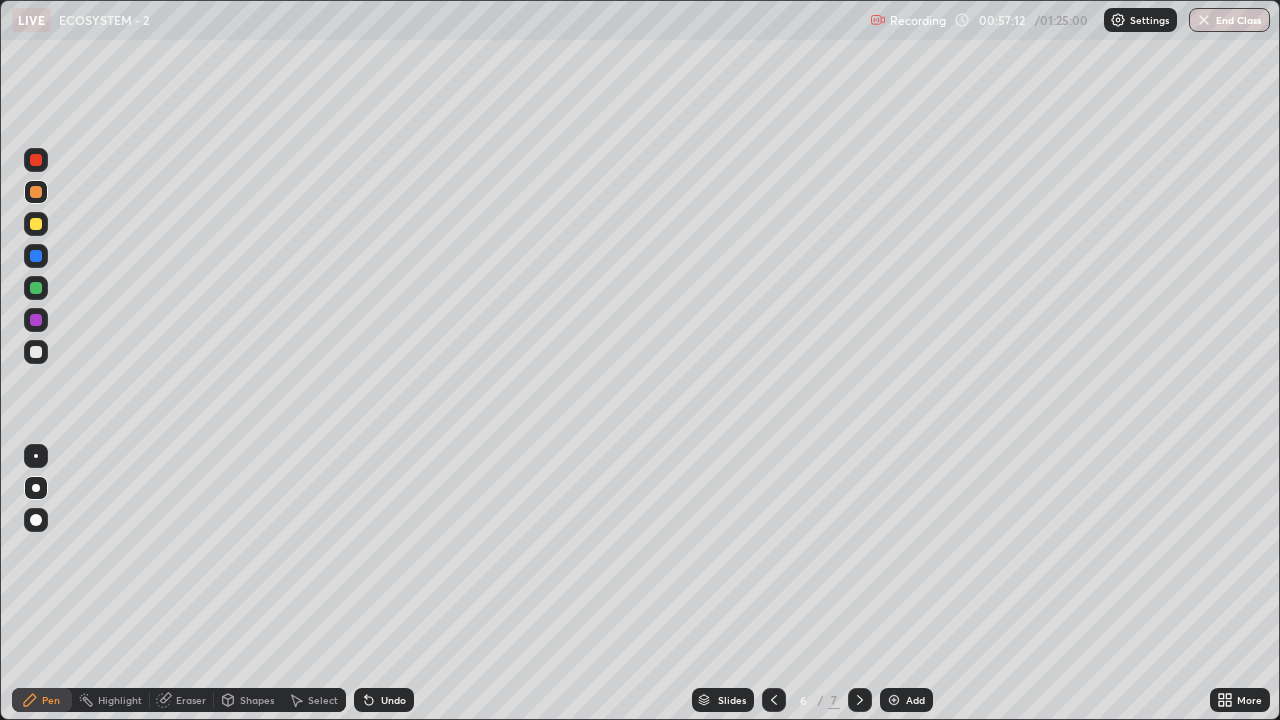 click at bounding box center [36, 224] 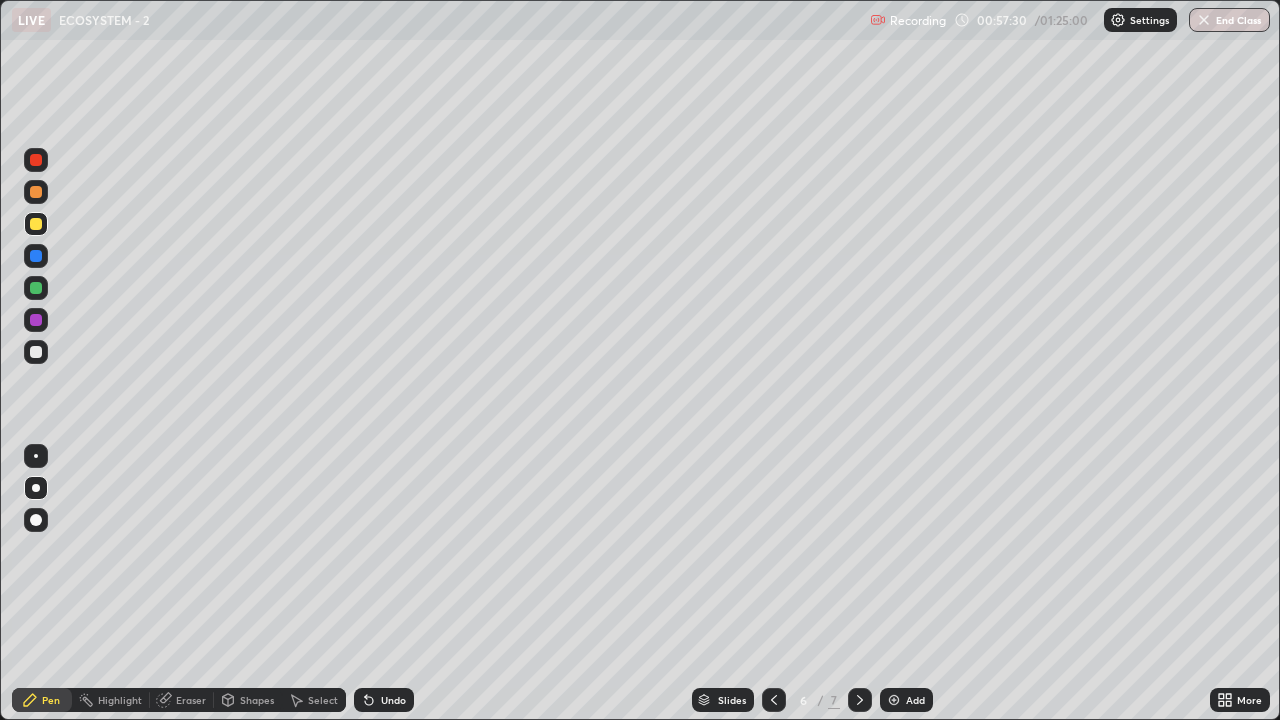 click at bounding box center [36, 192] 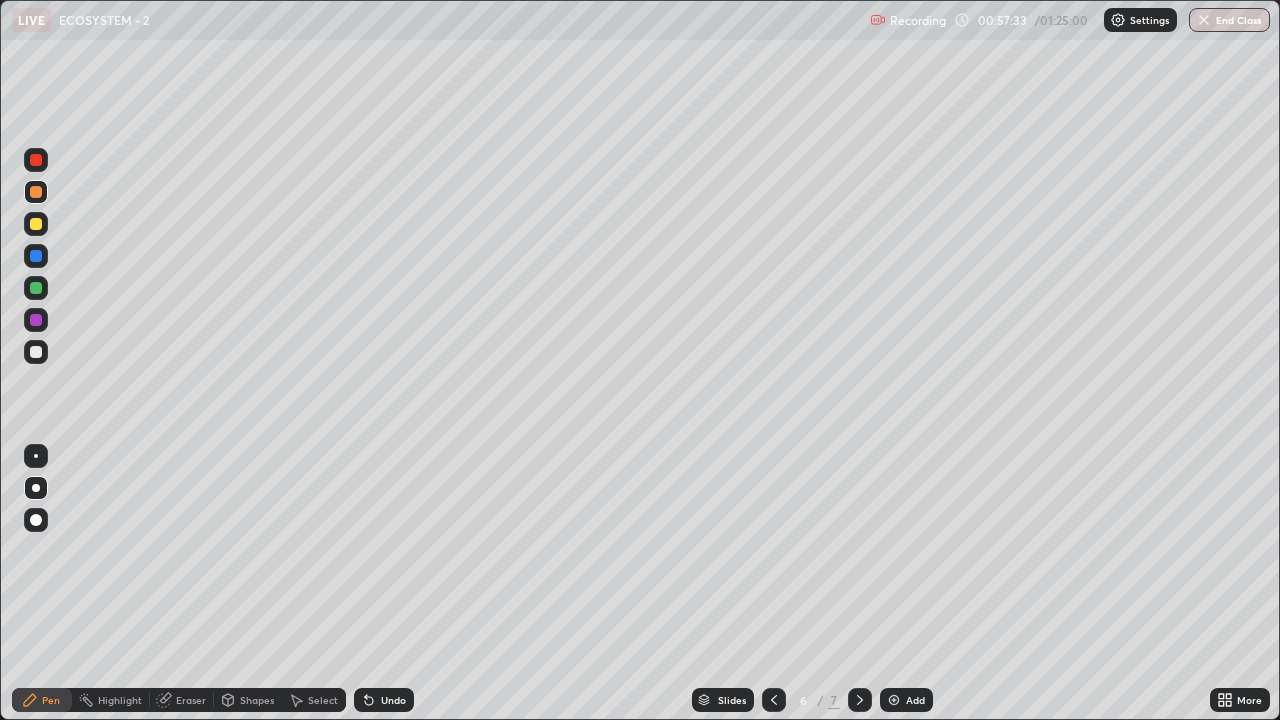 click on "Undo" at bounding box center [384, 700] 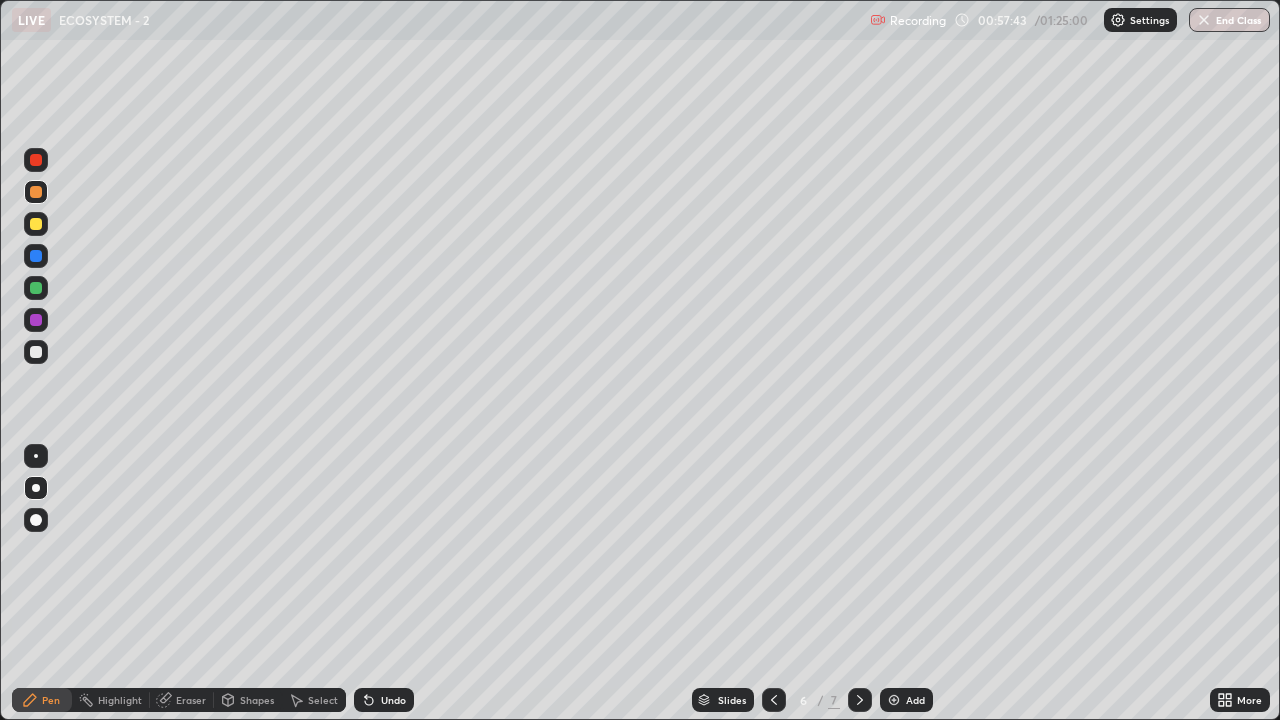 click at bounding box center [36, 224] 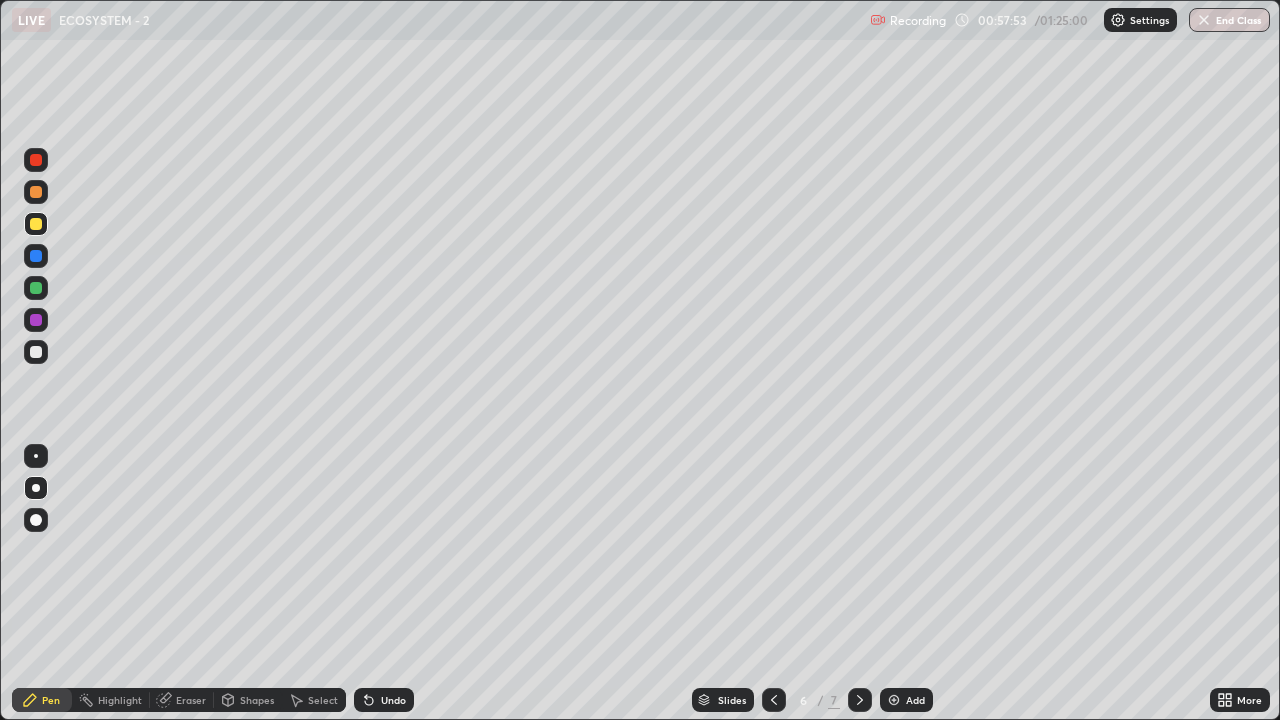 click at bounding box center (36, 192) 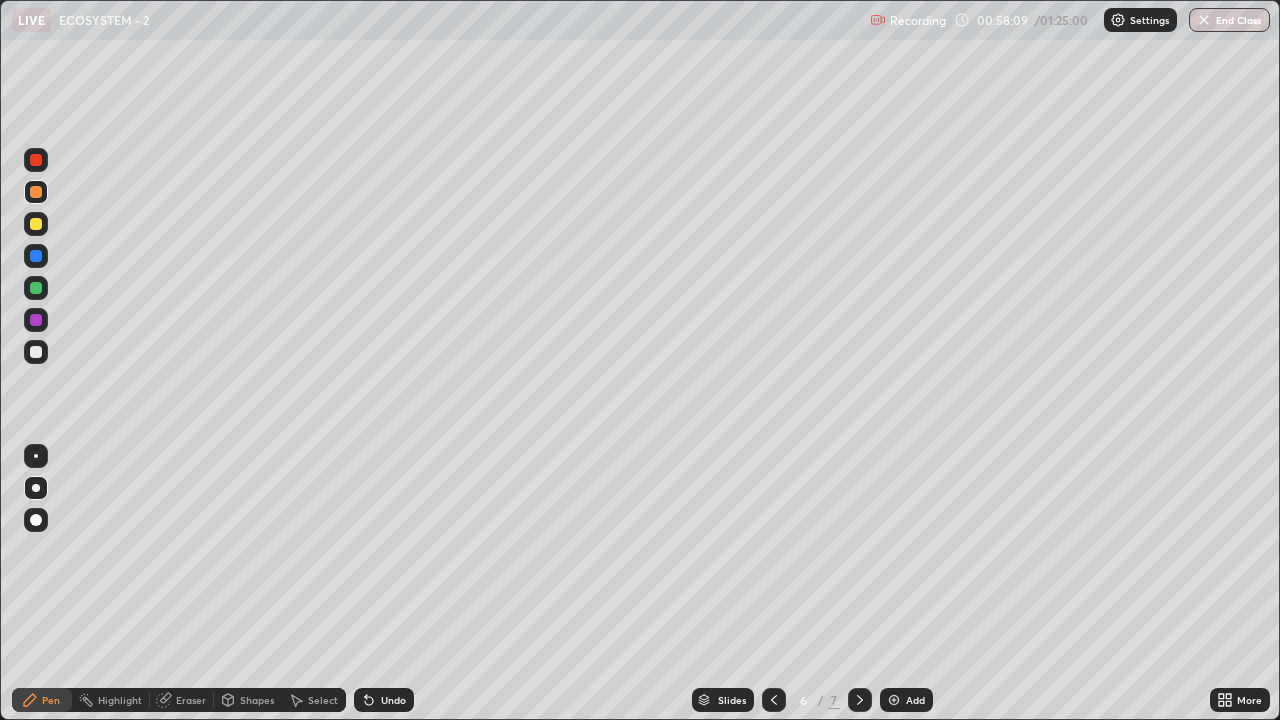 click at bounding box center [36, 224] 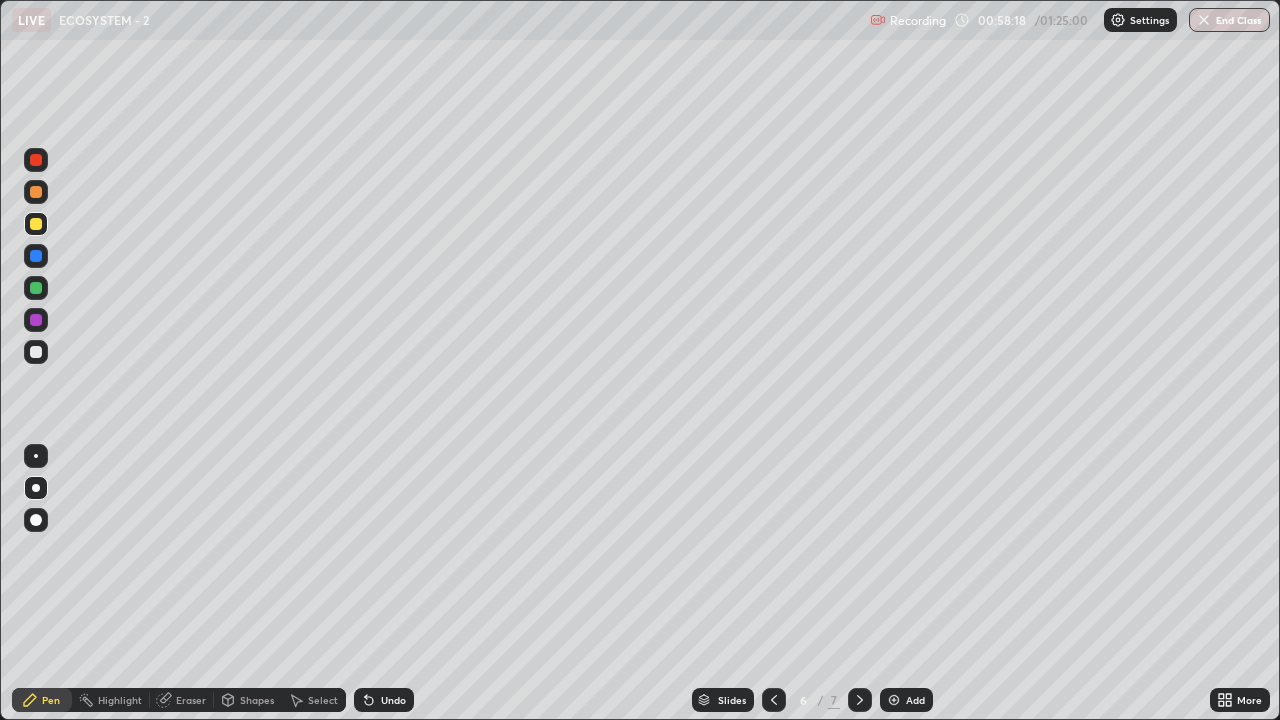 click on "Undo" at bounding box center (393, 700) 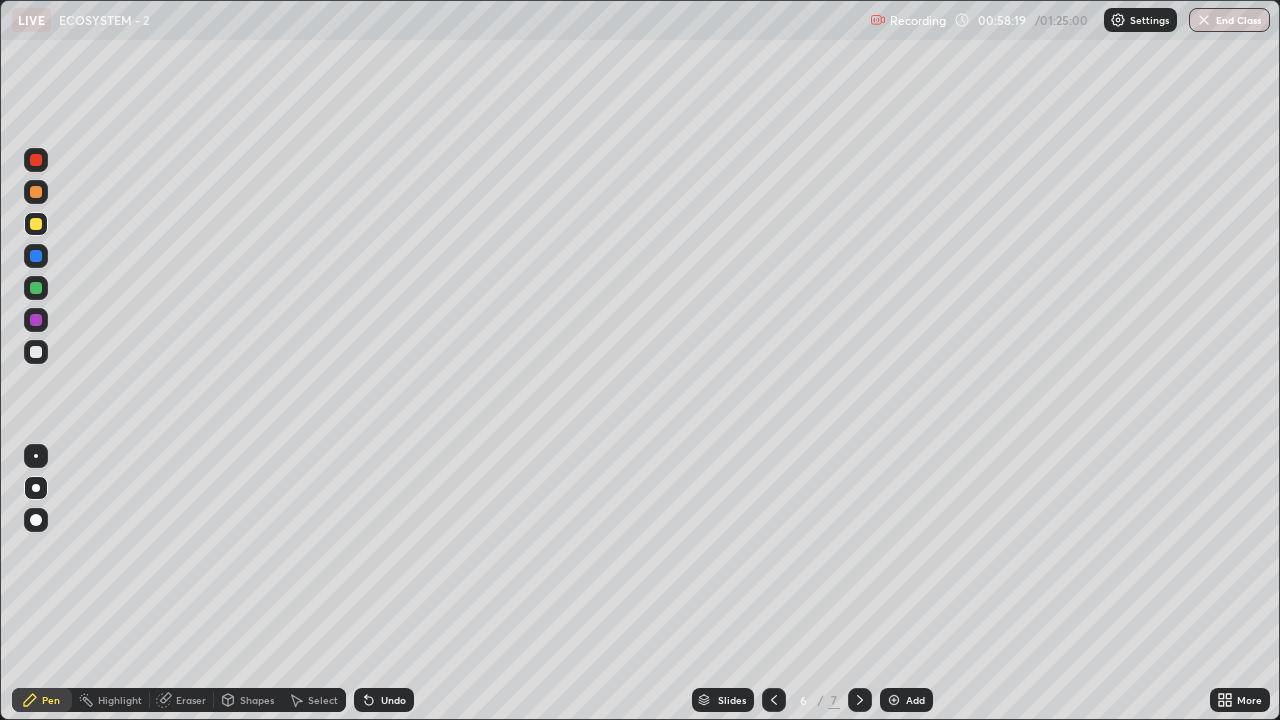 click on "Undo" at bounding box center (393, 700) 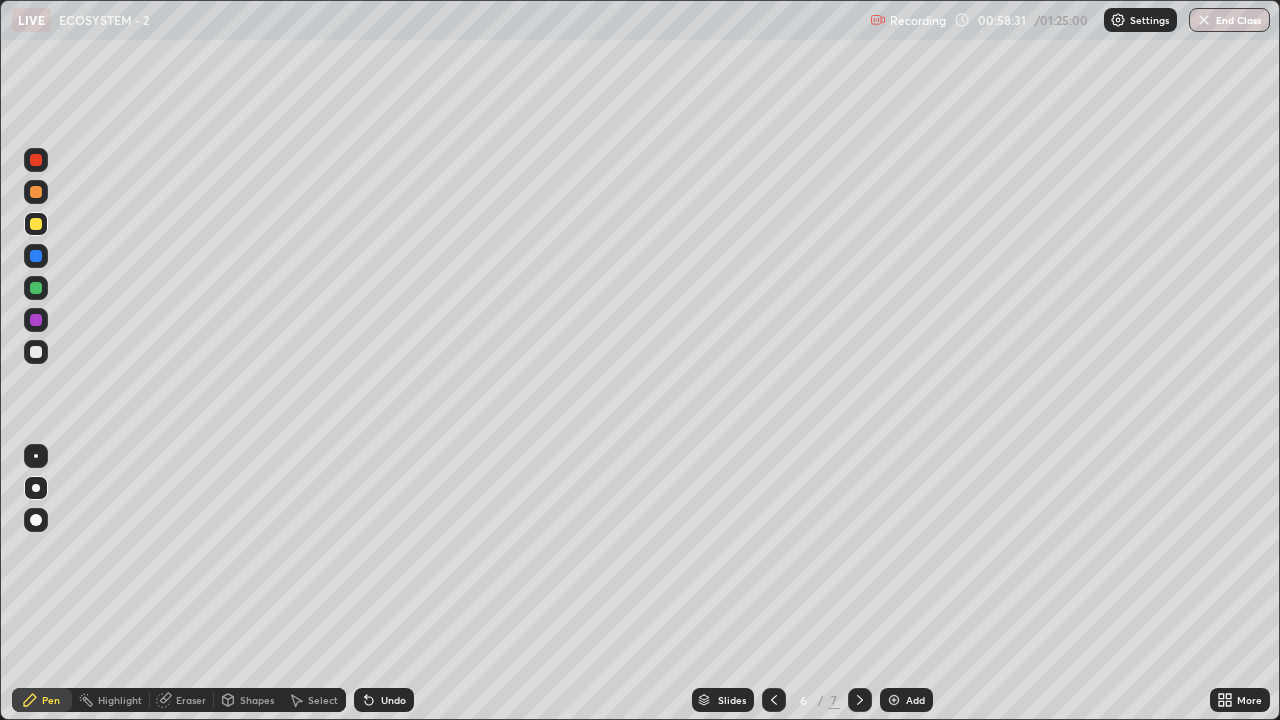 click on "Add" at bounding box center (915, 700) 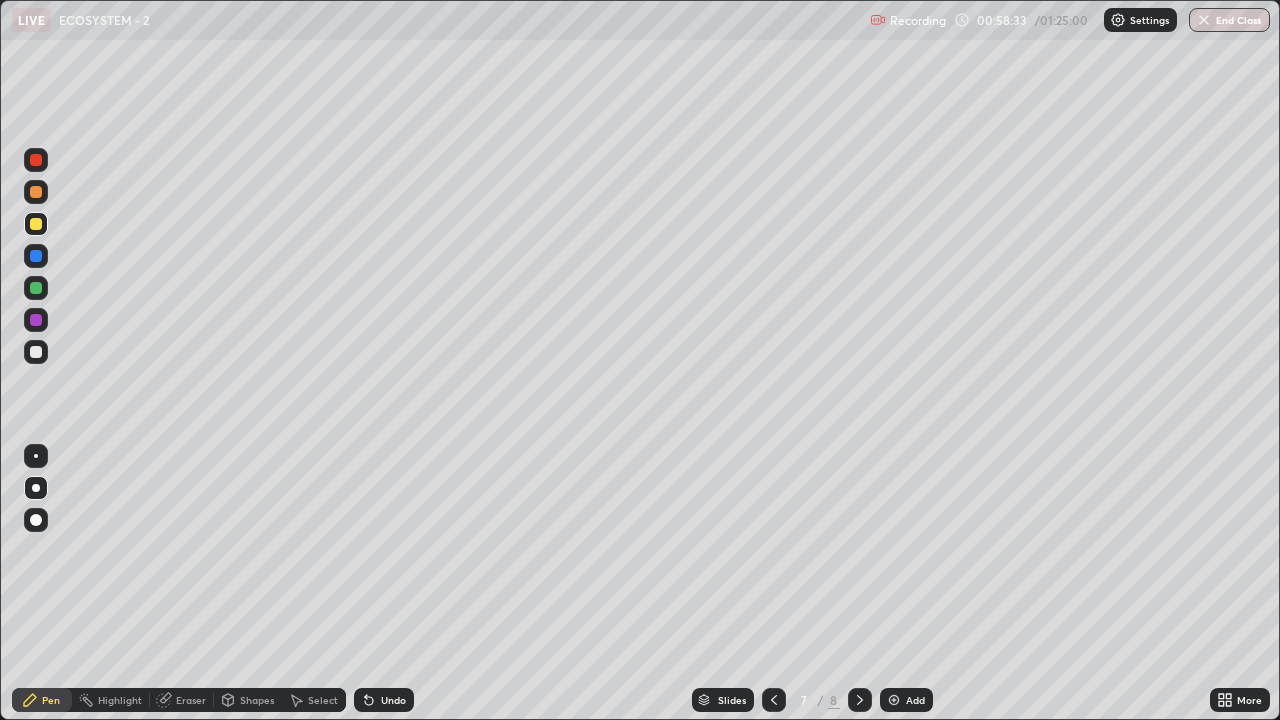 click at bounding box center [36, 352] 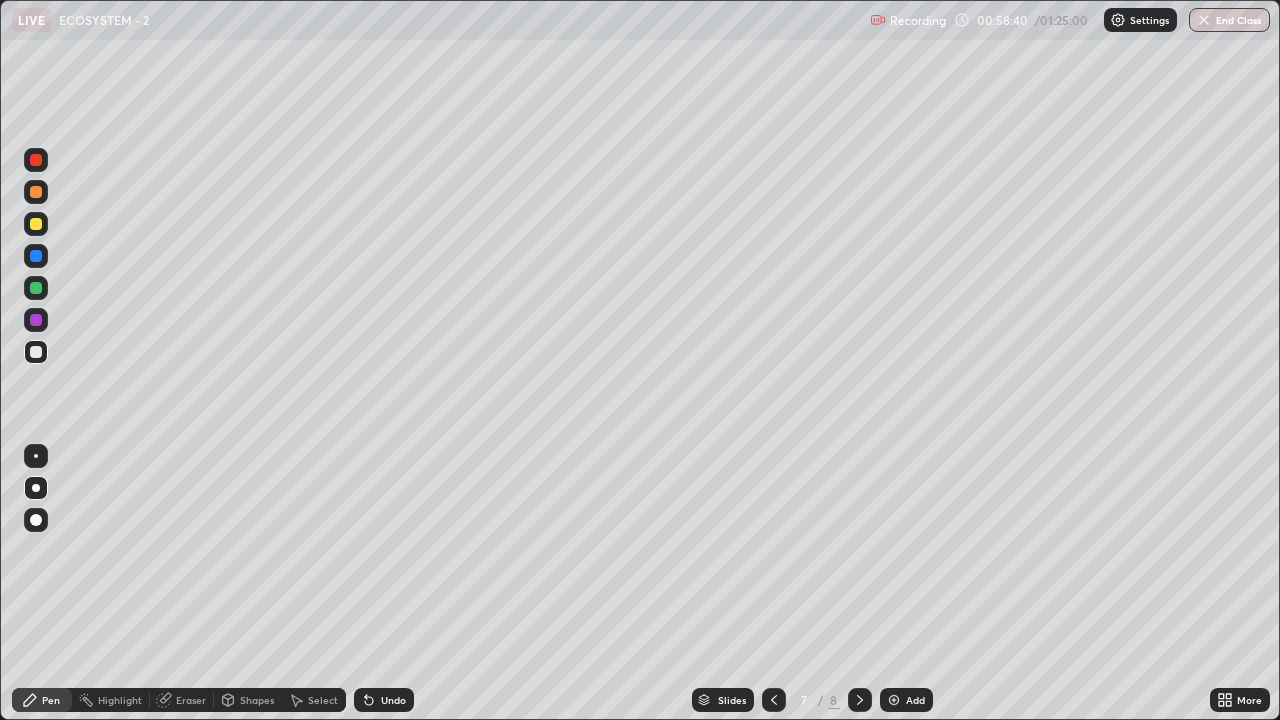 click at bounding box center [36, 256] 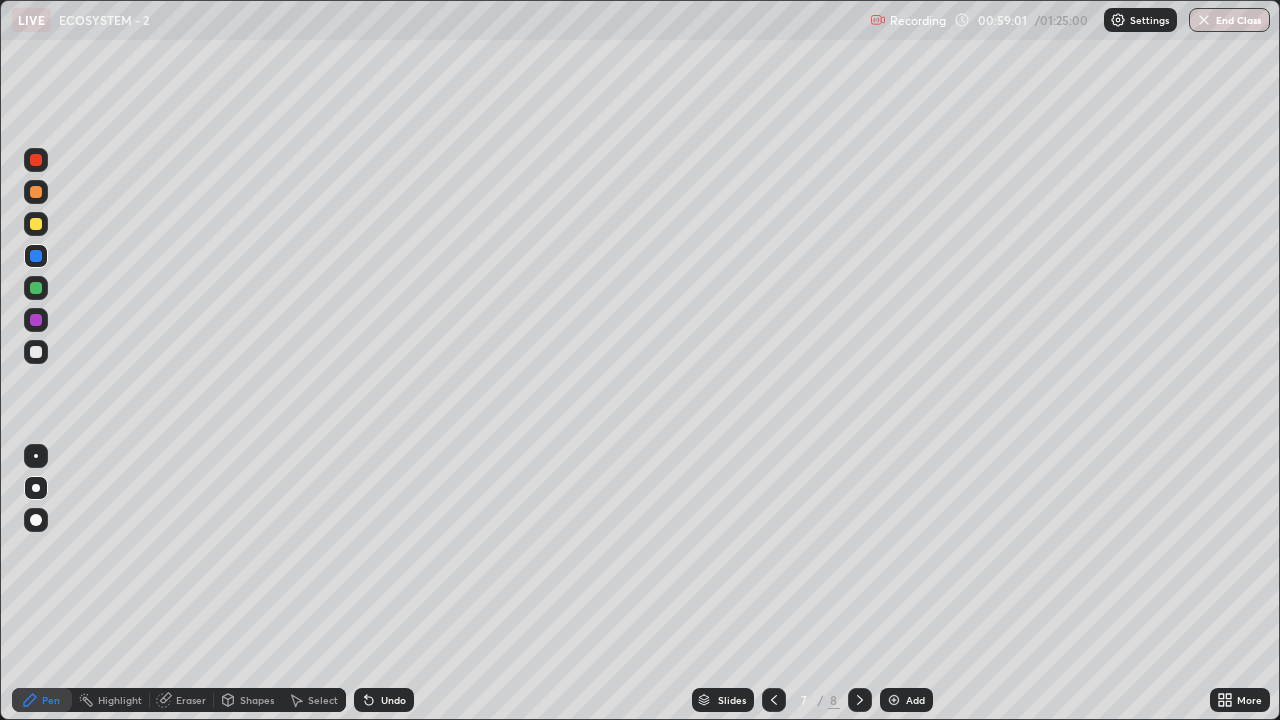 click at bounding box center (36, 288) 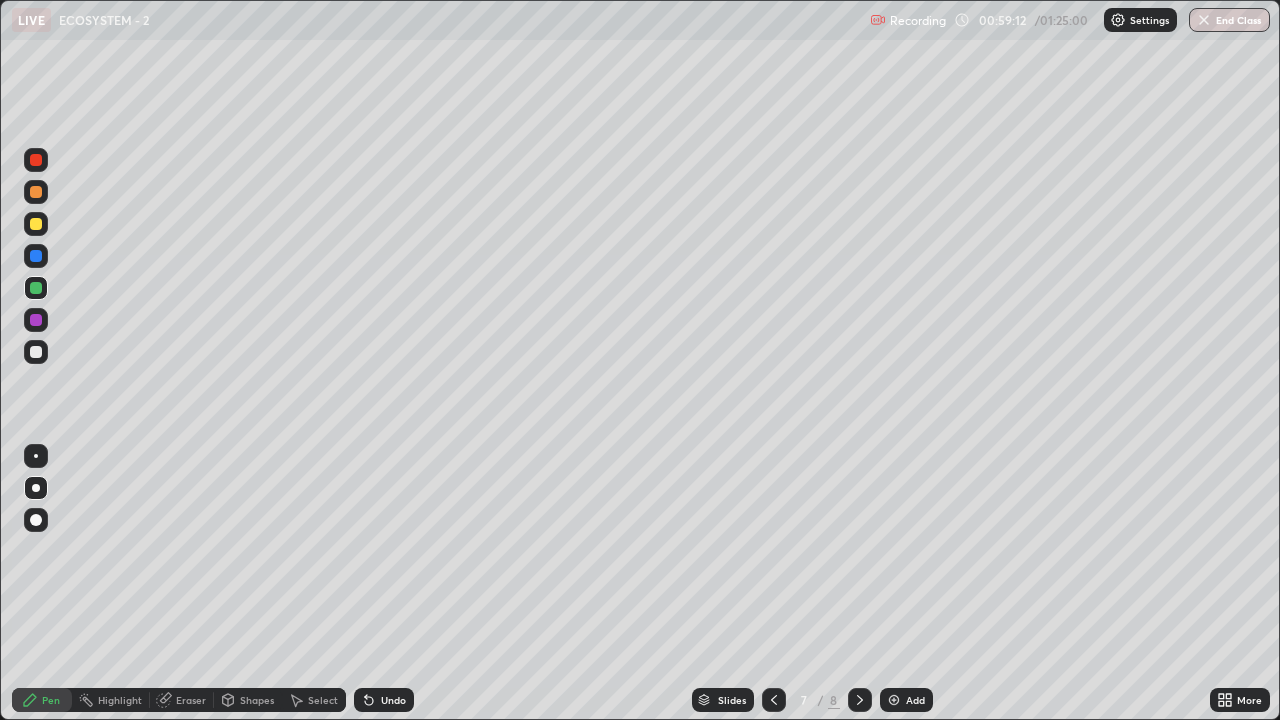 click at bounding box center [36, 352] 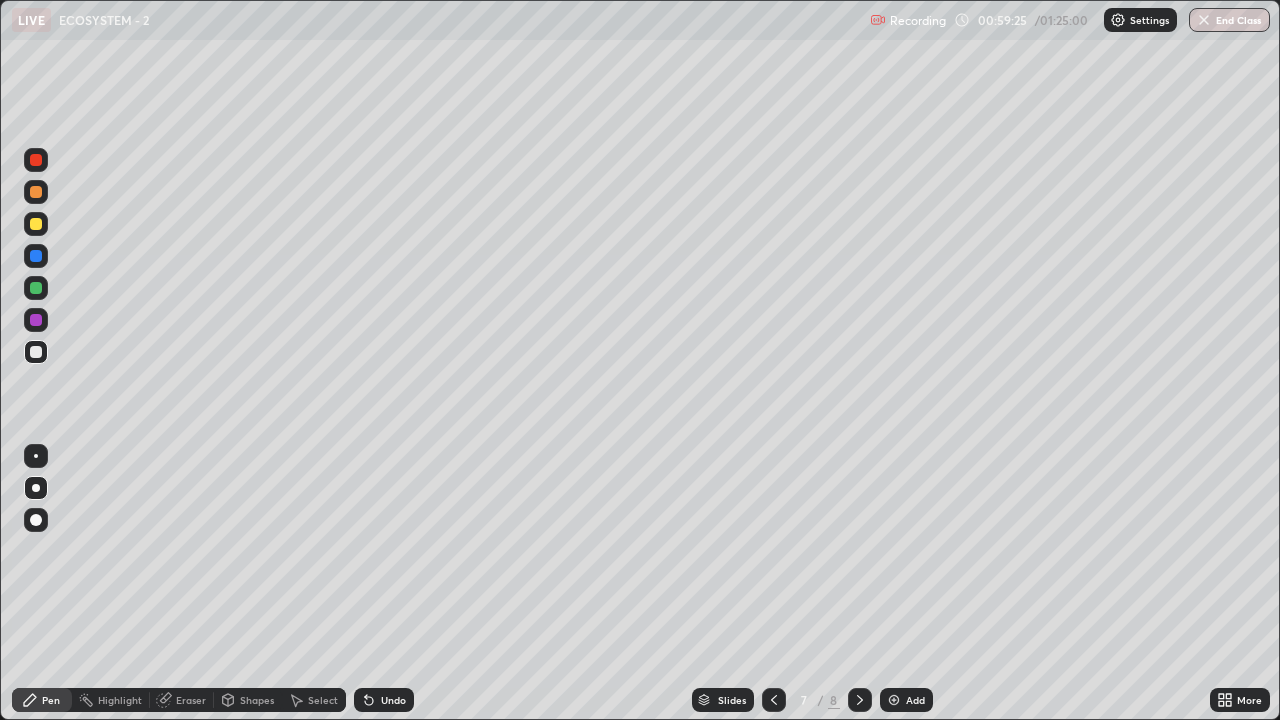click on "Undo" at bounding box center [393, 700] 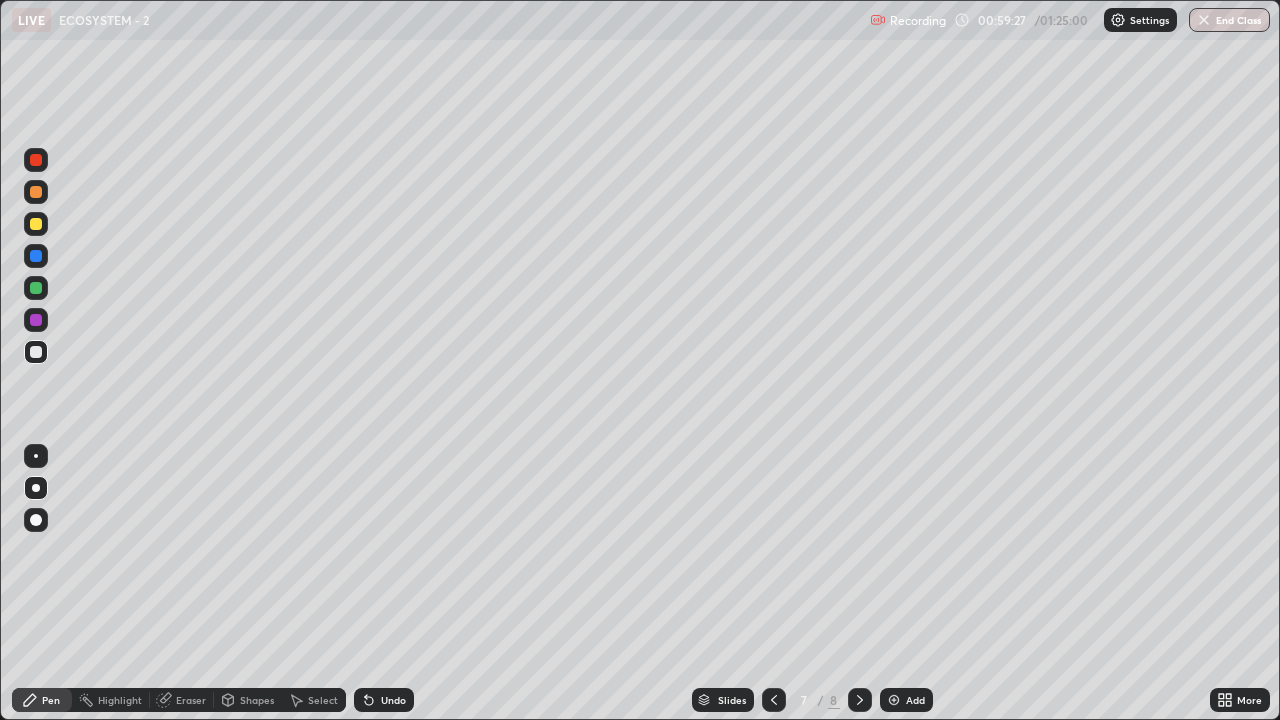 click on "More" at bounding box center (1240, 700) 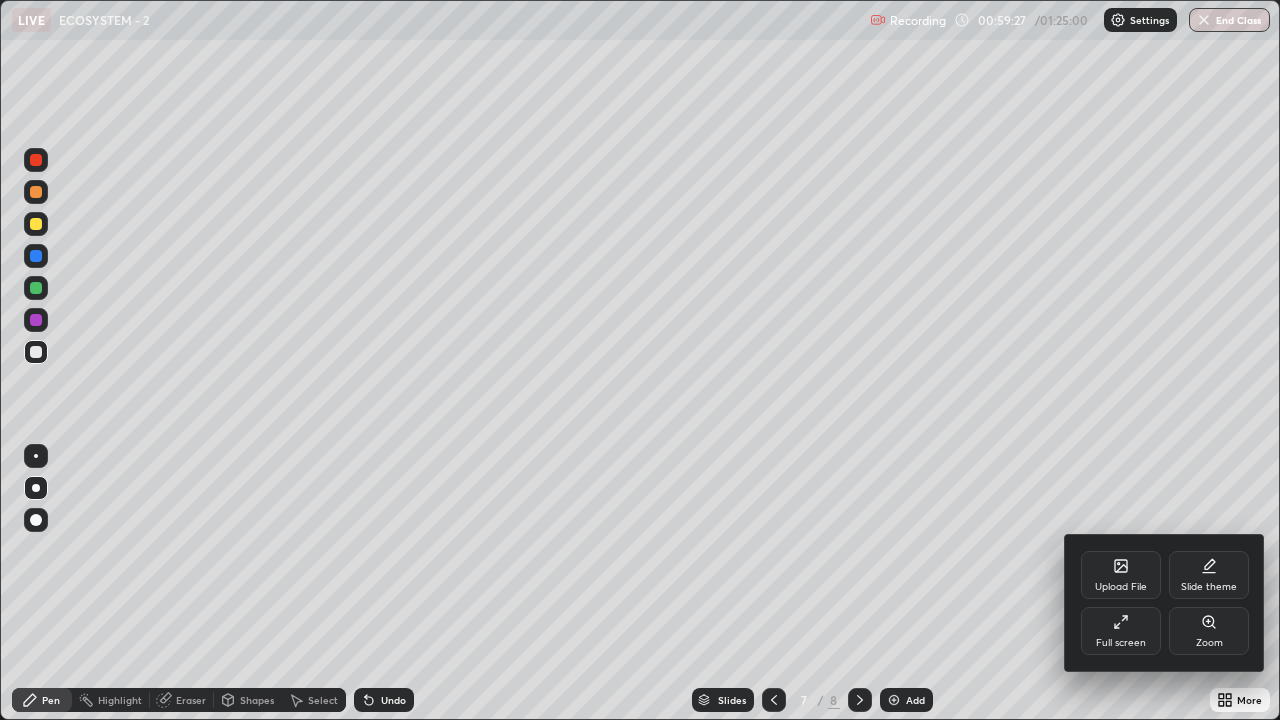 click 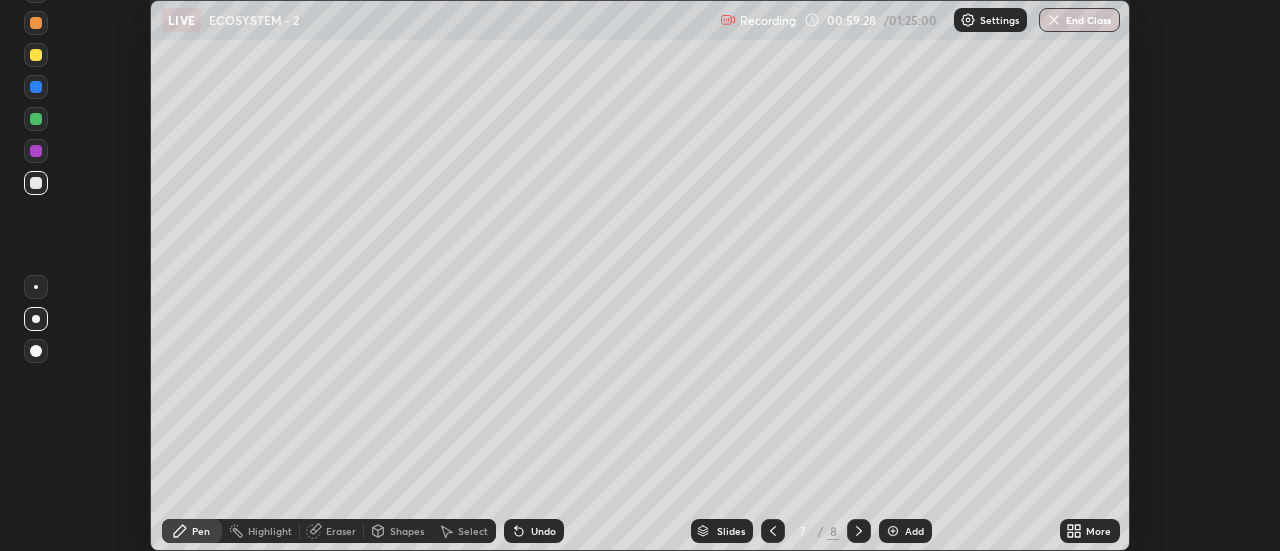 scroll, scrollTop: 551, scrollLeft: 1280, axis: both 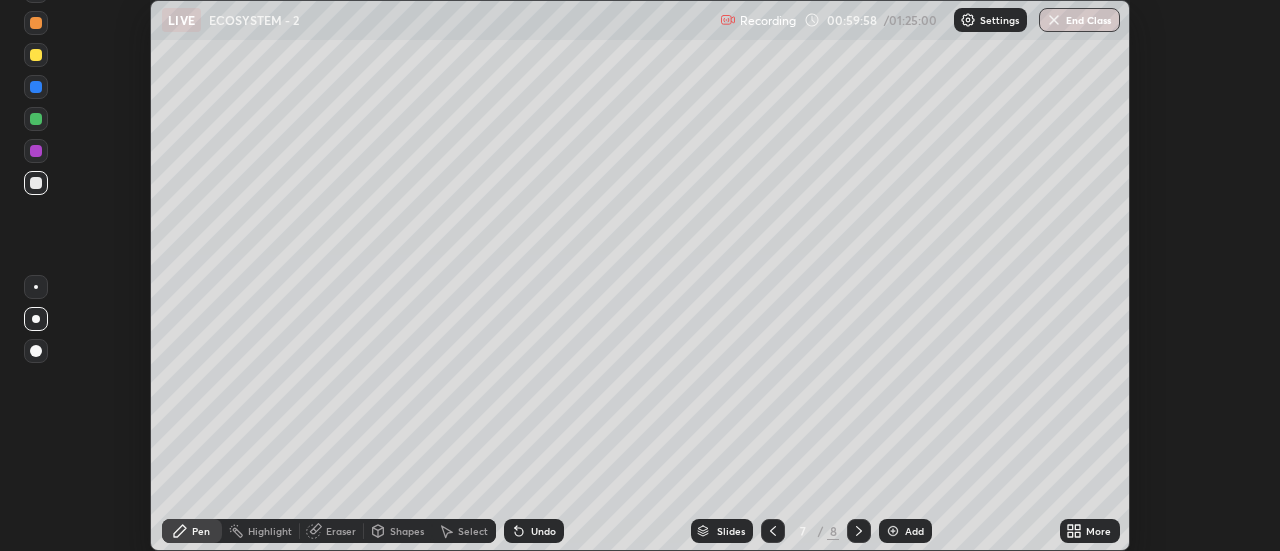 click at bounding box center [773, 531] 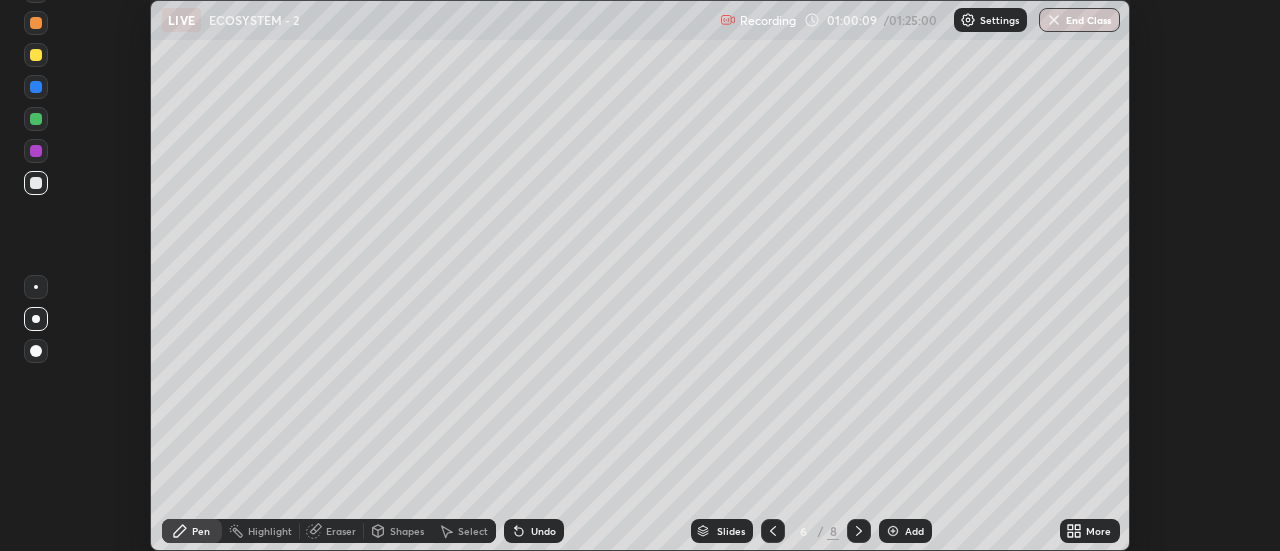 click on "More" at bounding box center (1098, 531) 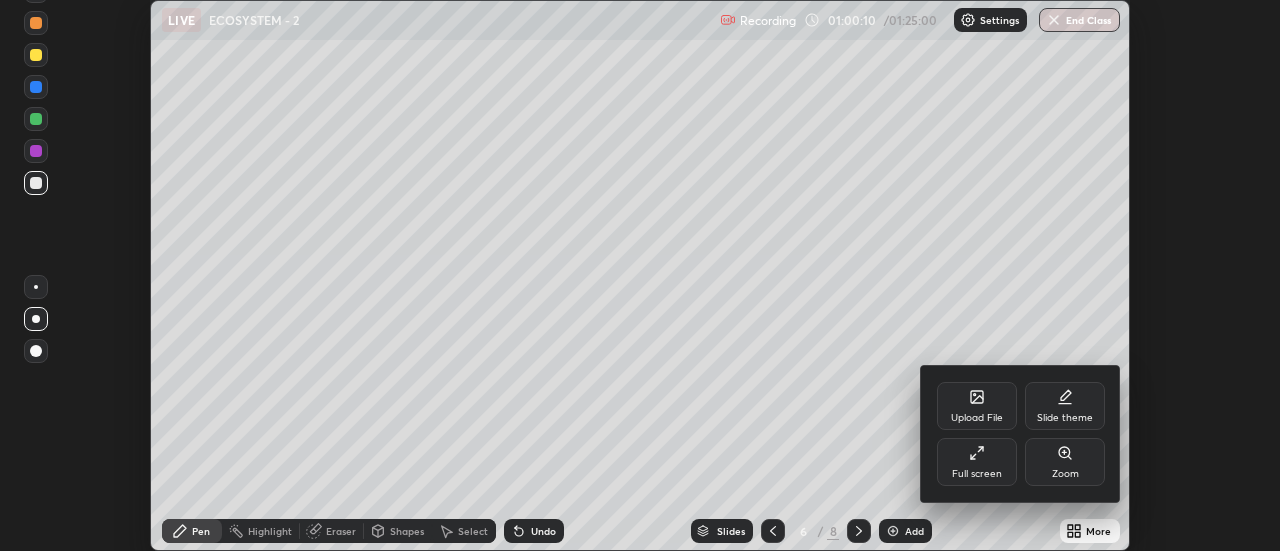 click 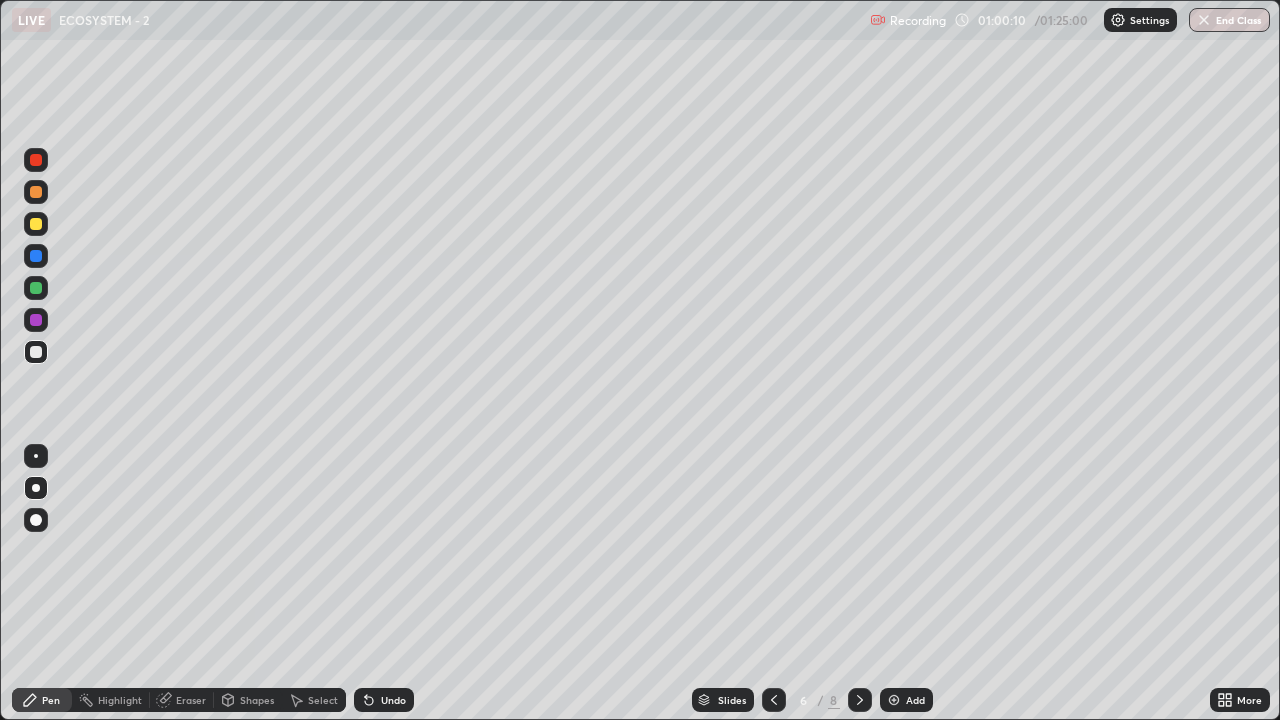 scroll, scrollTop: 99280, scrollLeft: 98720, axis: both 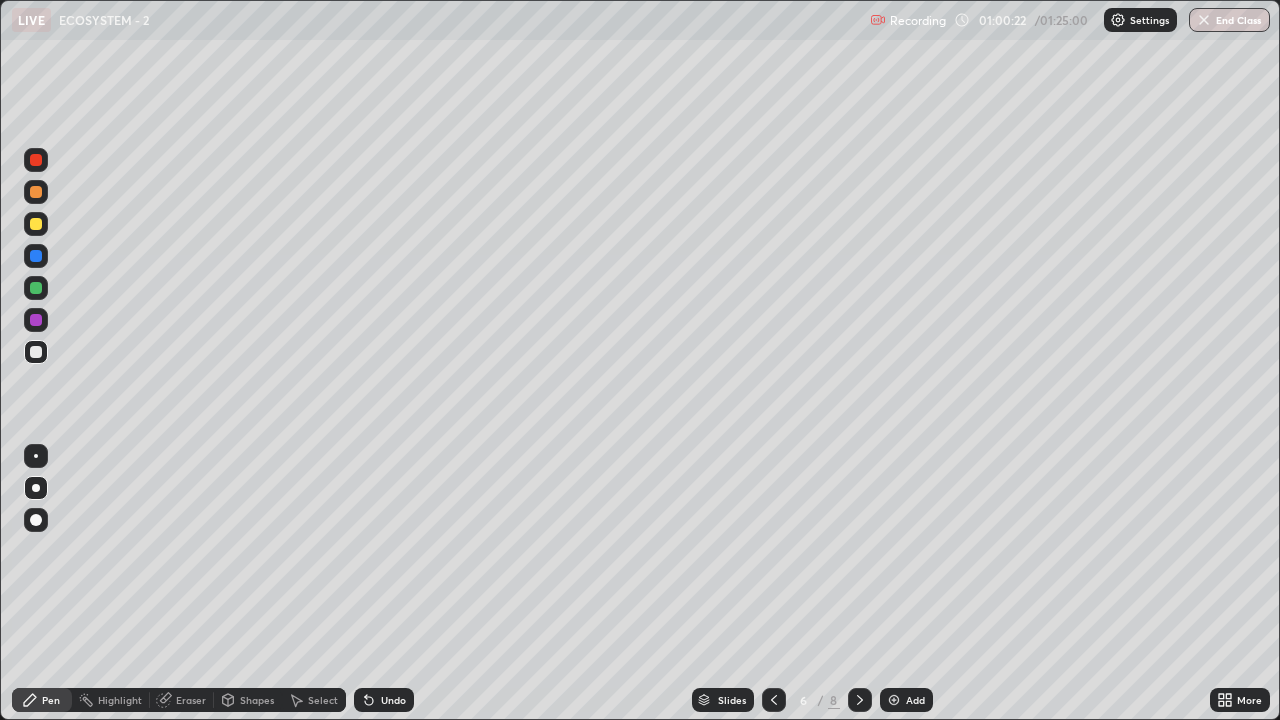 click 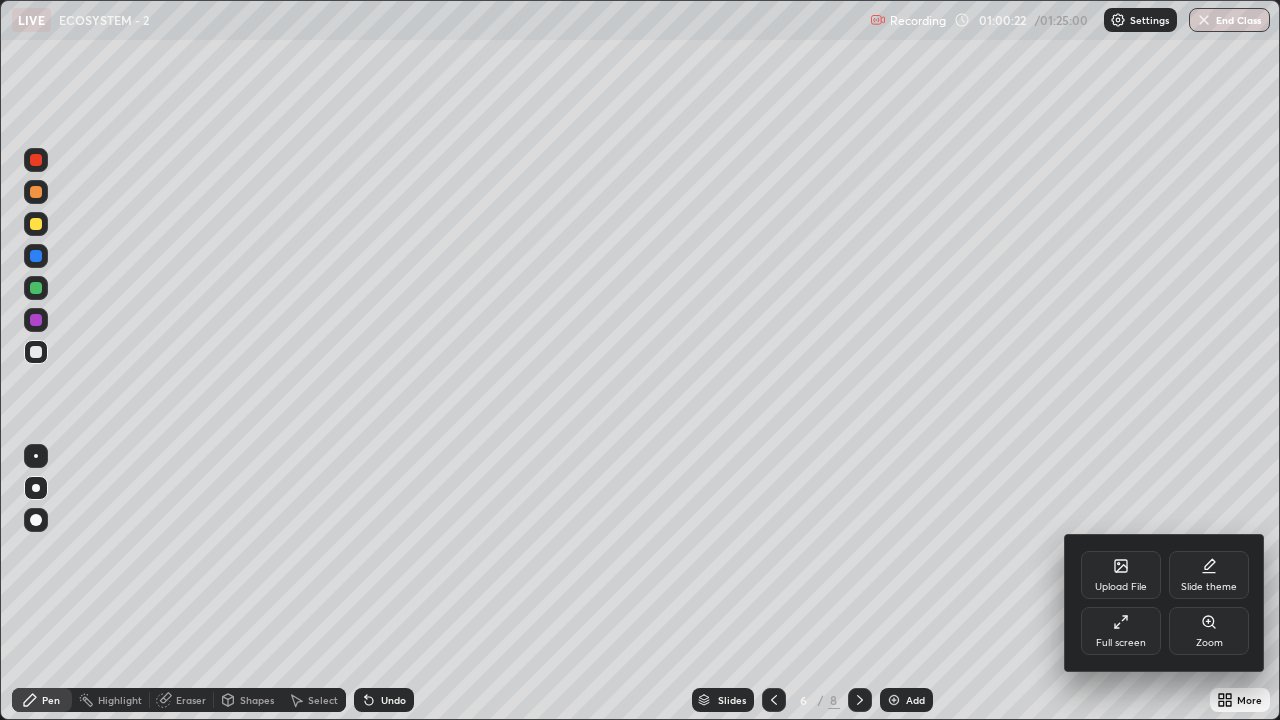 click on "Full screen" at bounding box center [1121, 631] 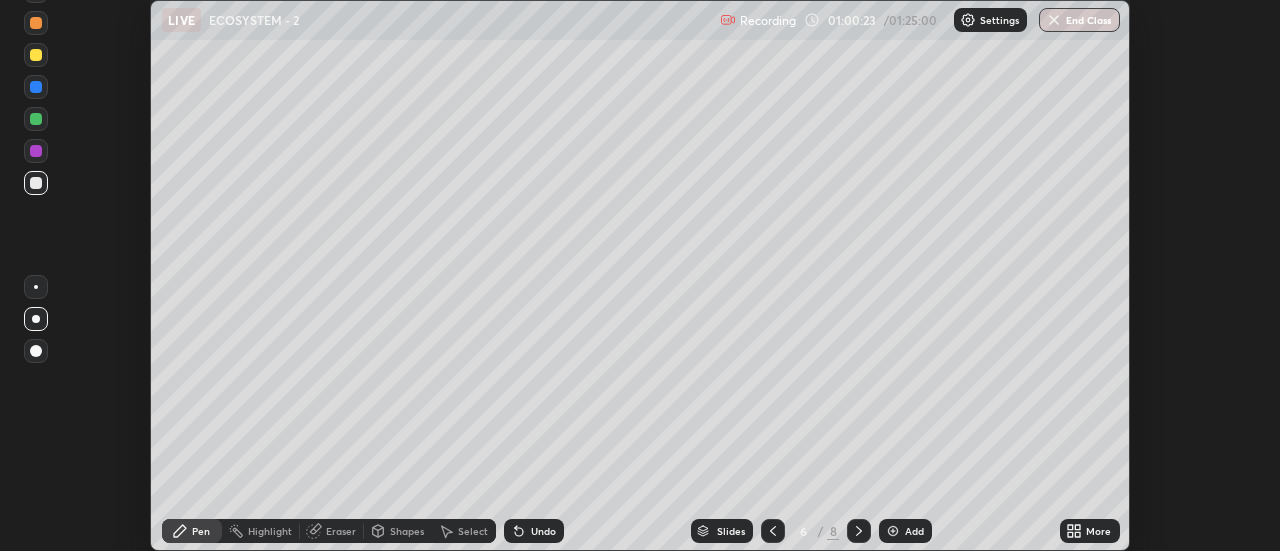 scroll, scrollTop: 551, scrollLeft: 1280, axis: both 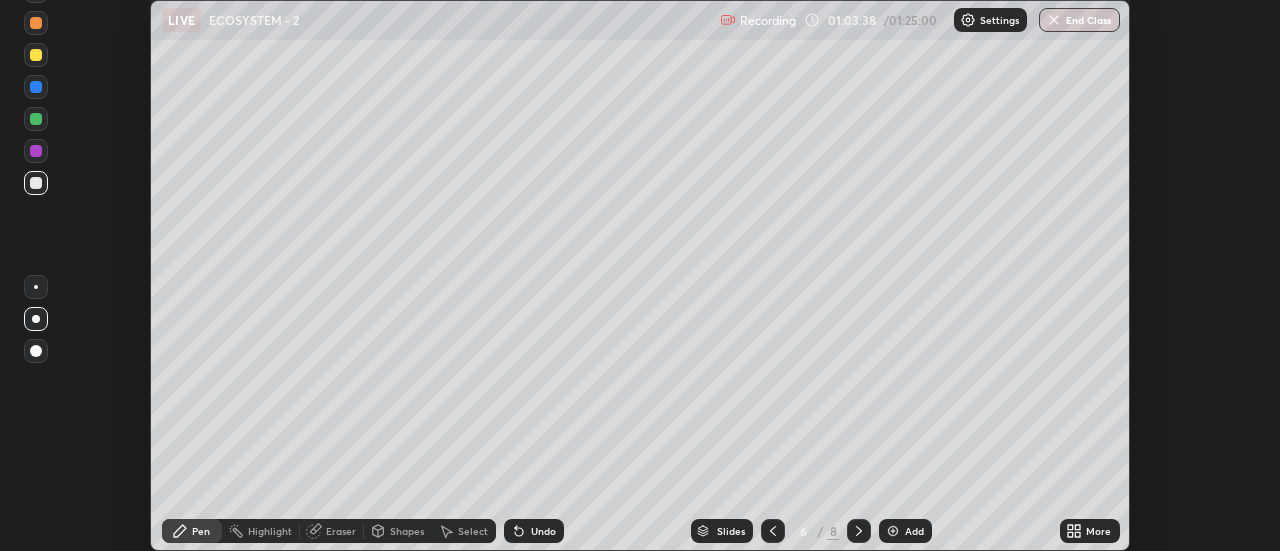 click 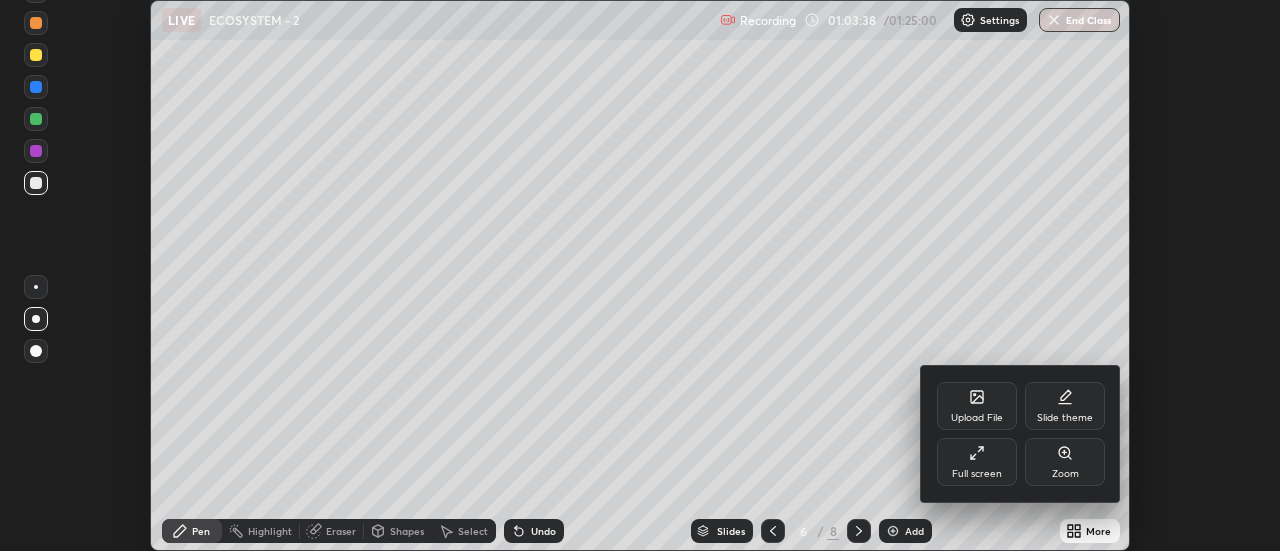 click on "Full screen" at bounding box center (977, 462) 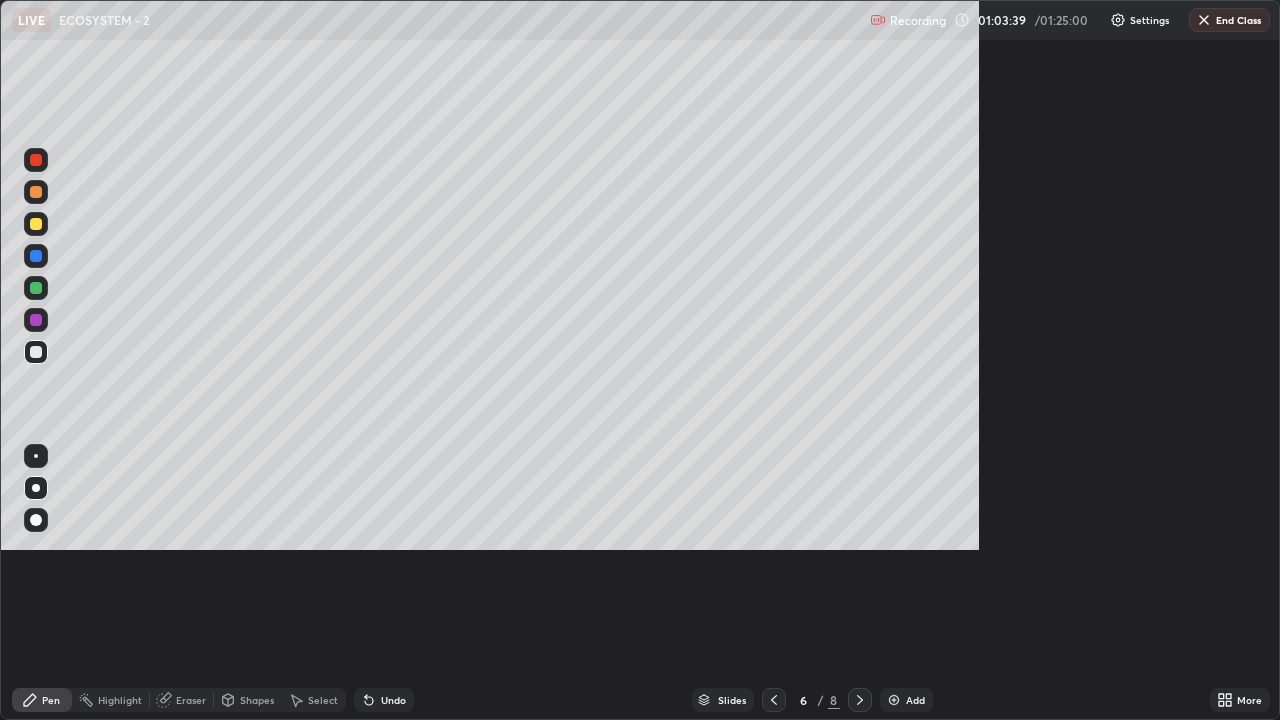 scroll, scrollTop: 99280, scrollLeft: 98720, axis: both 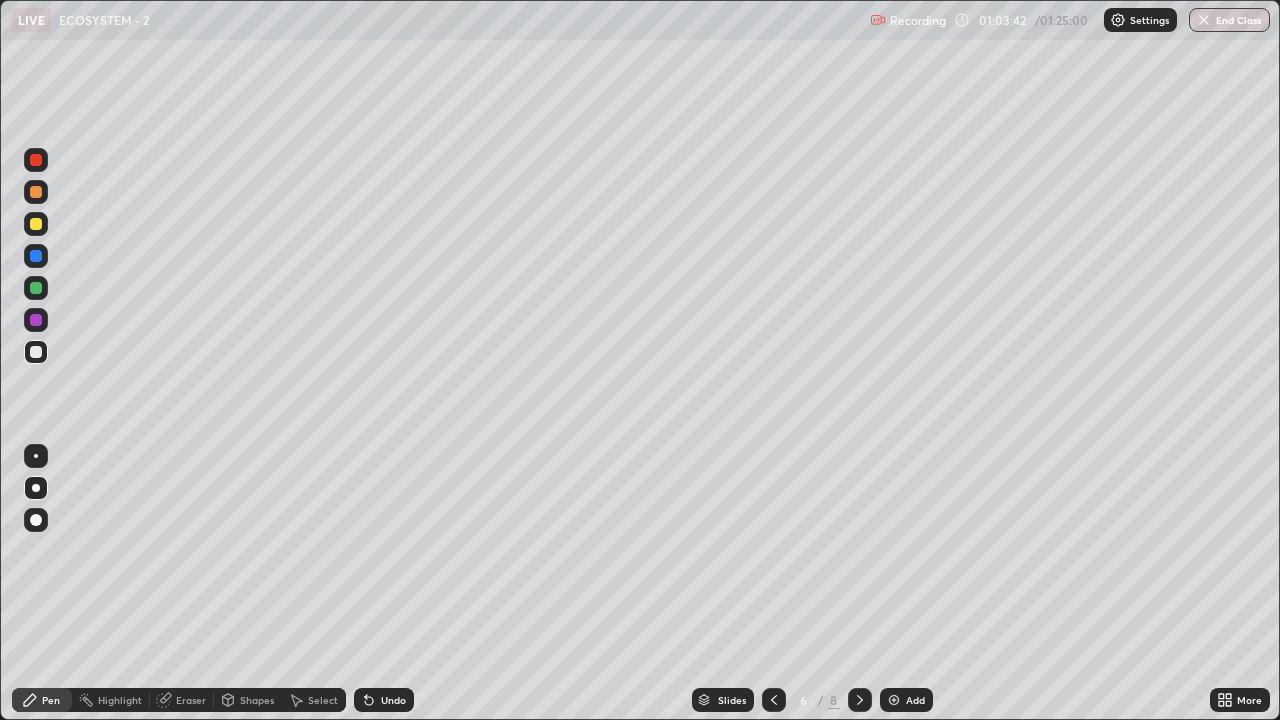 click on "Eraser" at bounding box center (191, 700) 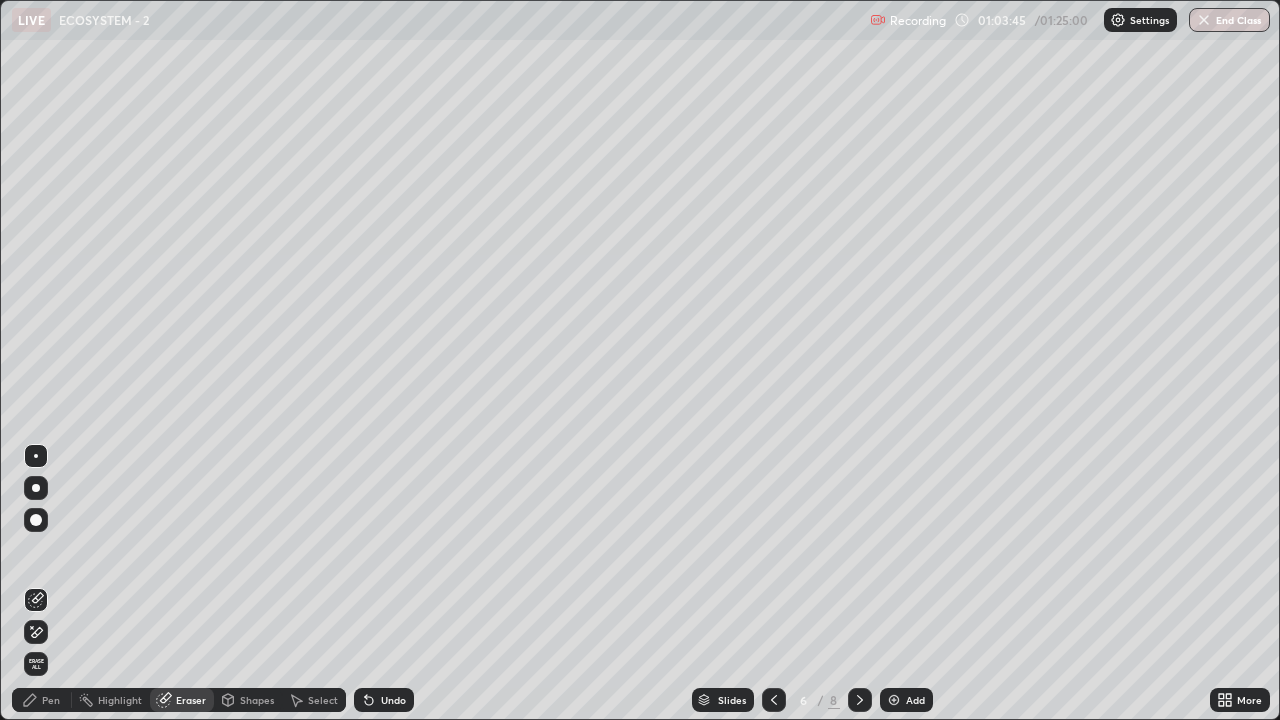 click on "Pen" at bounding box center [51, 700] 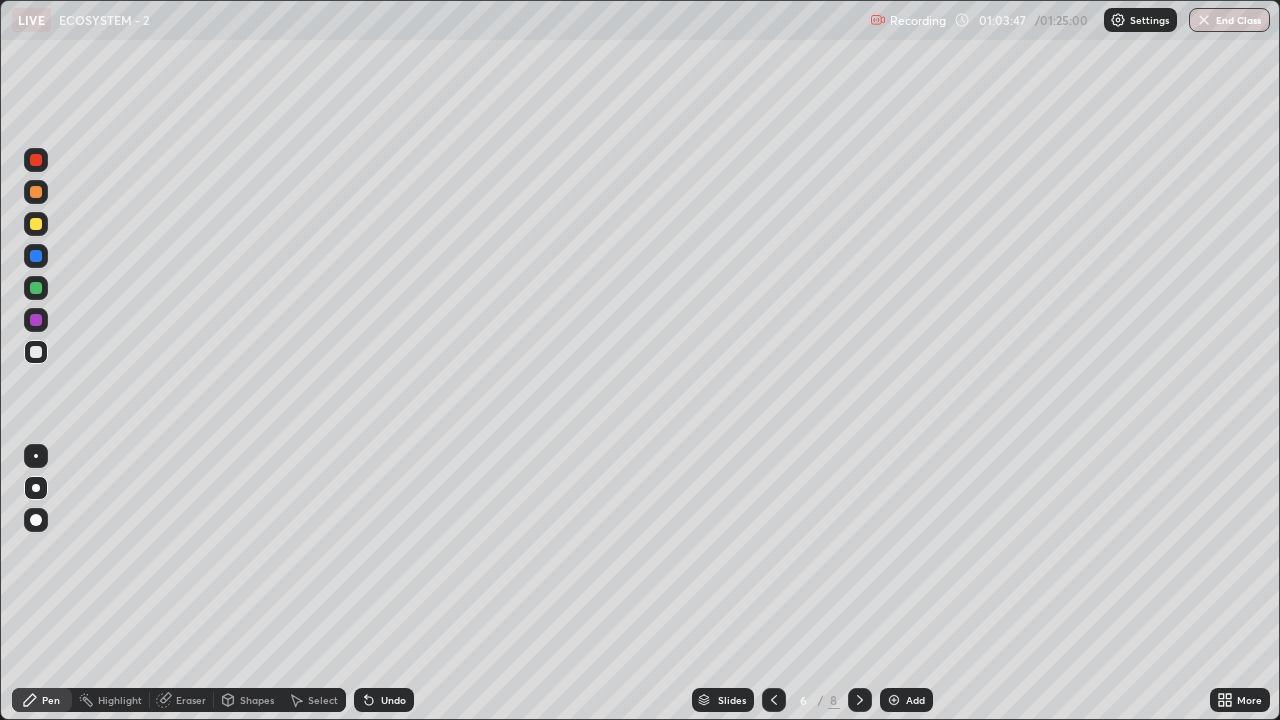 click at bounding box center [36, 288] 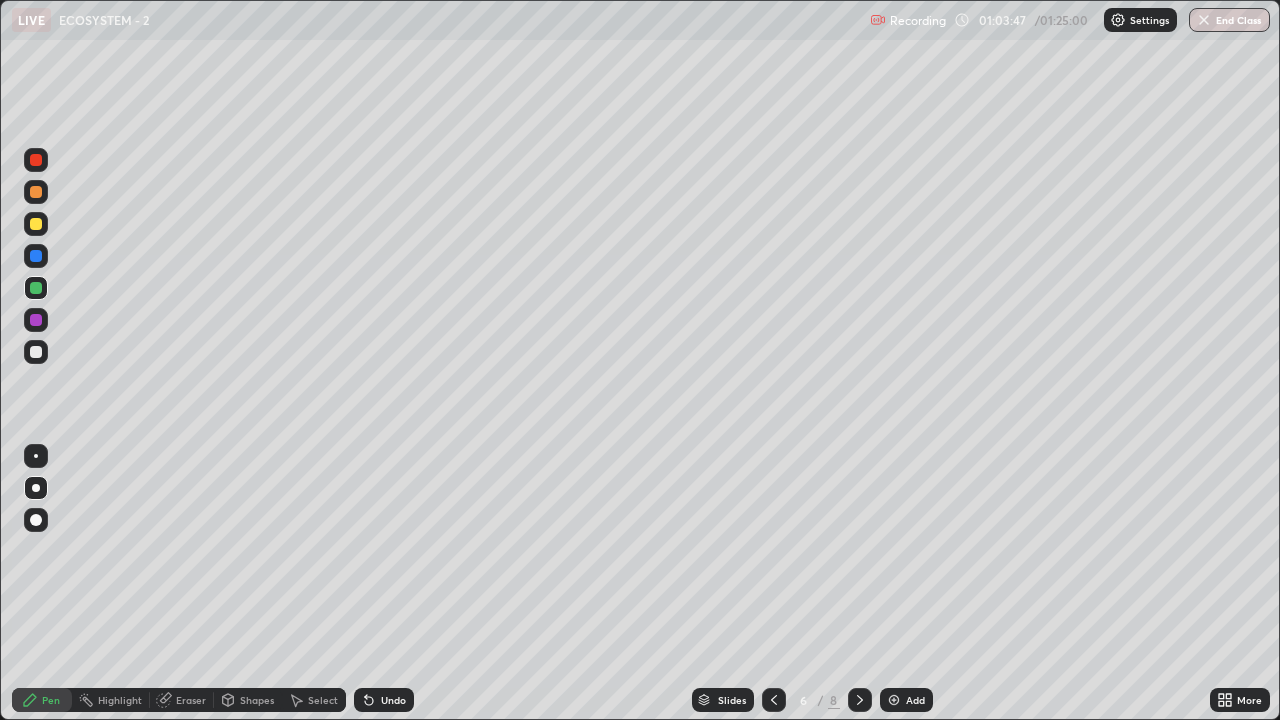 click at bounding box center [36, 256] 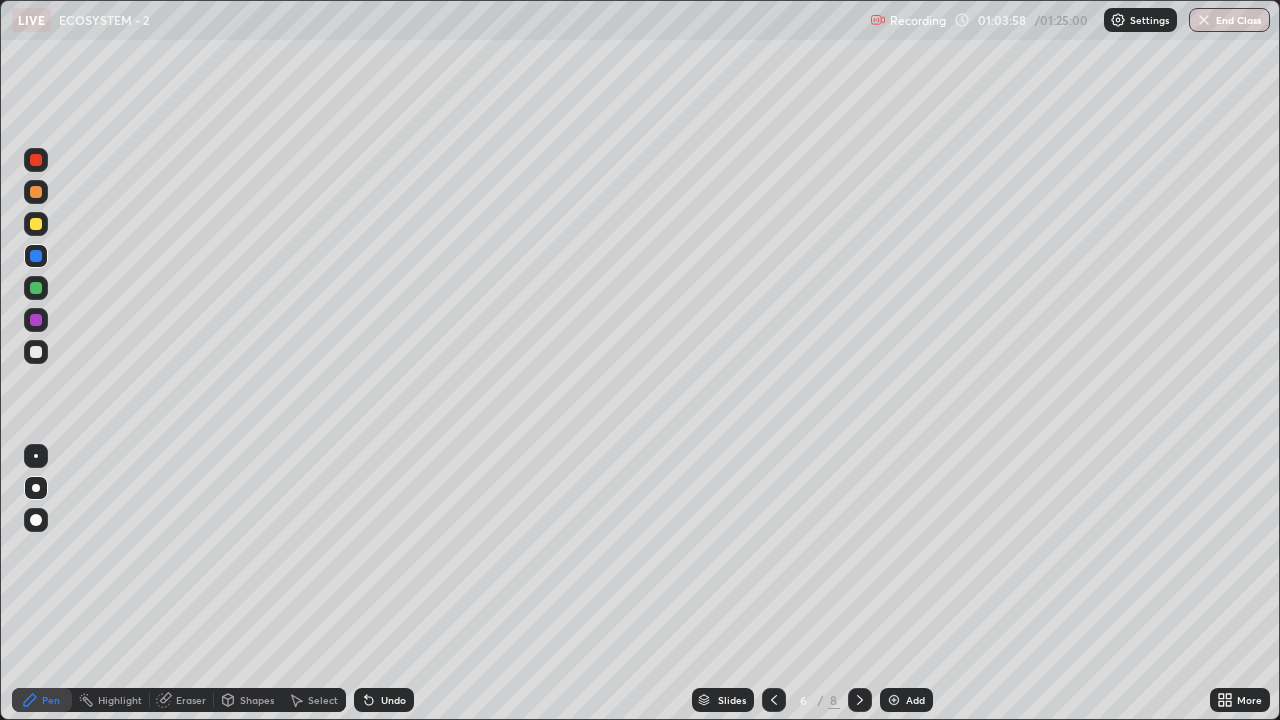 click 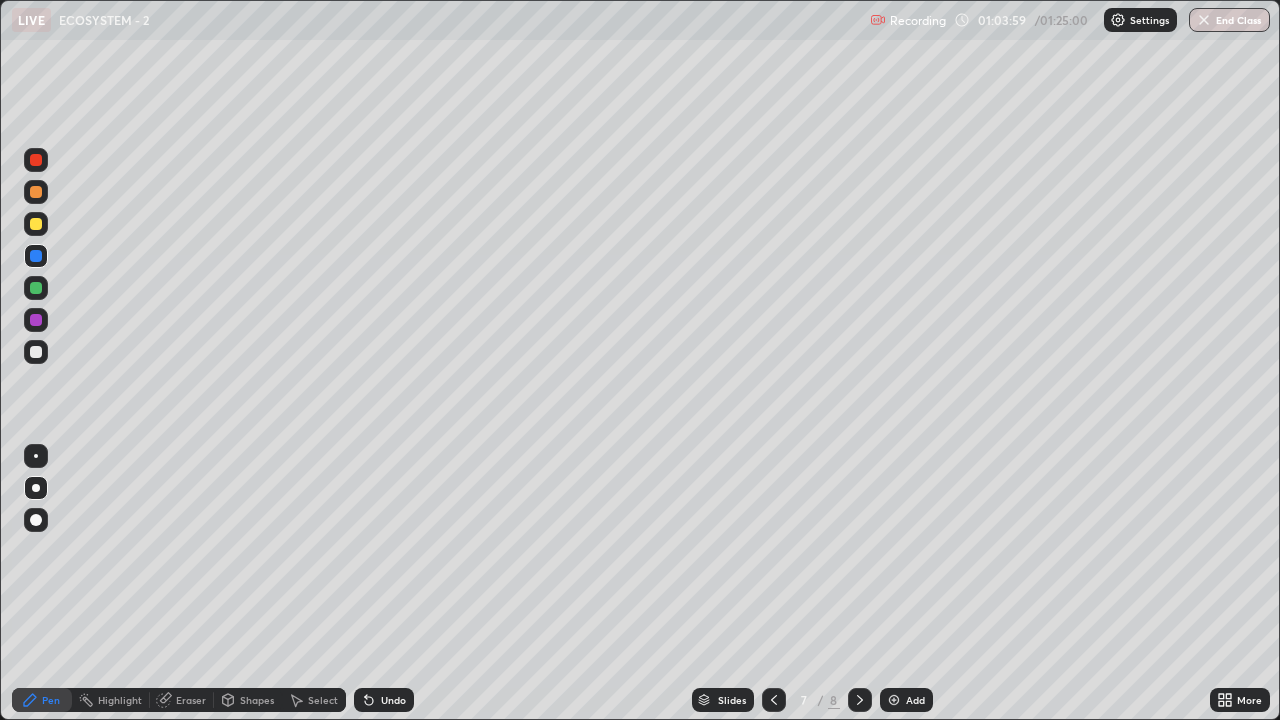 click 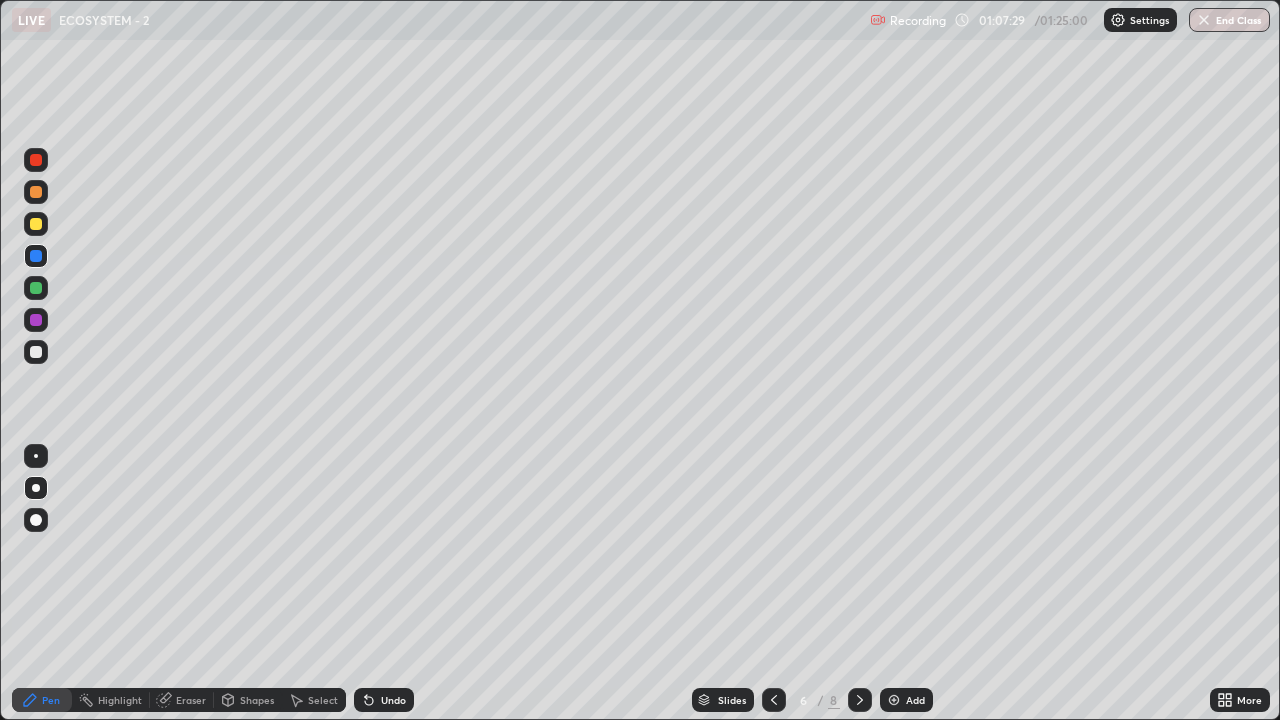 click on "Add" at bounding box center [906, 700] 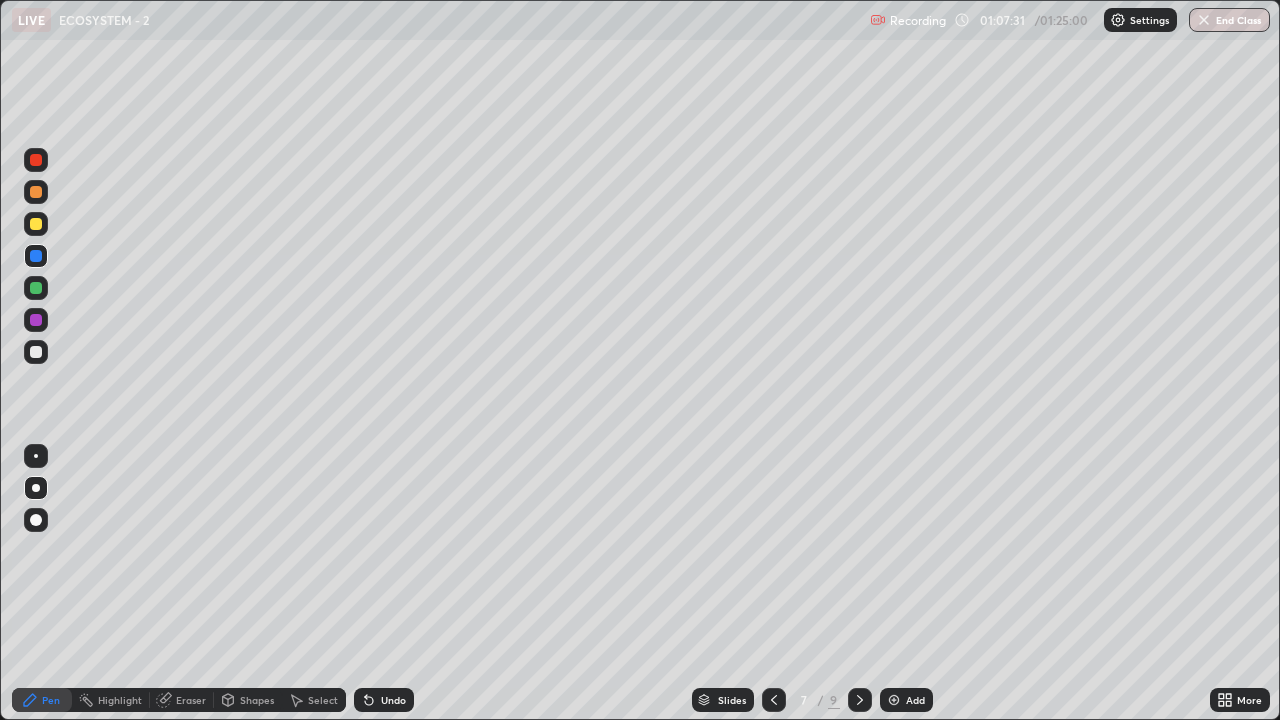 click at bounding box center [36, 192] 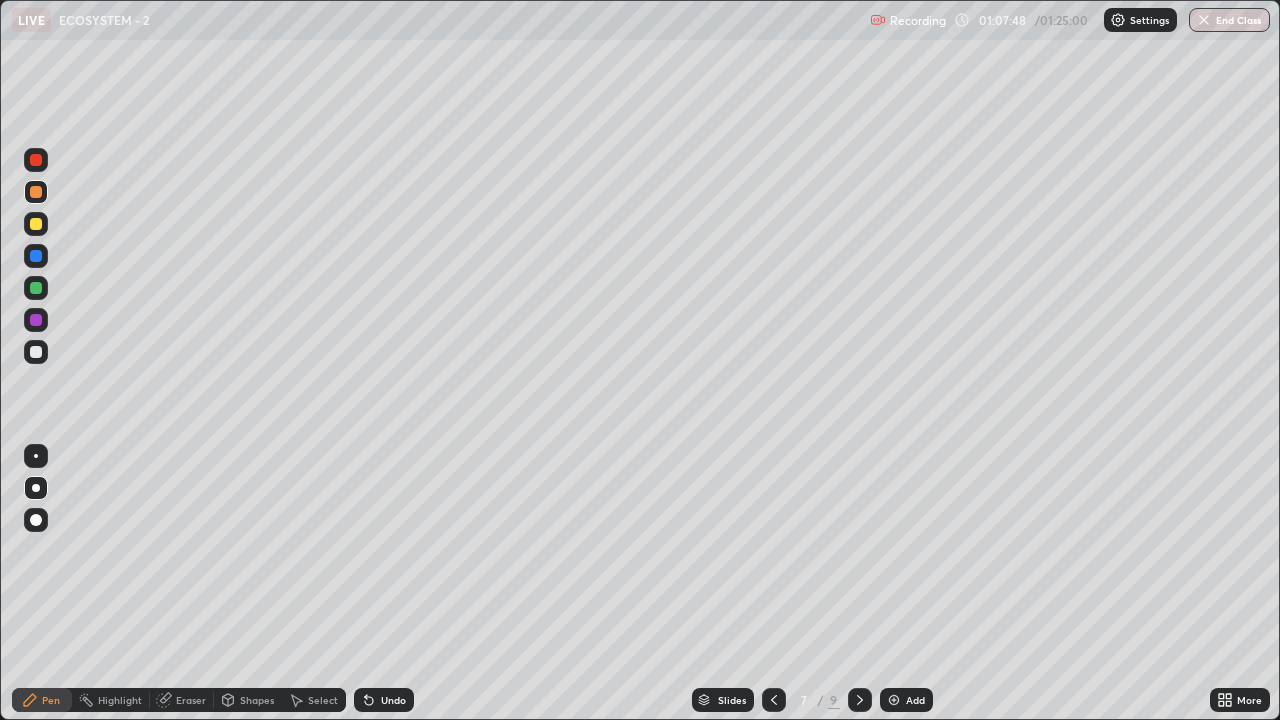 click at bounding box center [36, 352] 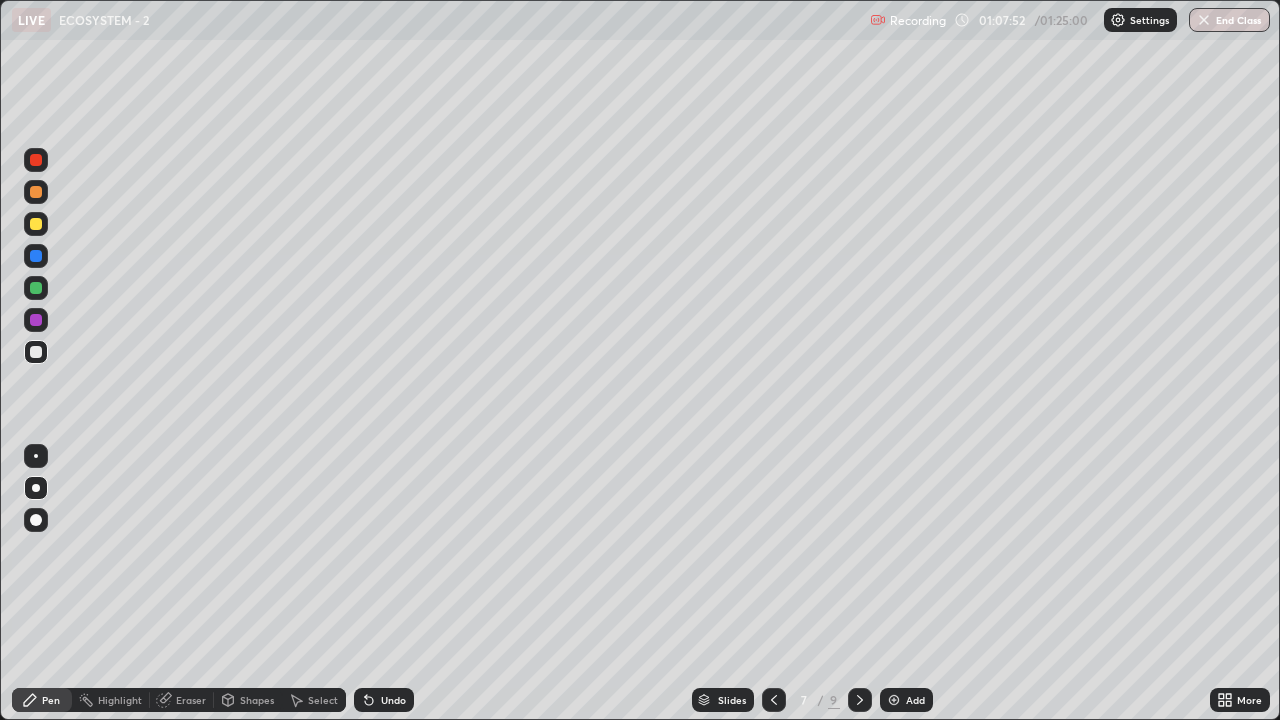 click on "Undo" at bounding box center (384, 700) 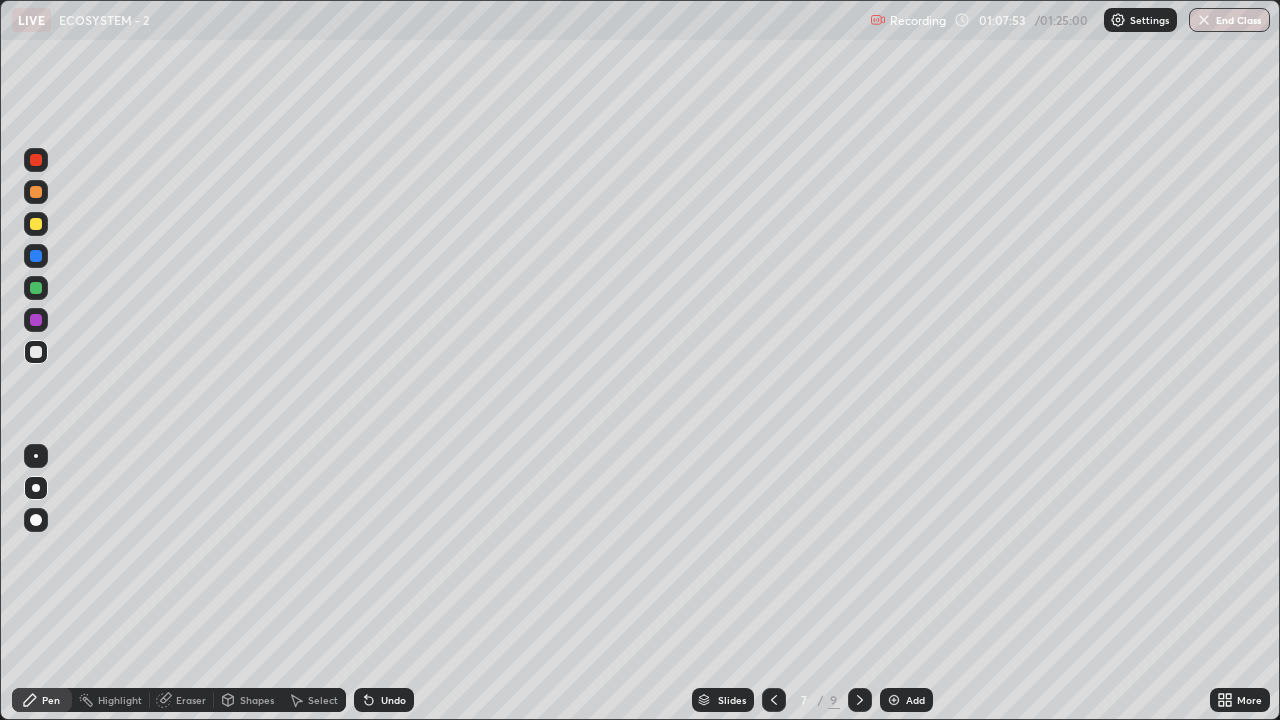 click on "Undo" at bounding box center [393, 700] 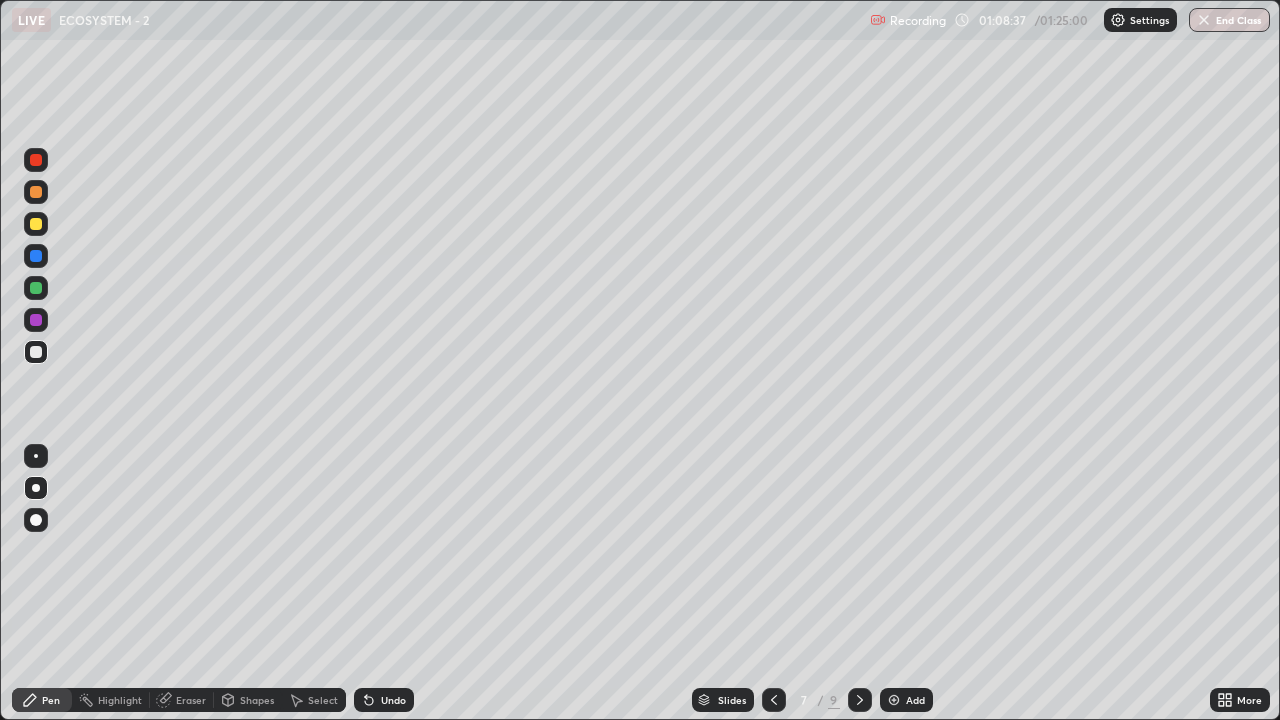click at bounding box center (36, 320) 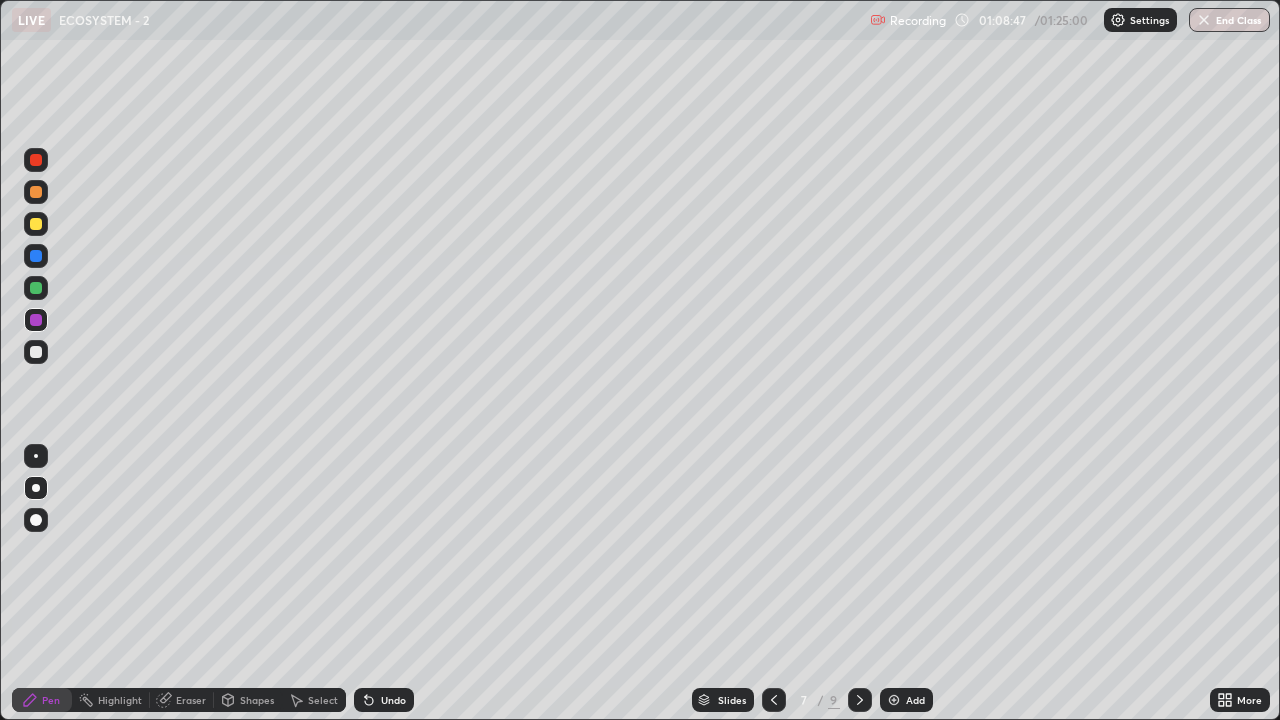 click at bounding box center [36, 288] 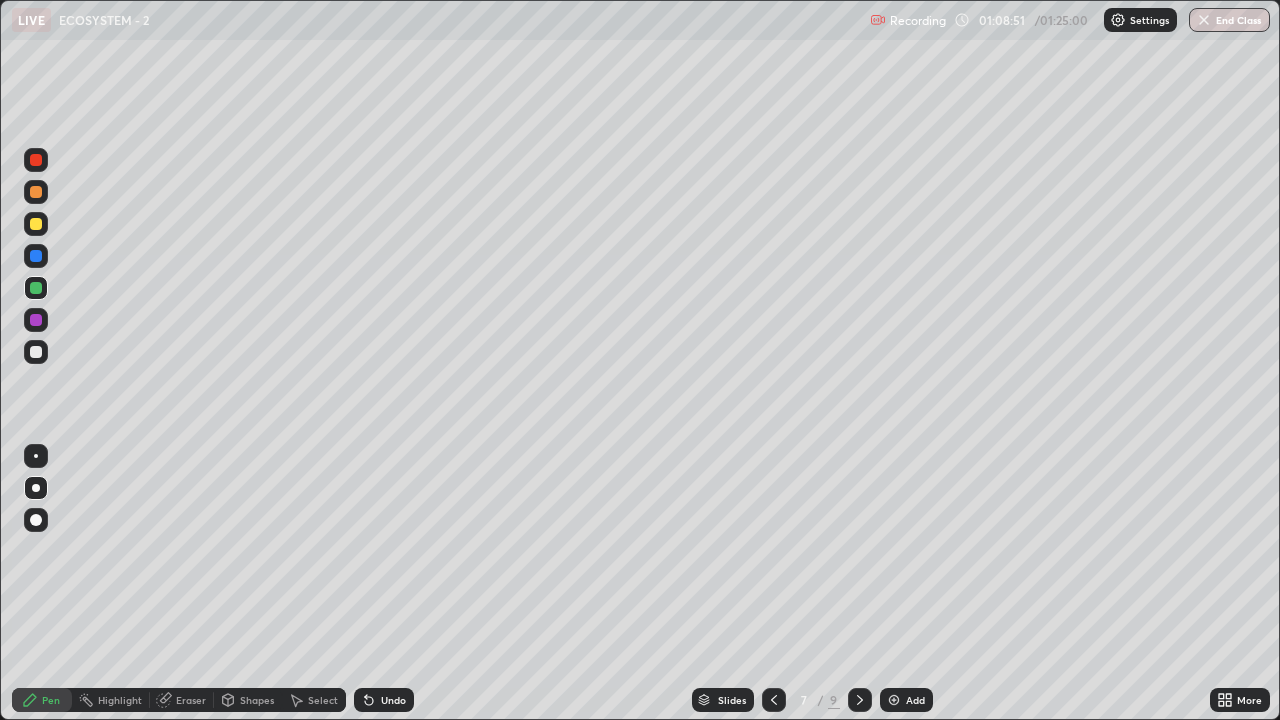click at bounding box center [36, 160] 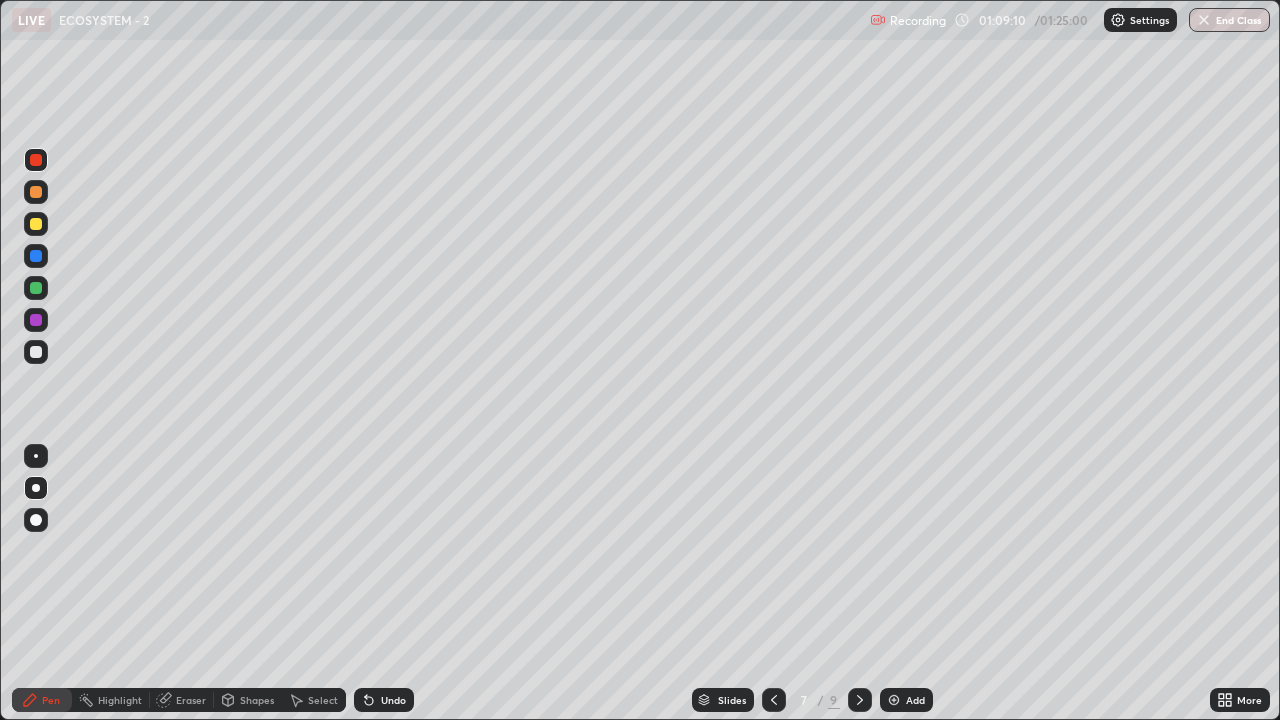 click 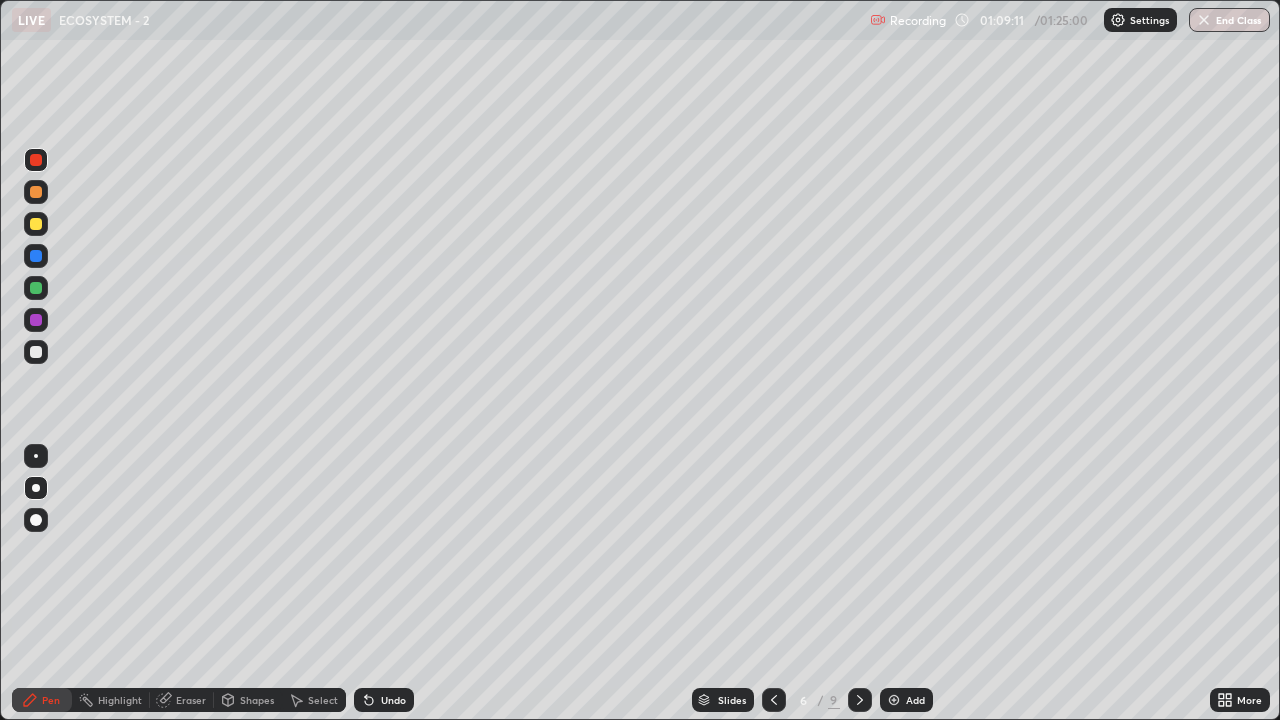 click 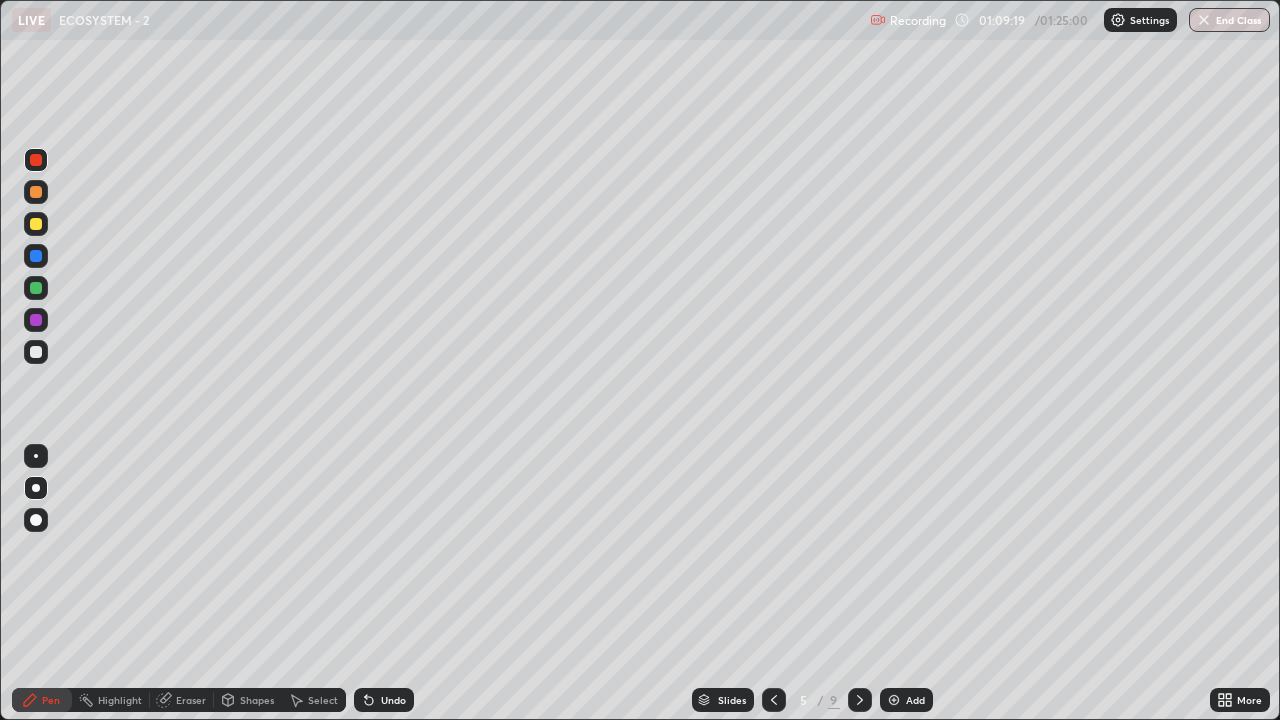 click 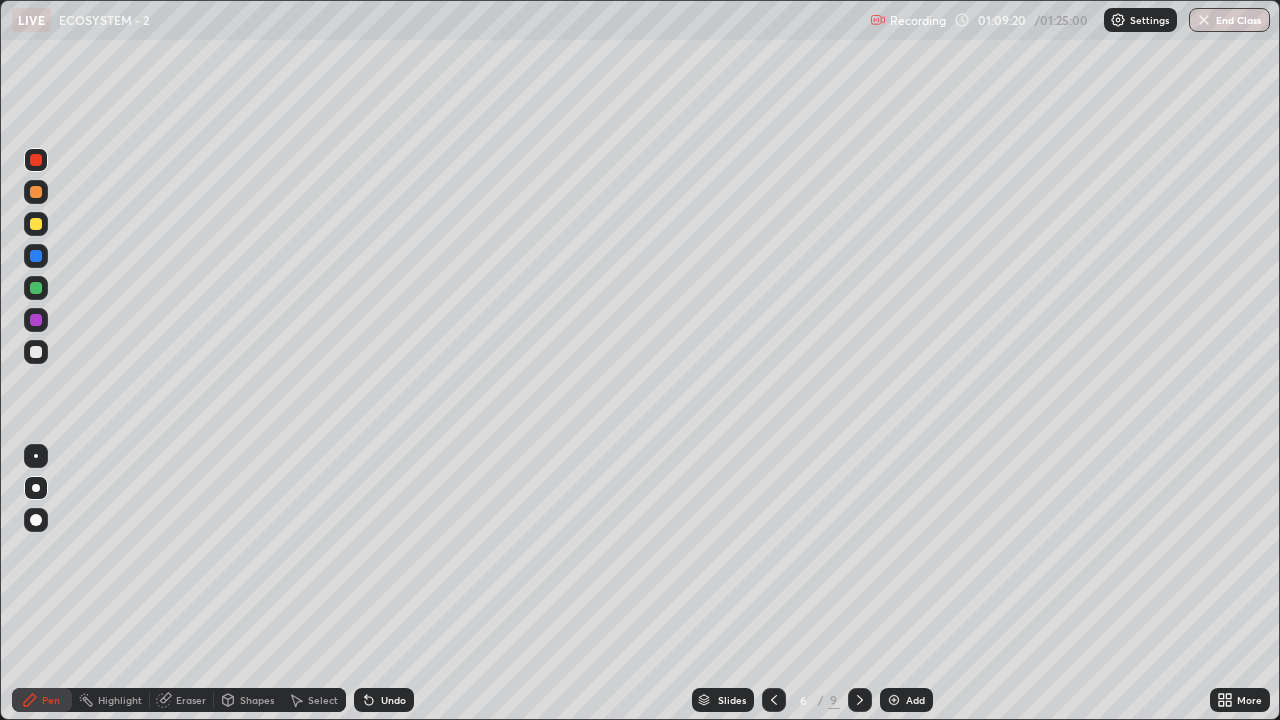 click 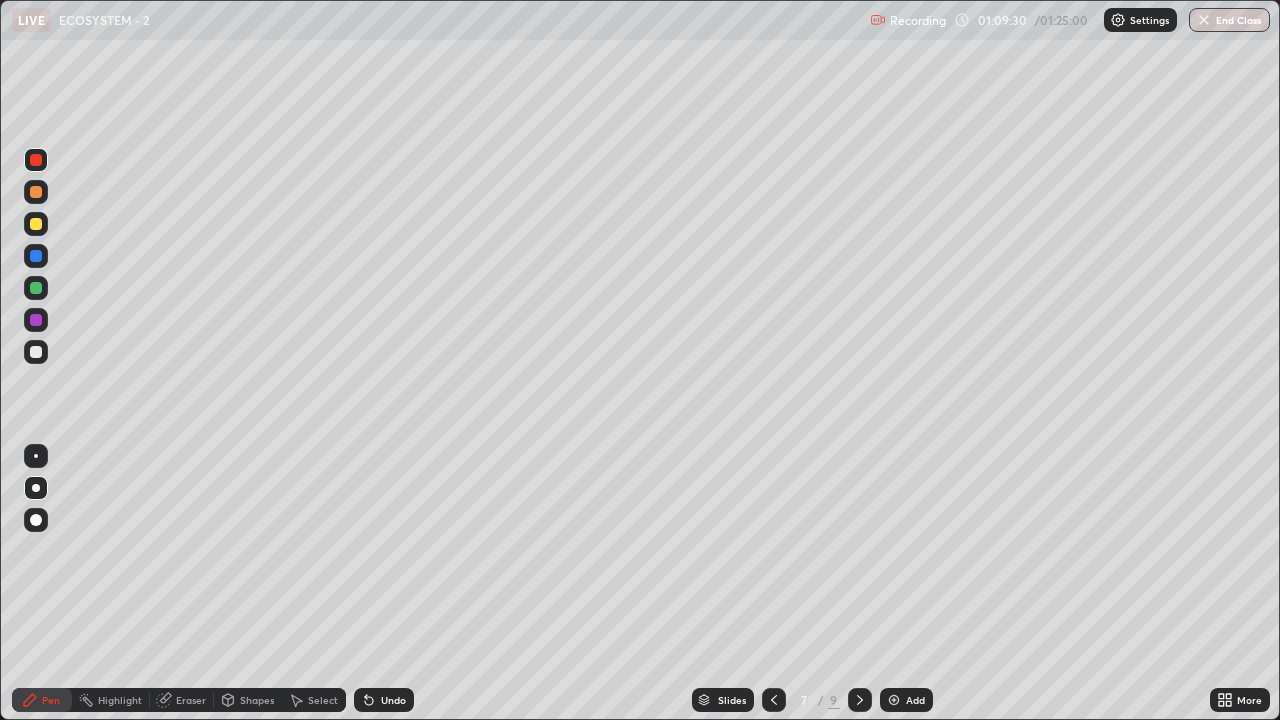 click 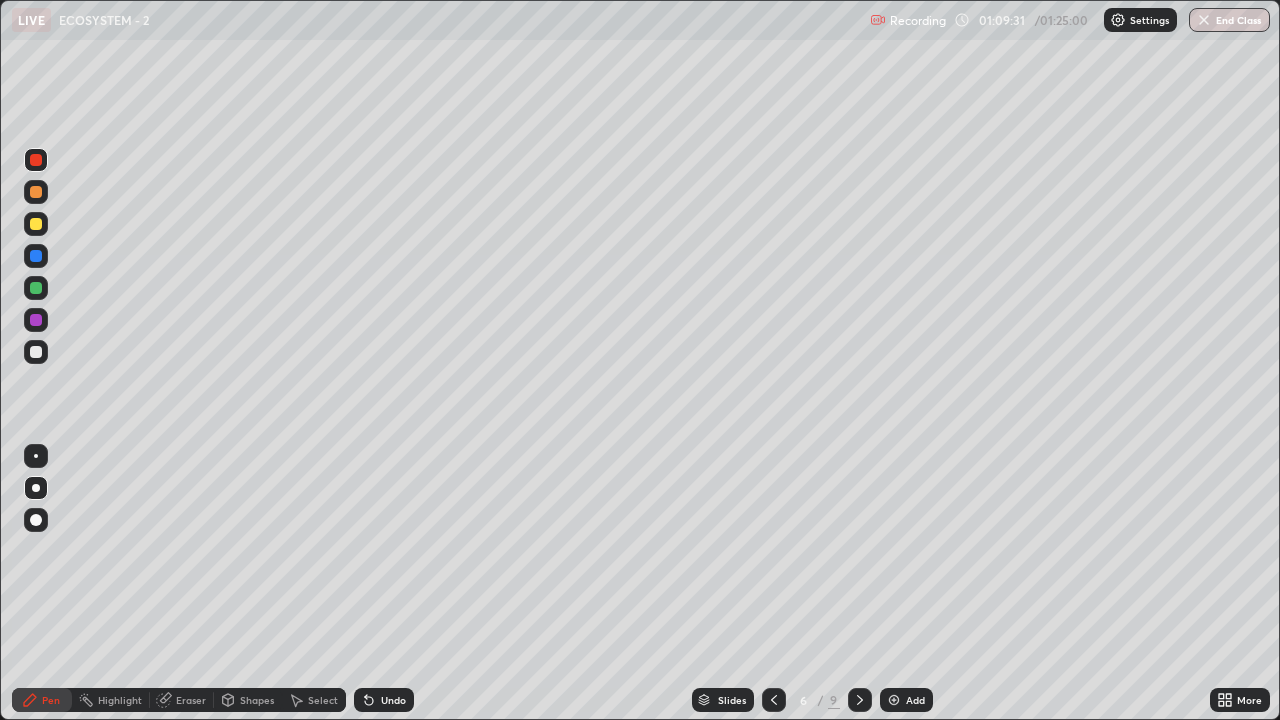 click 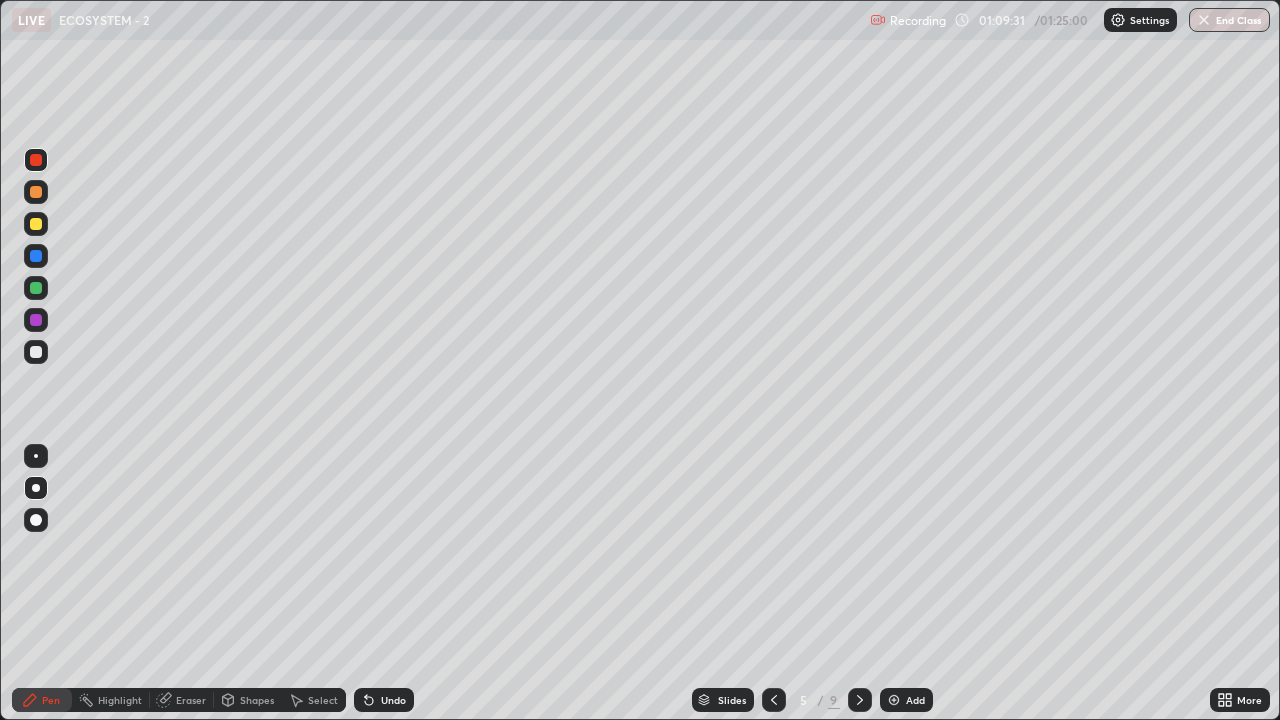 click 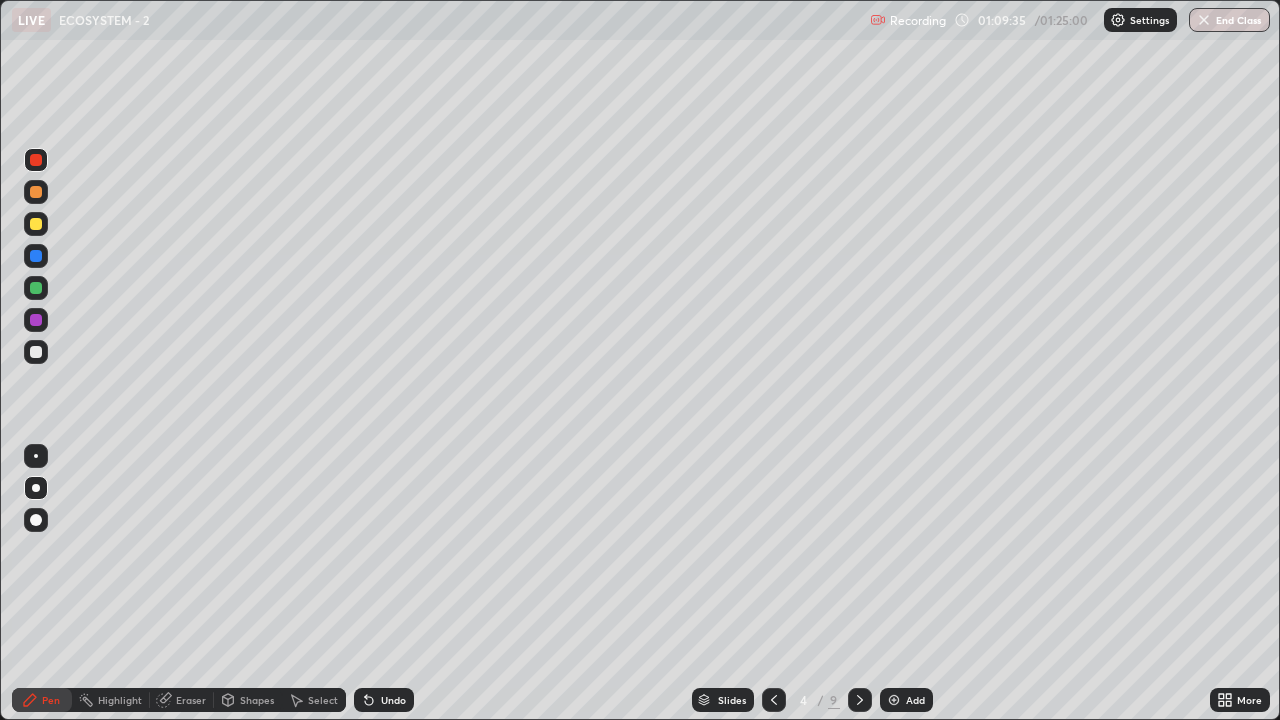 click 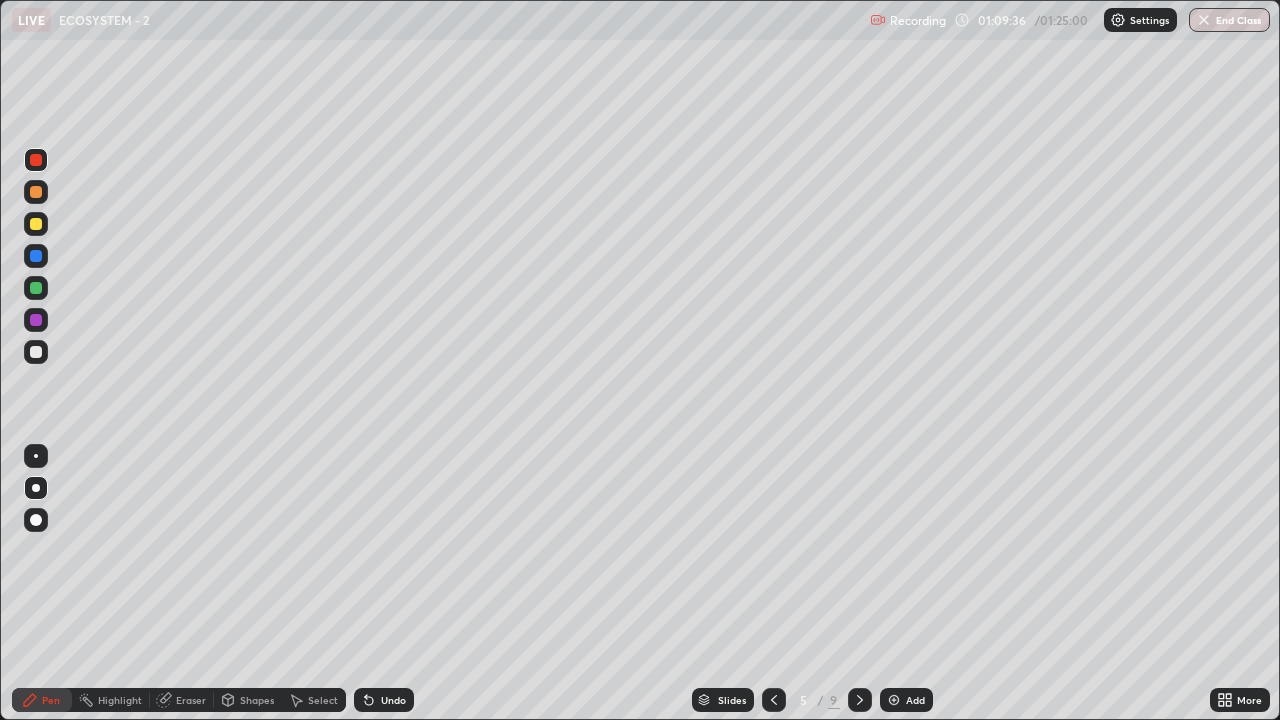 click 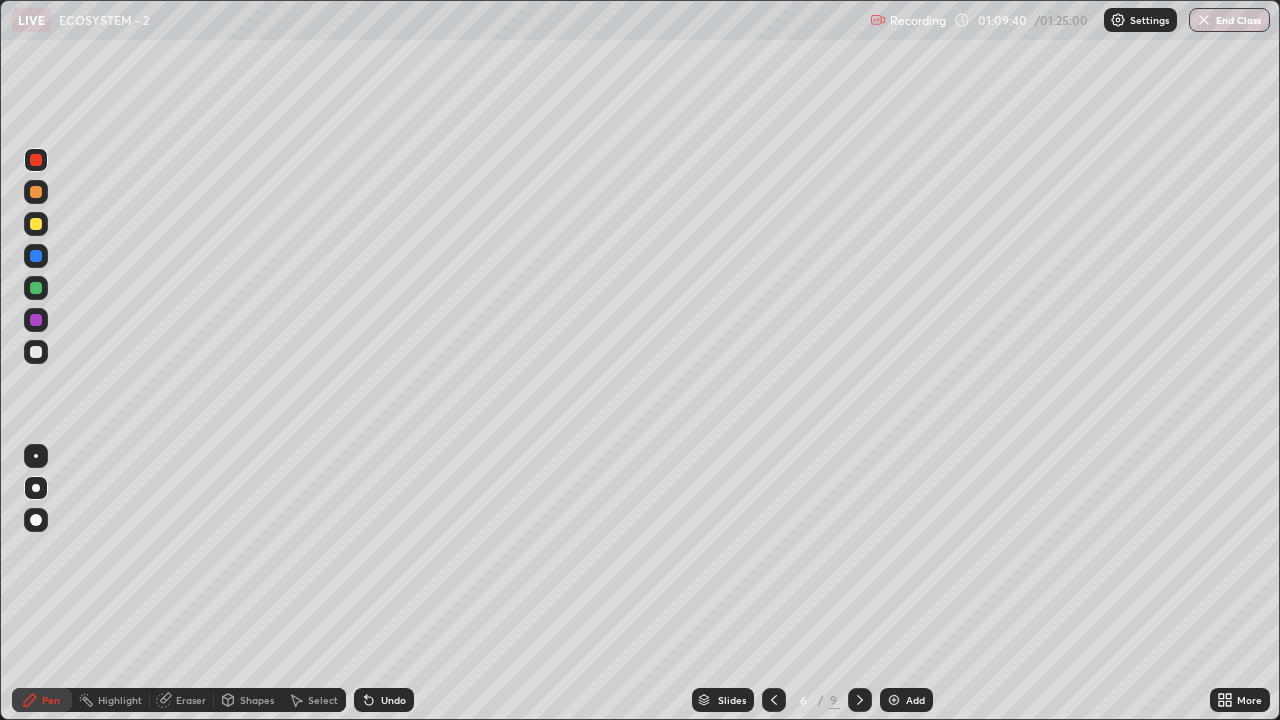 click at bounding box center (774, 700) 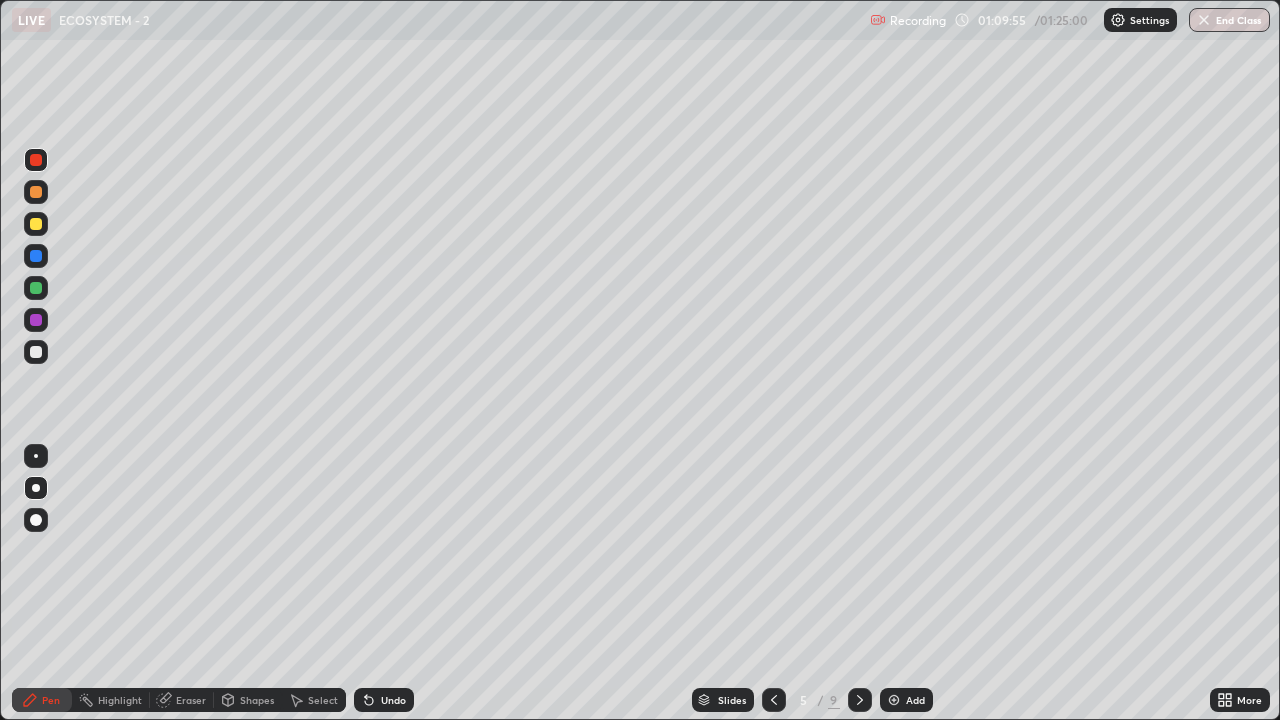 click 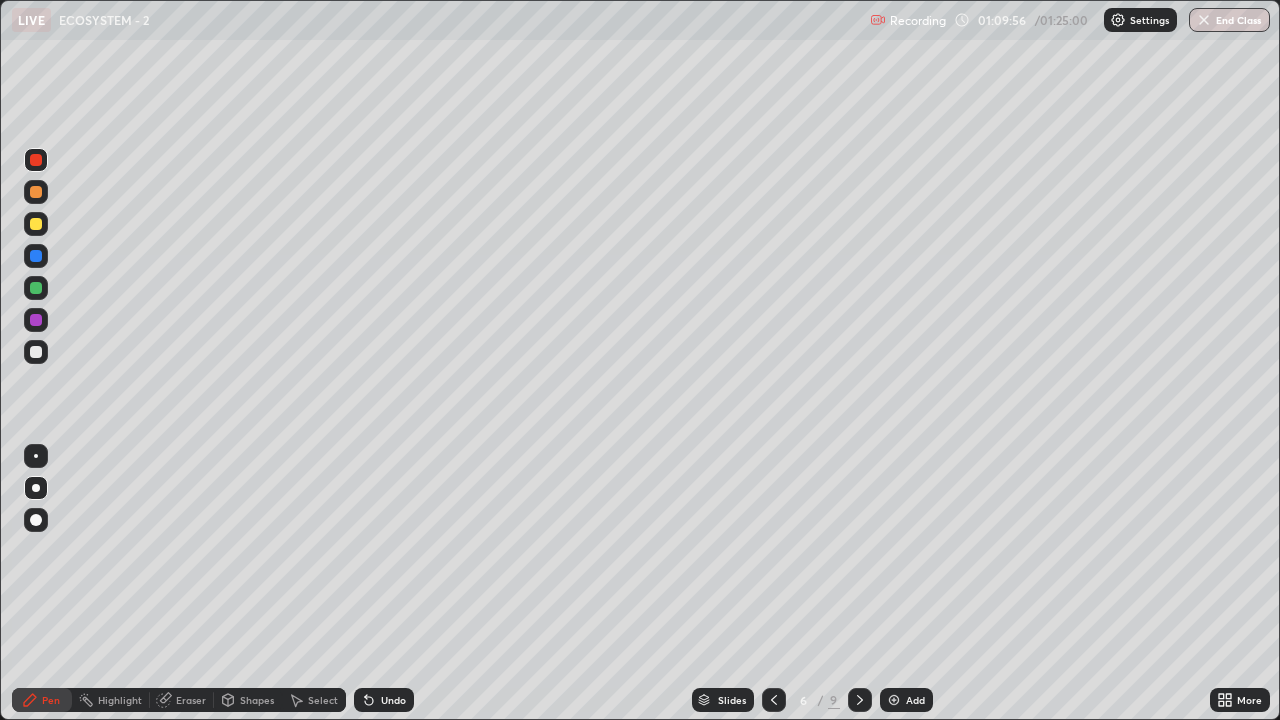 click 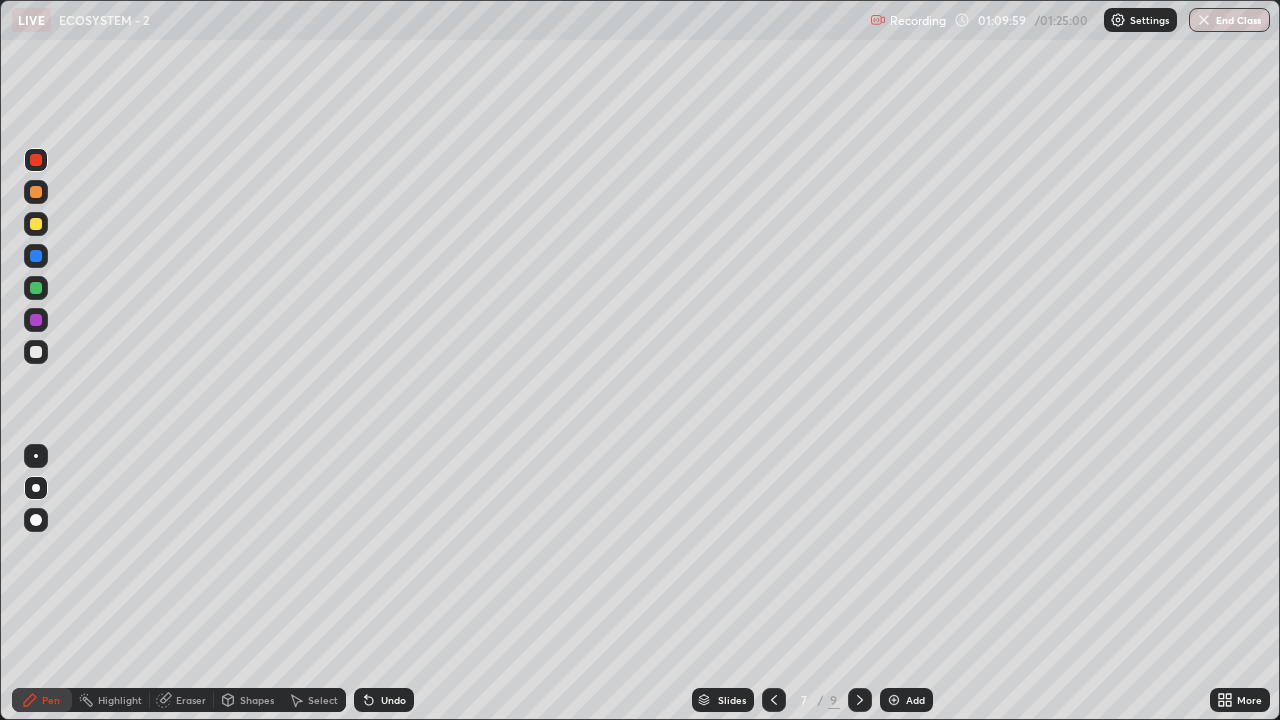 click at bounding box center [36, 352] 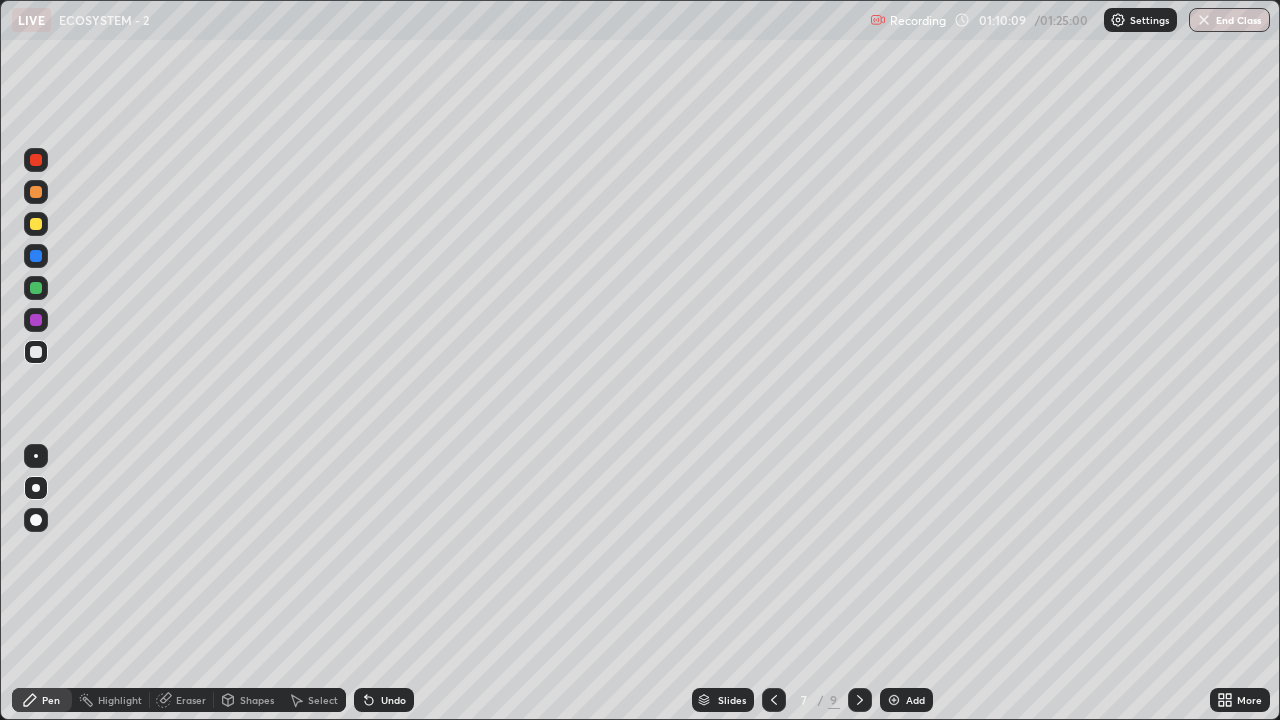 click at bounding box center (36, 224) 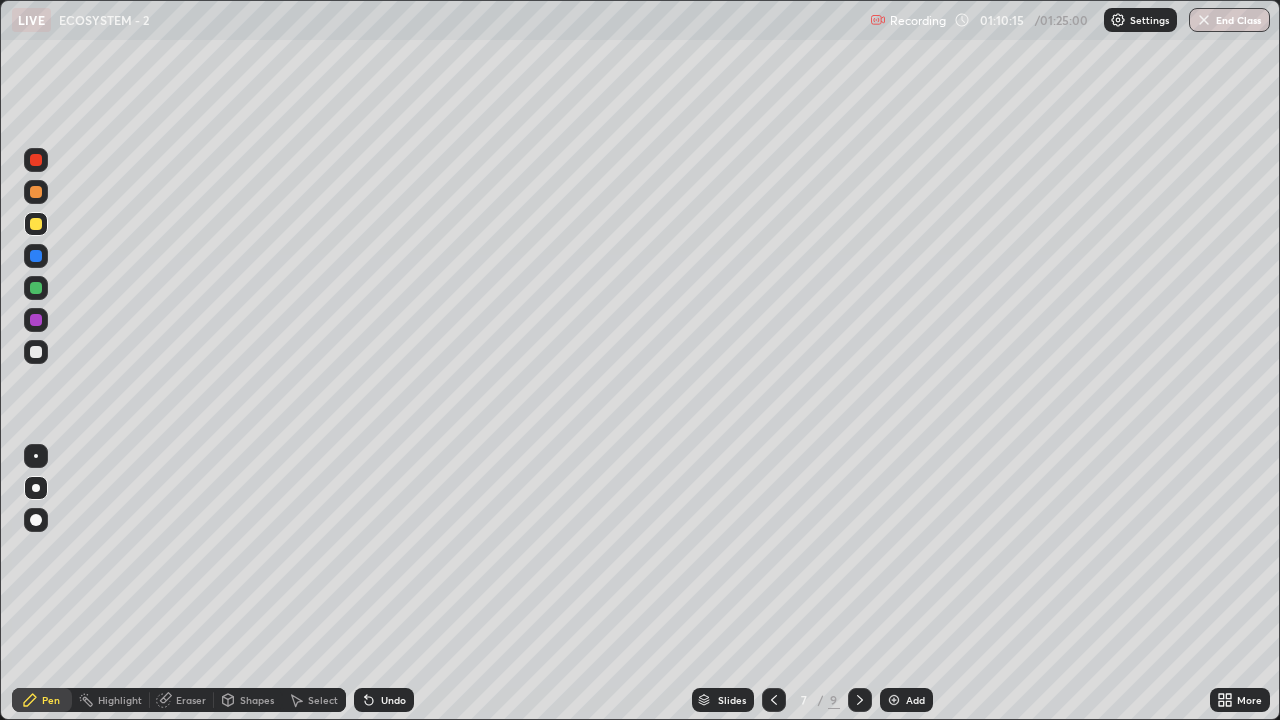 click at bounding box center (36, 352) 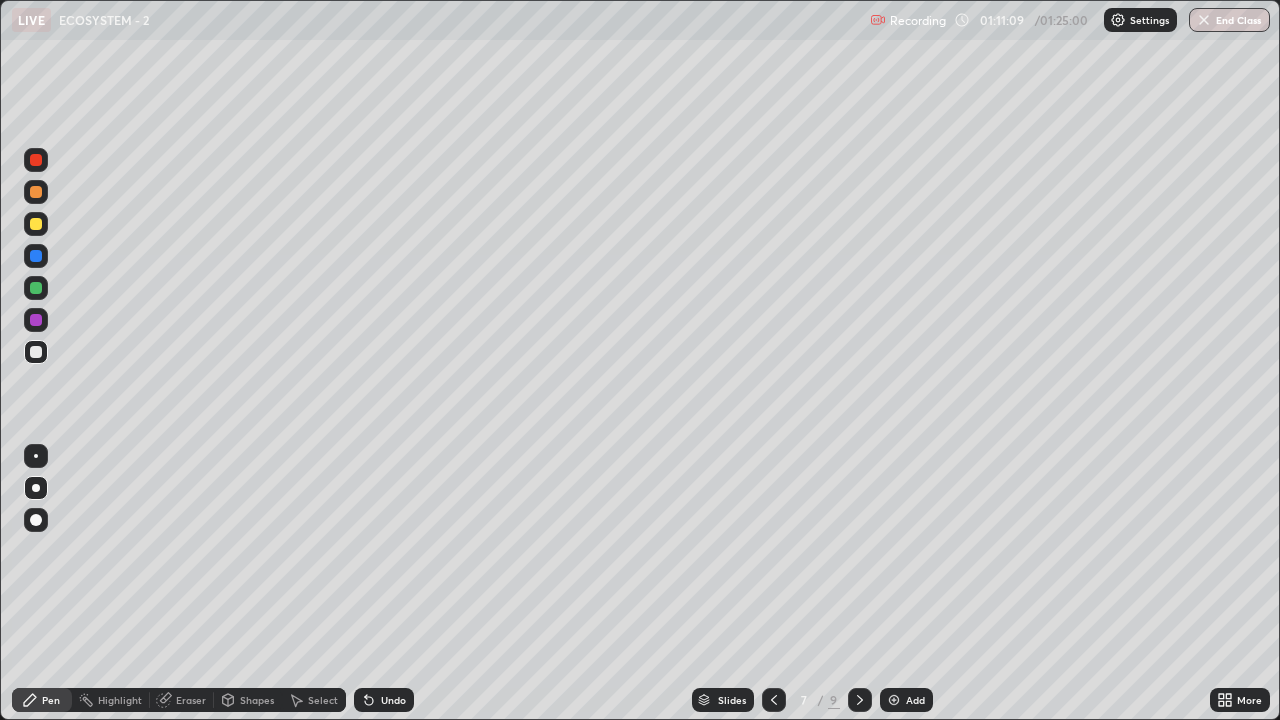 click at bounding box center (36, 352) 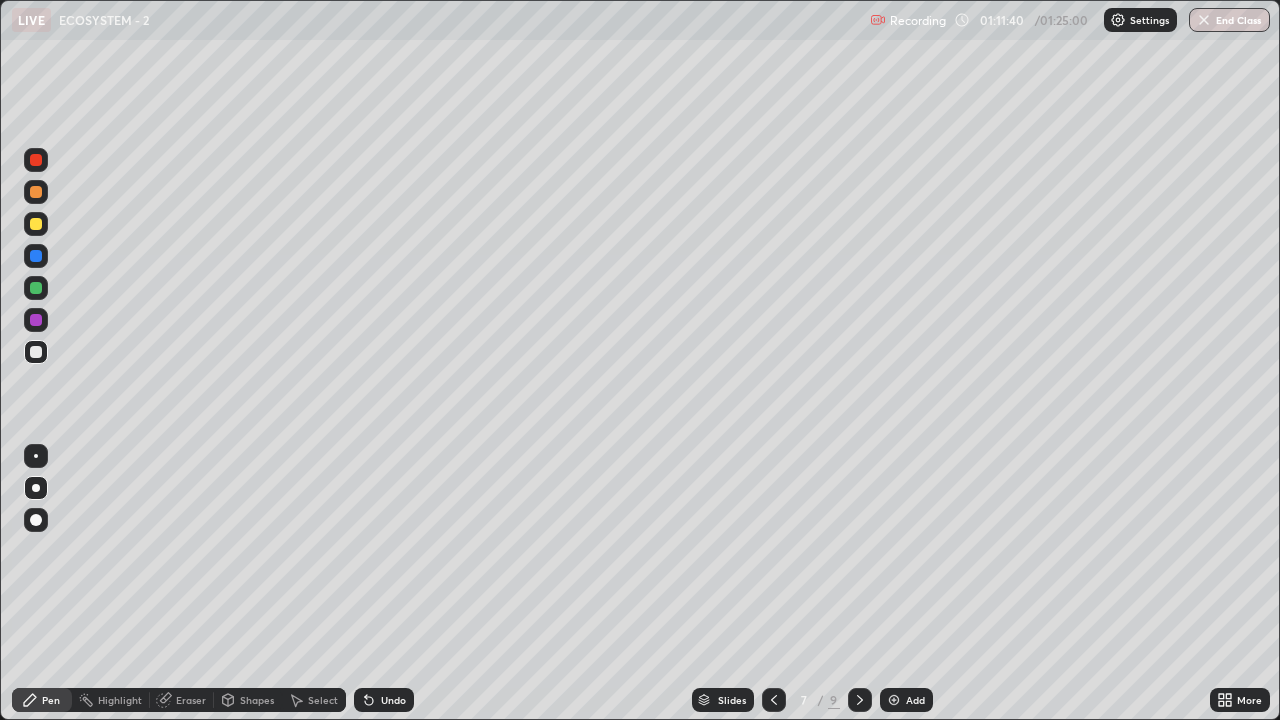 click at bounding box center (36, 160) 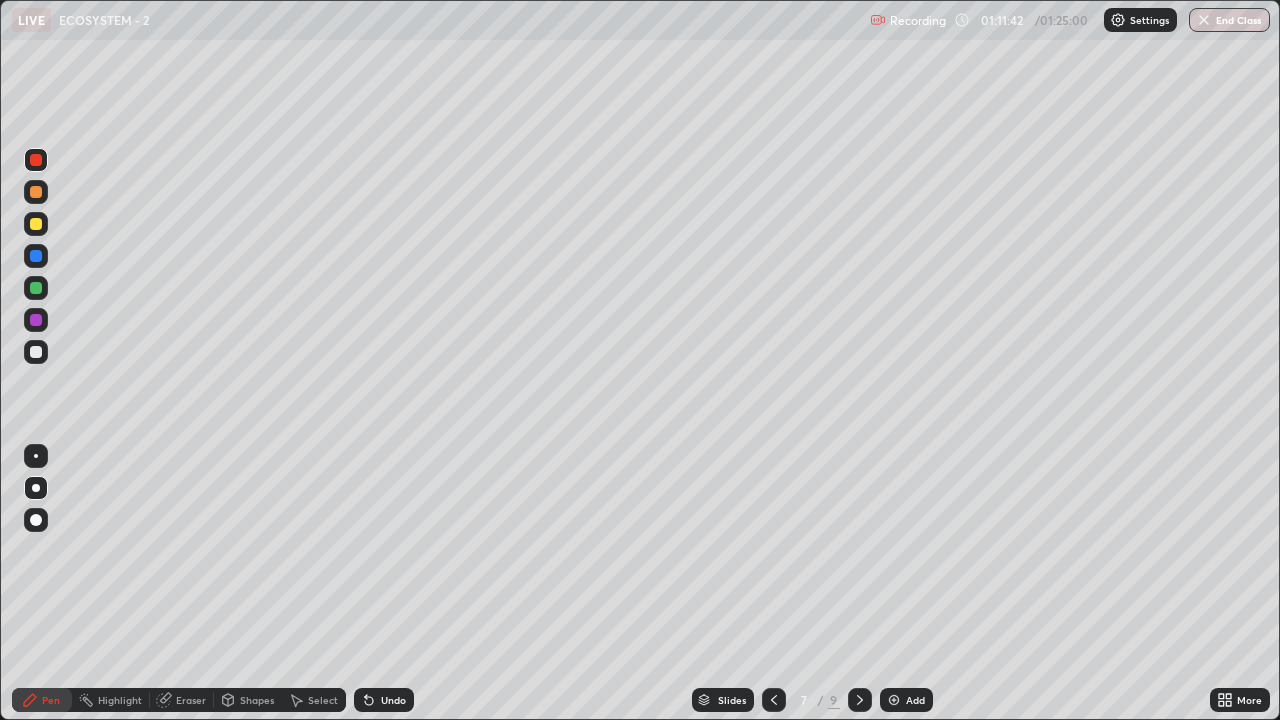 click at bounding box center [36, 456] 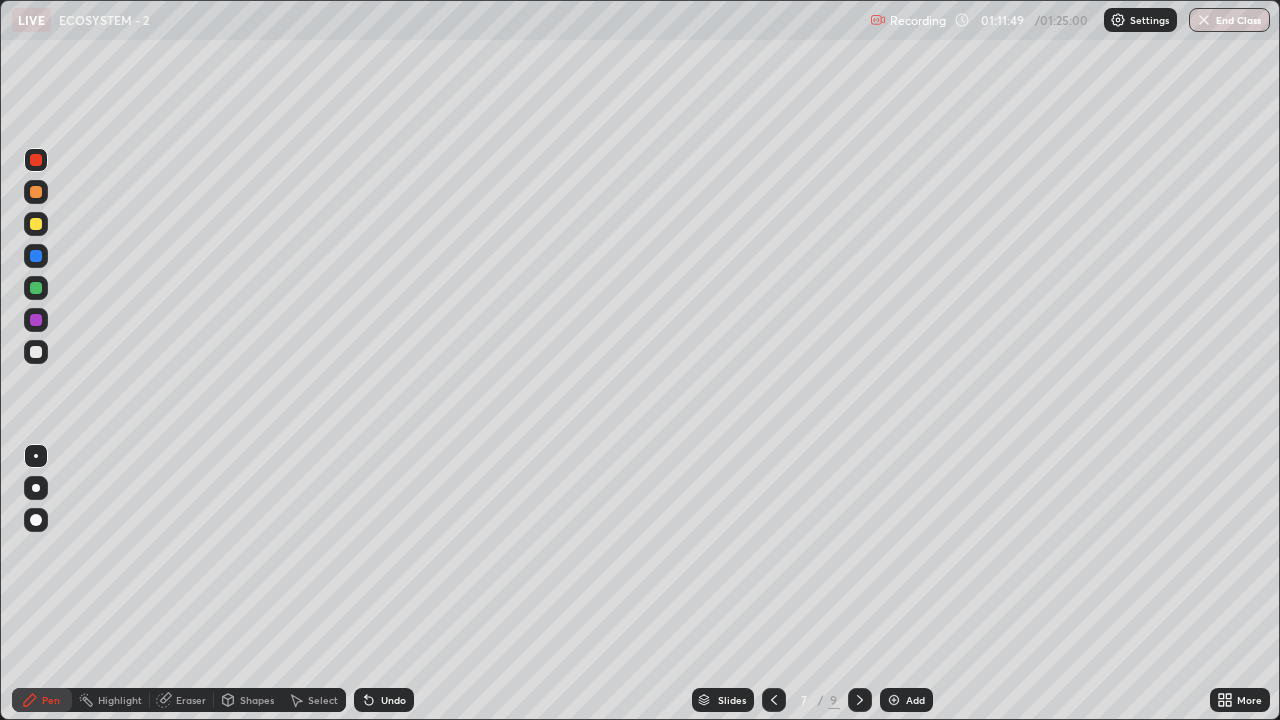 click on "Undo" at bounding box center [393, 700] 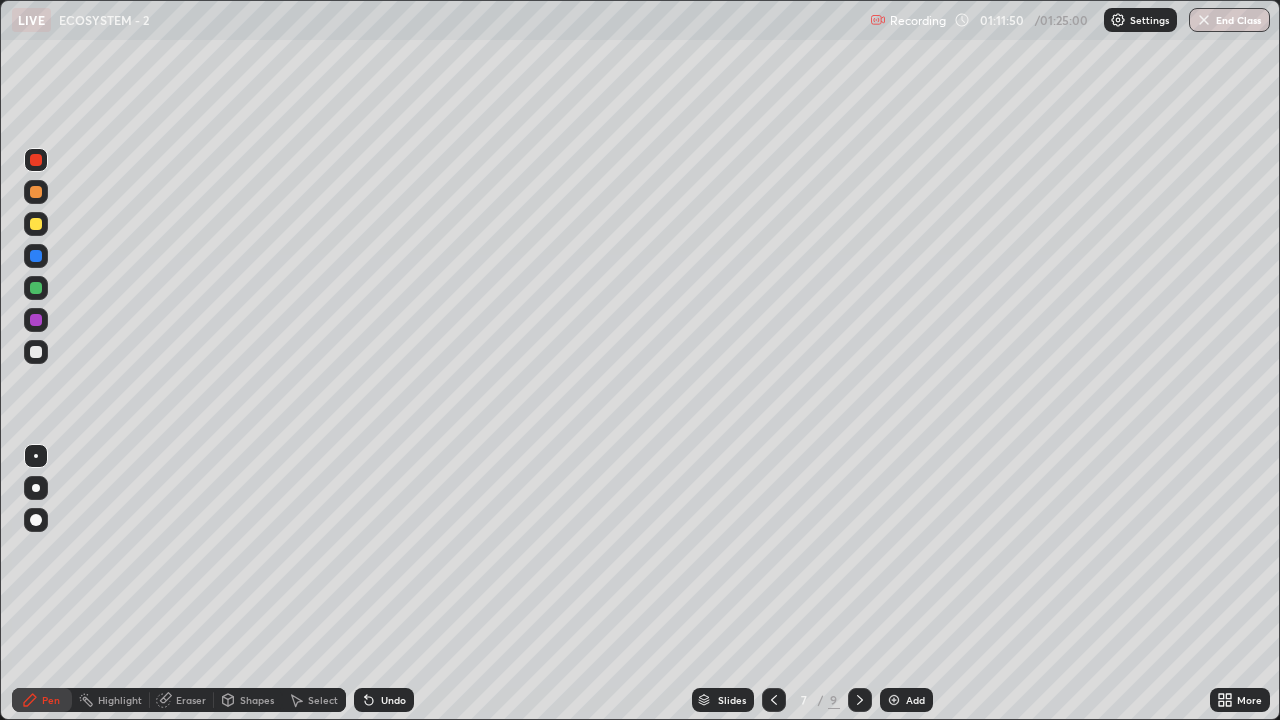 click on "Undo" at bounding box center [393, 700] 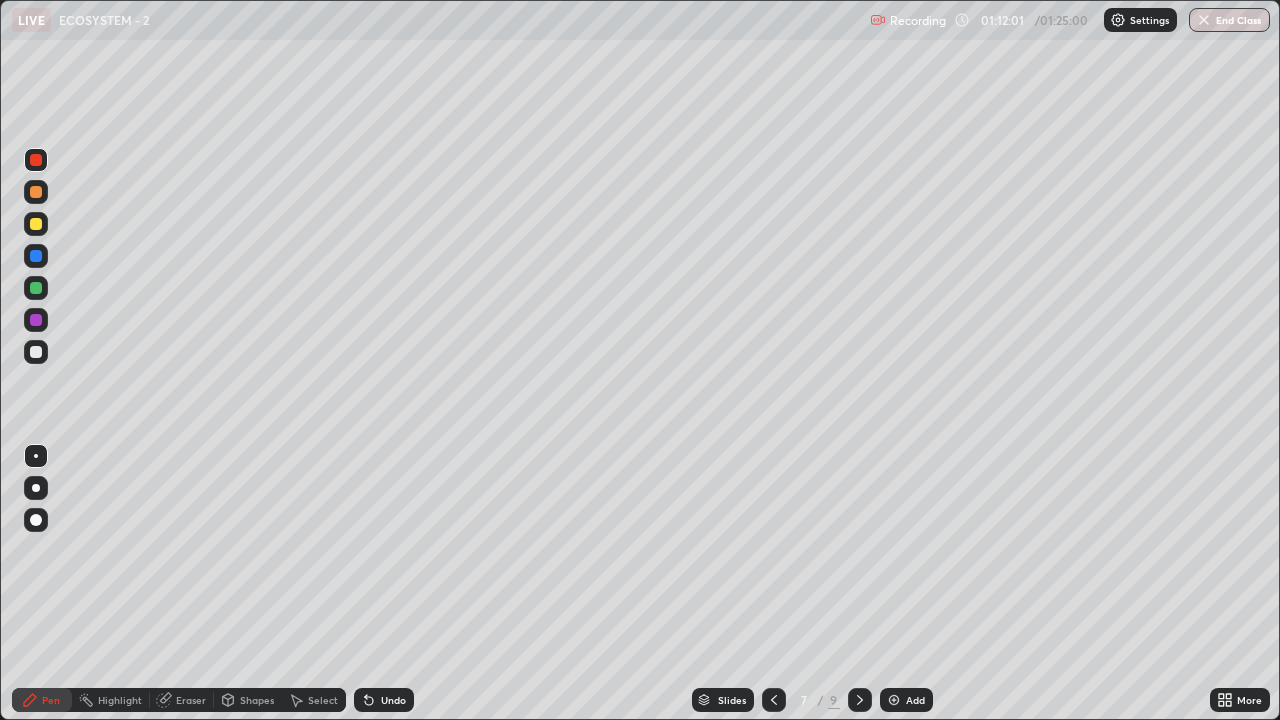 click 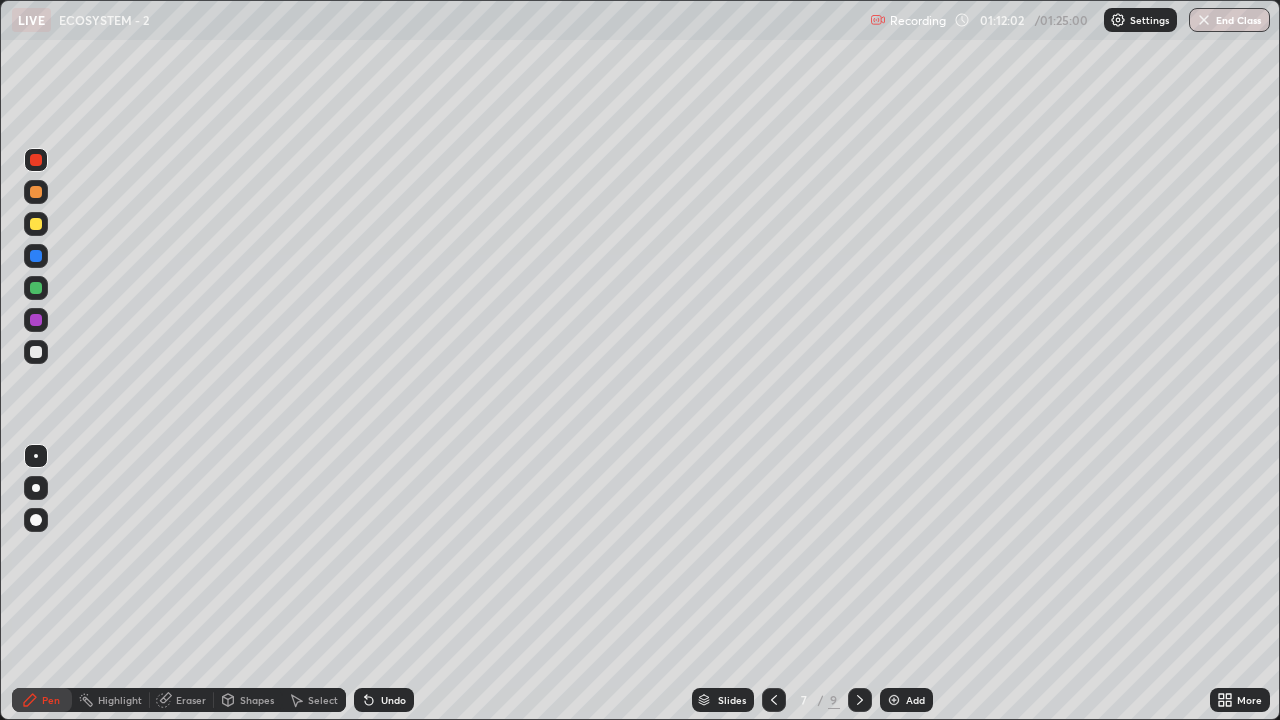 click at bounding box center [36, 288] 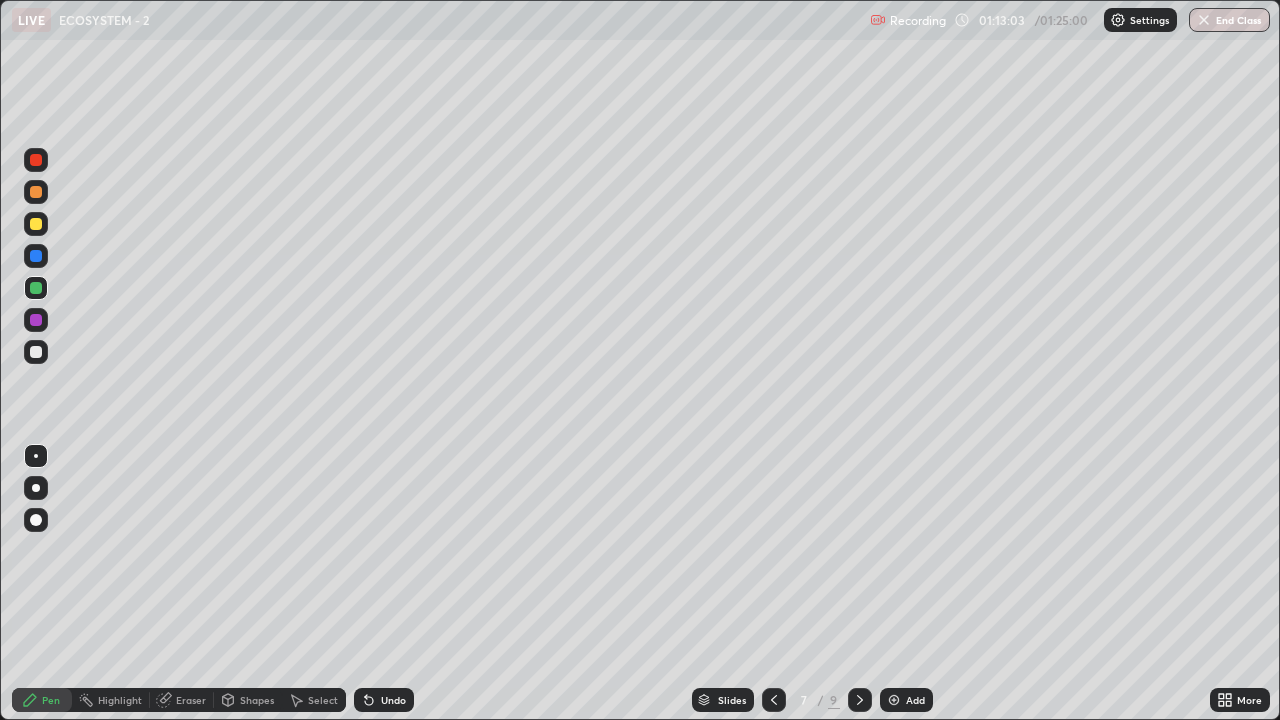 click on "Undo" at bounding box center (393, 700) 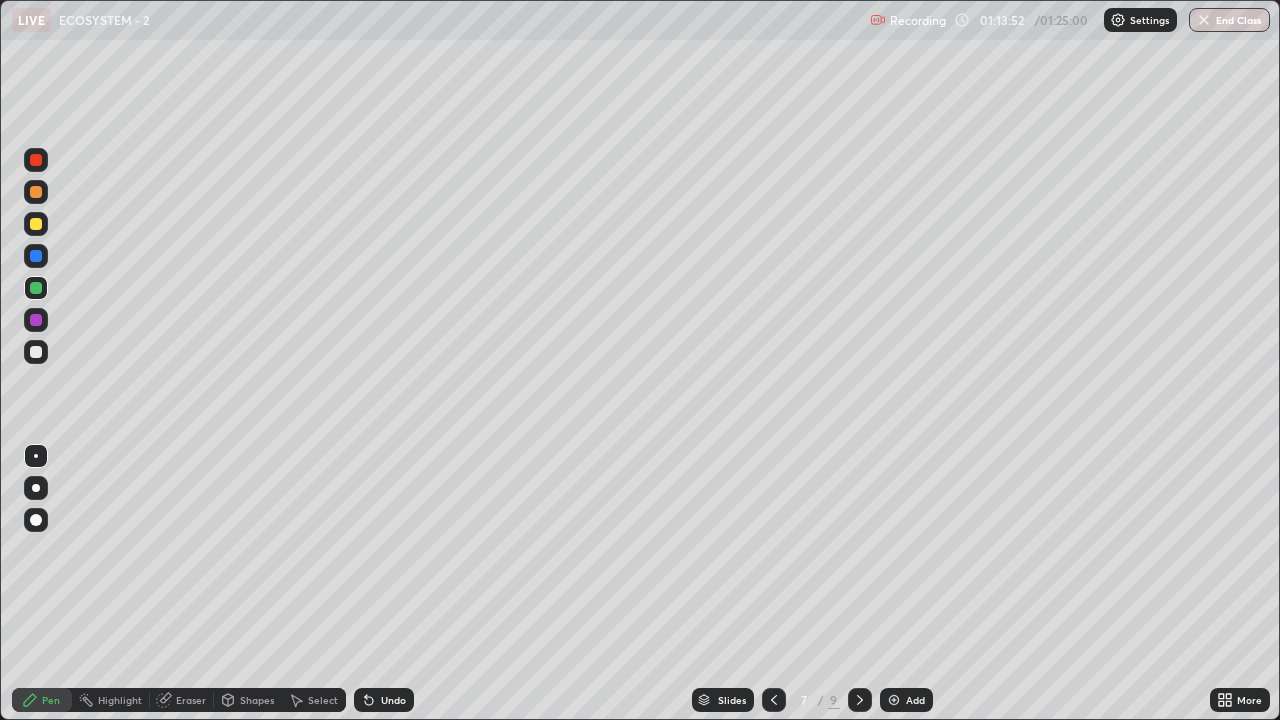 click at bounding box center [36, 192] 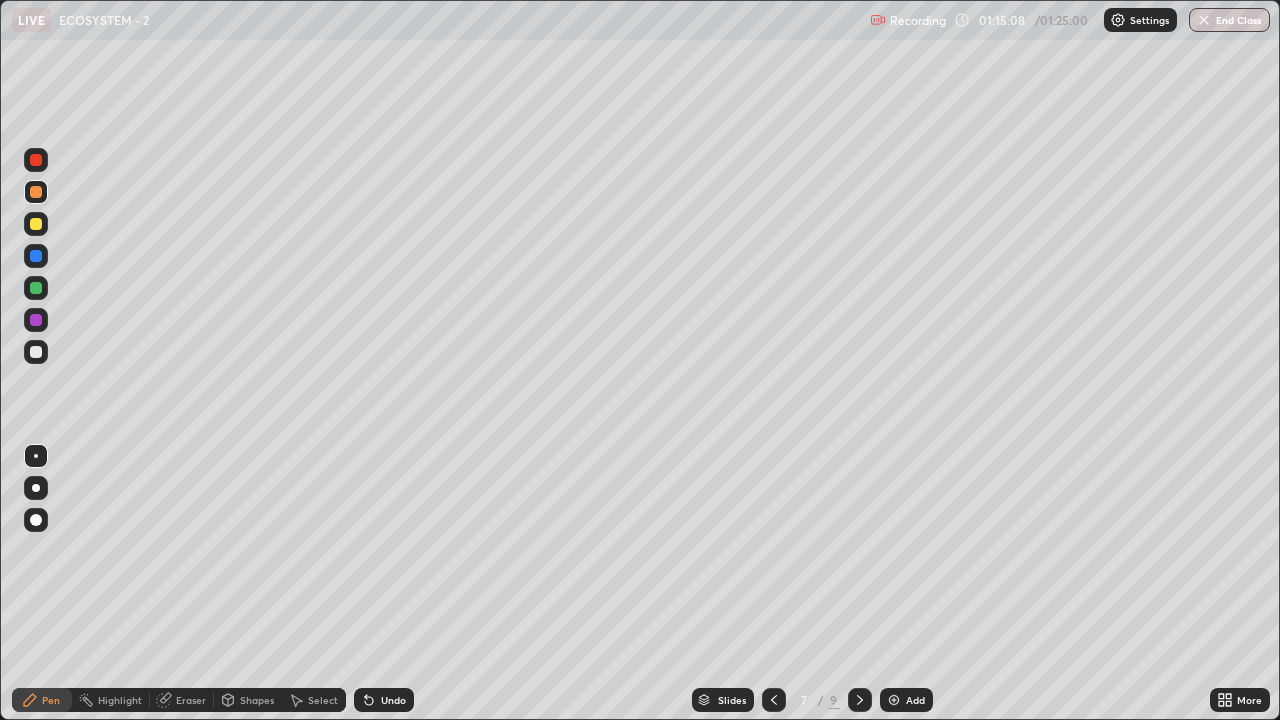 click on "Add" at bounding box center [915, 700] 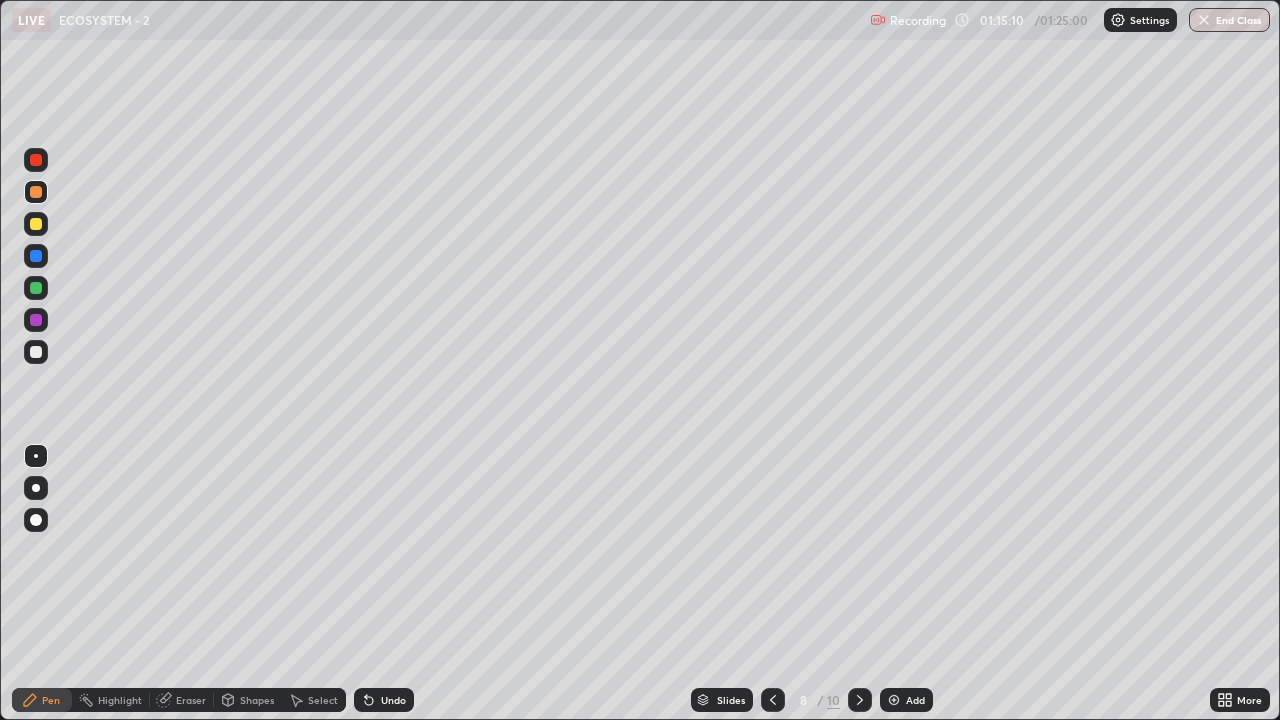 click at bounding box center (36, 488) 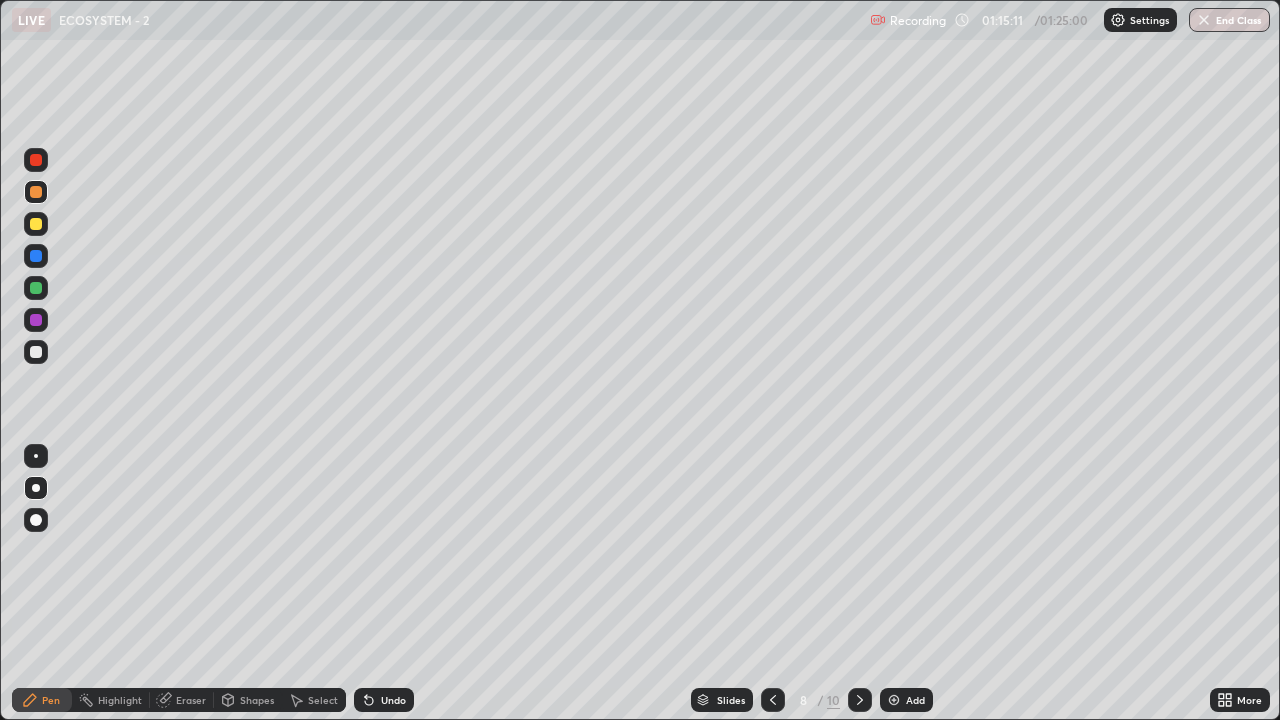 click at bounding box center (36, 288) 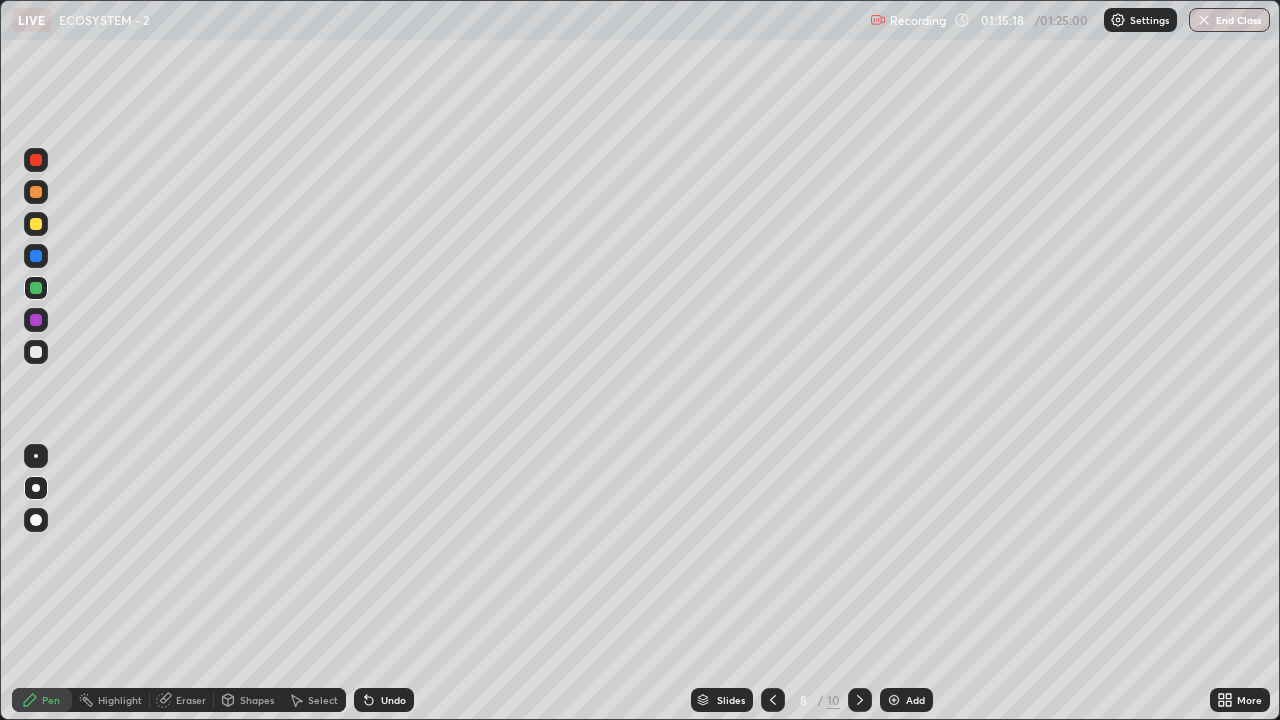 click at bounding box center [36, 352] 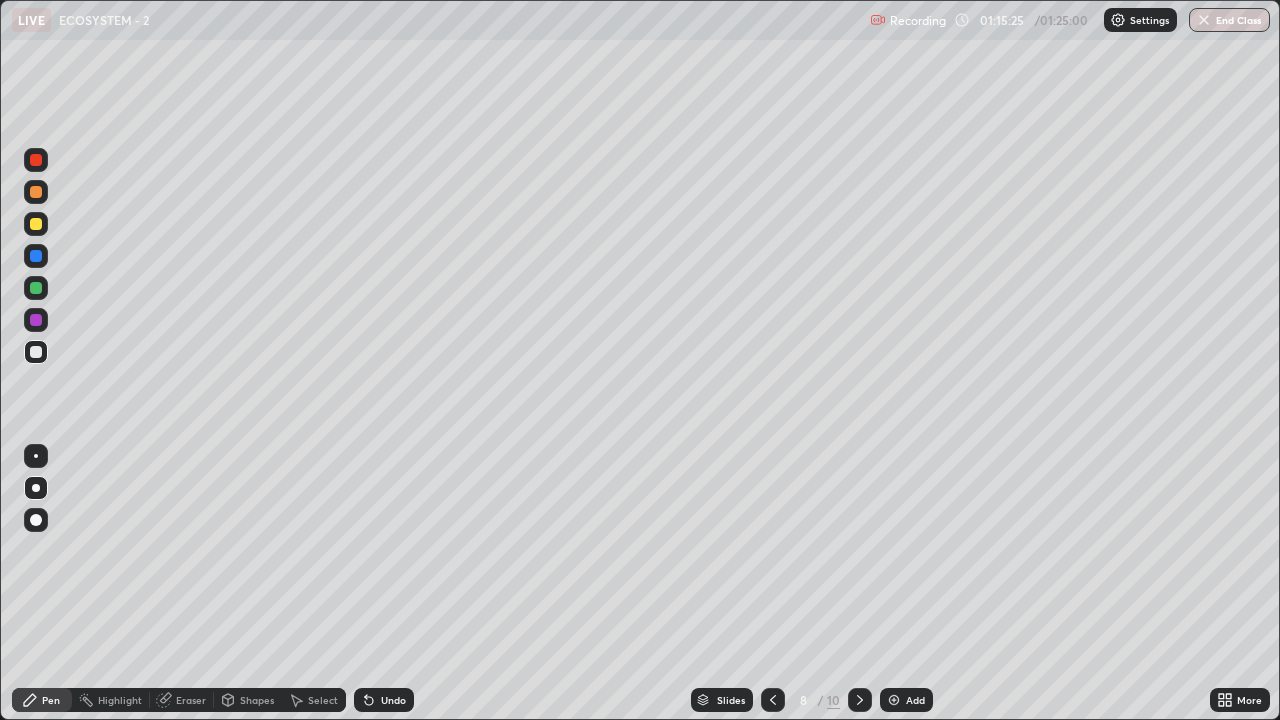 click at bounding box center (36, 288) 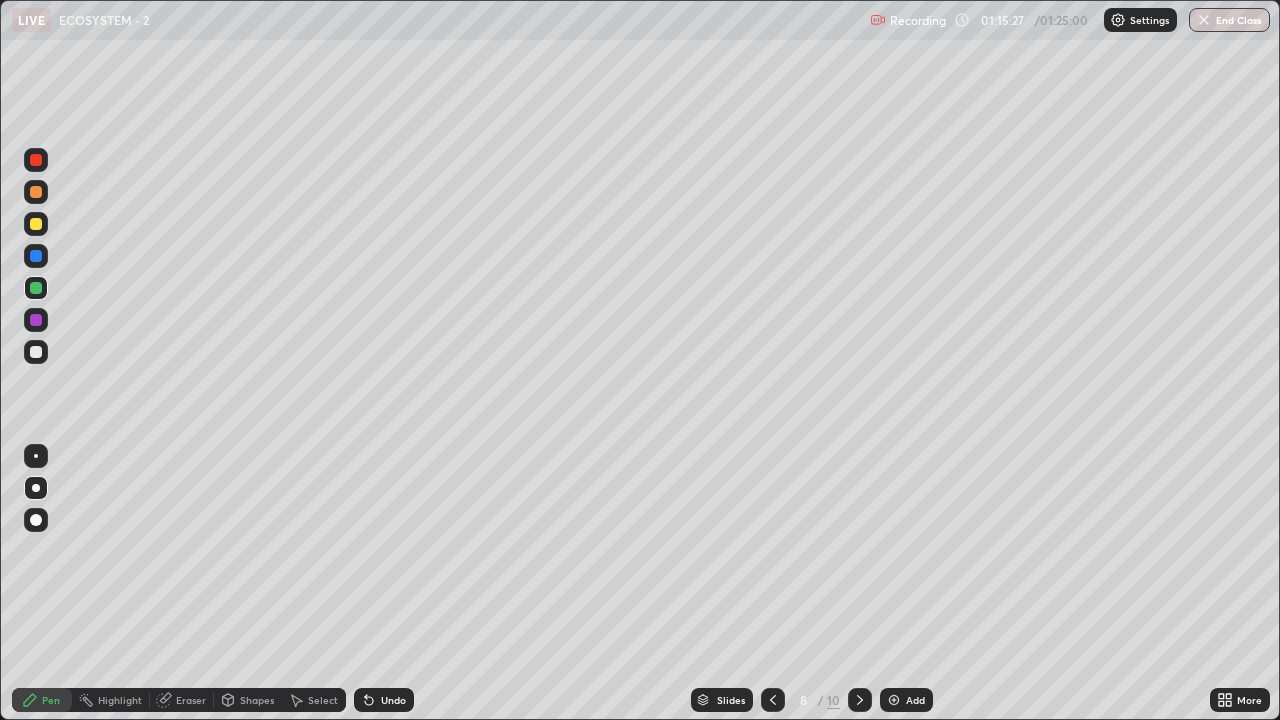 click on "Undo" at bounding box center [393, 700] 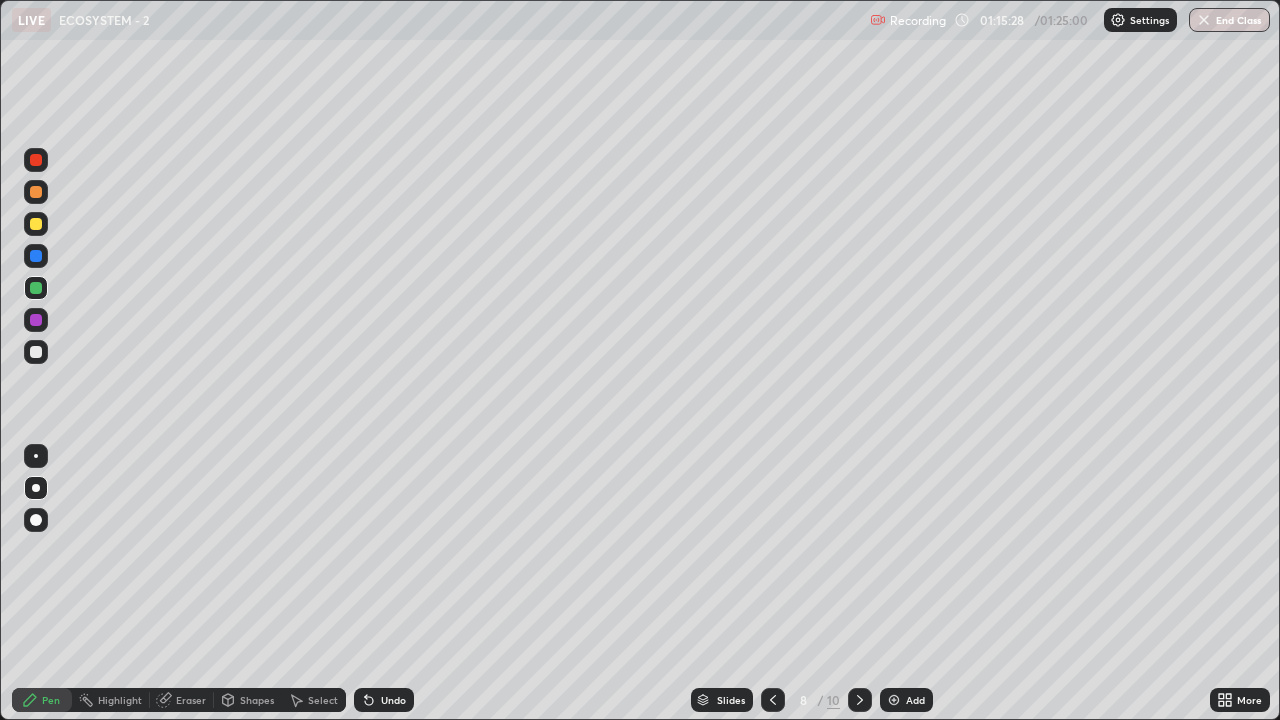 click on "Undo" at bounding box center [393, 700] 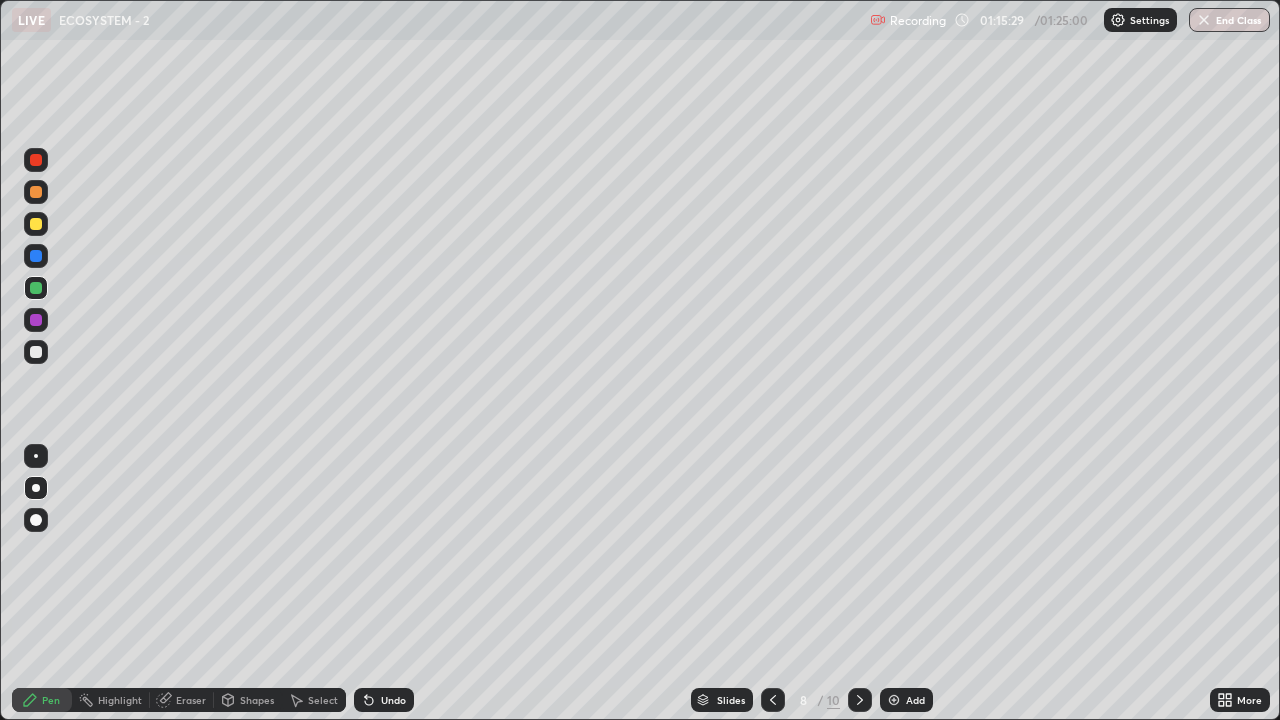 click at bounding box center (36, 352) 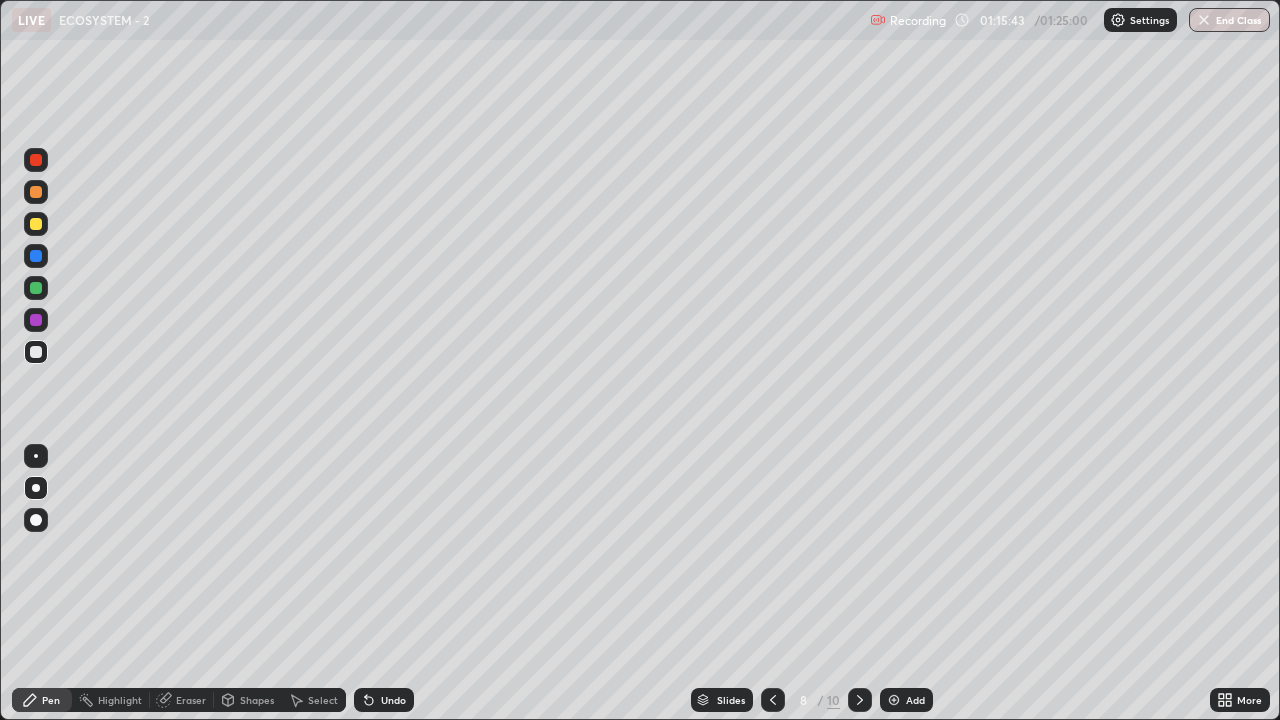 click at bounding box center [36, 352] 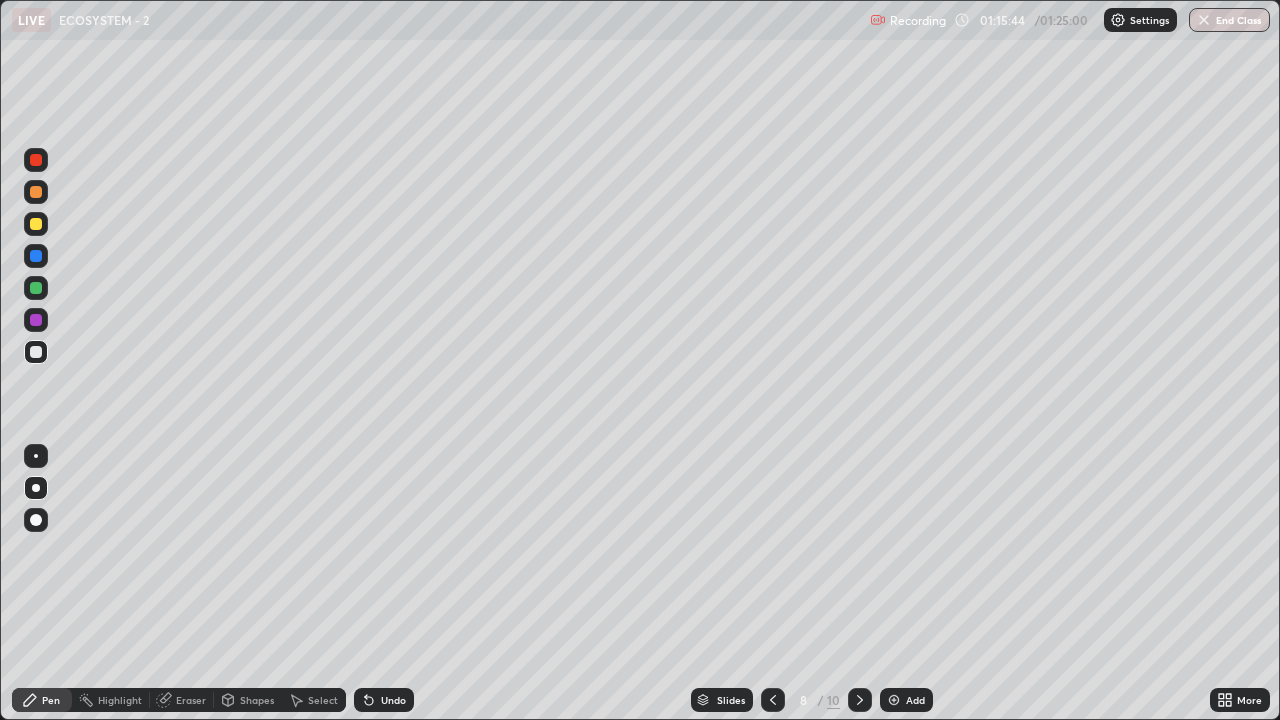 click at bounding box center [36, 520] 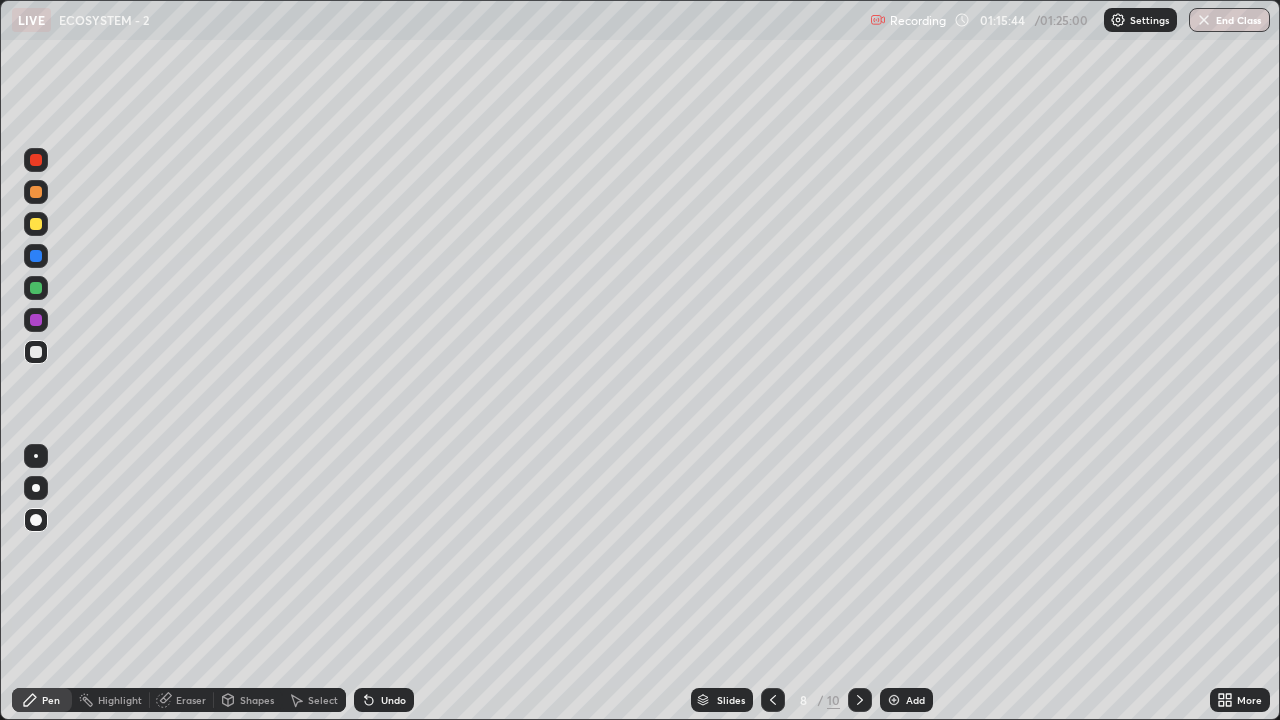 click at bounding box center (36, 288) 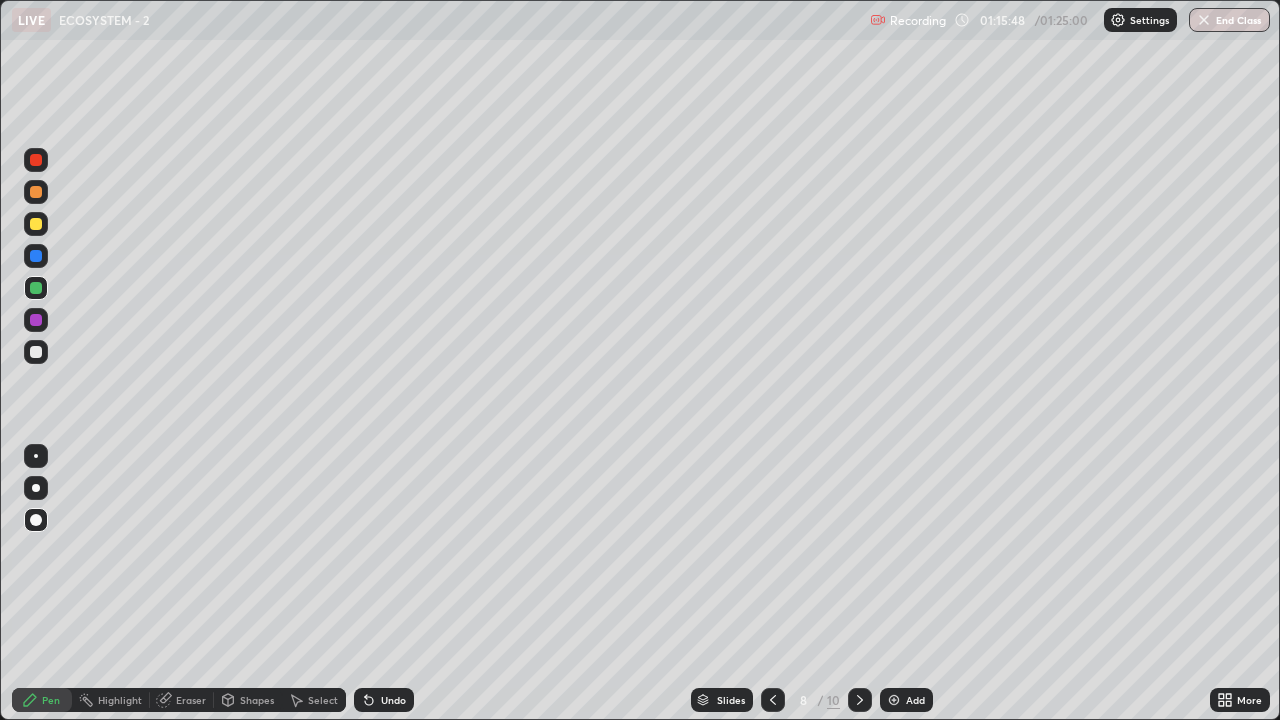 click at bounding box center [36, 488] 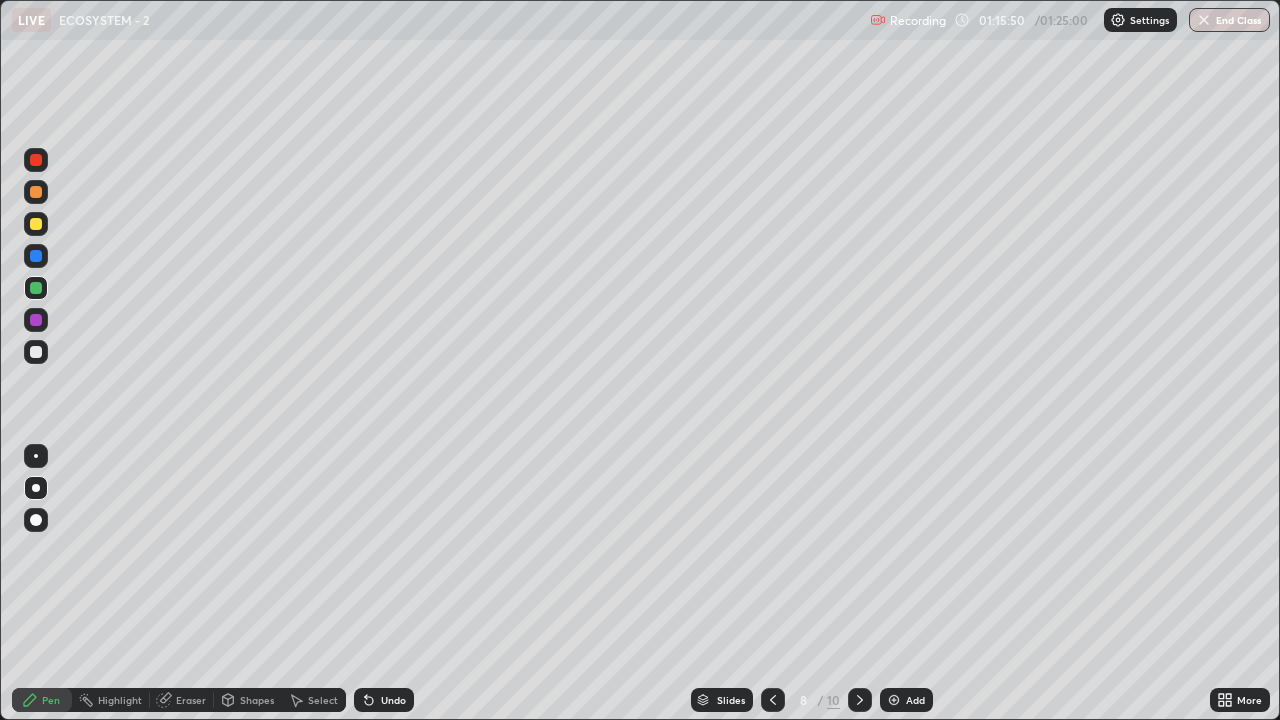 click at bounding box center [36, 352] 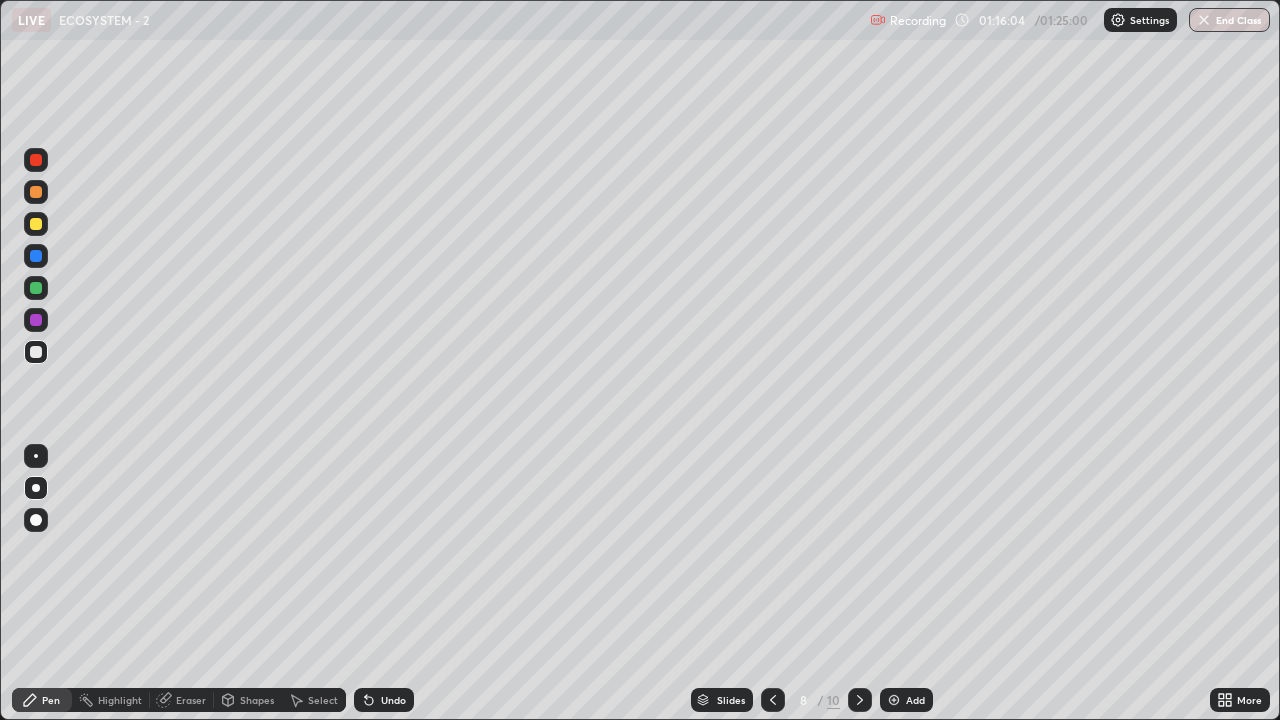 click on "Undo" at bounding box center [384, 700] 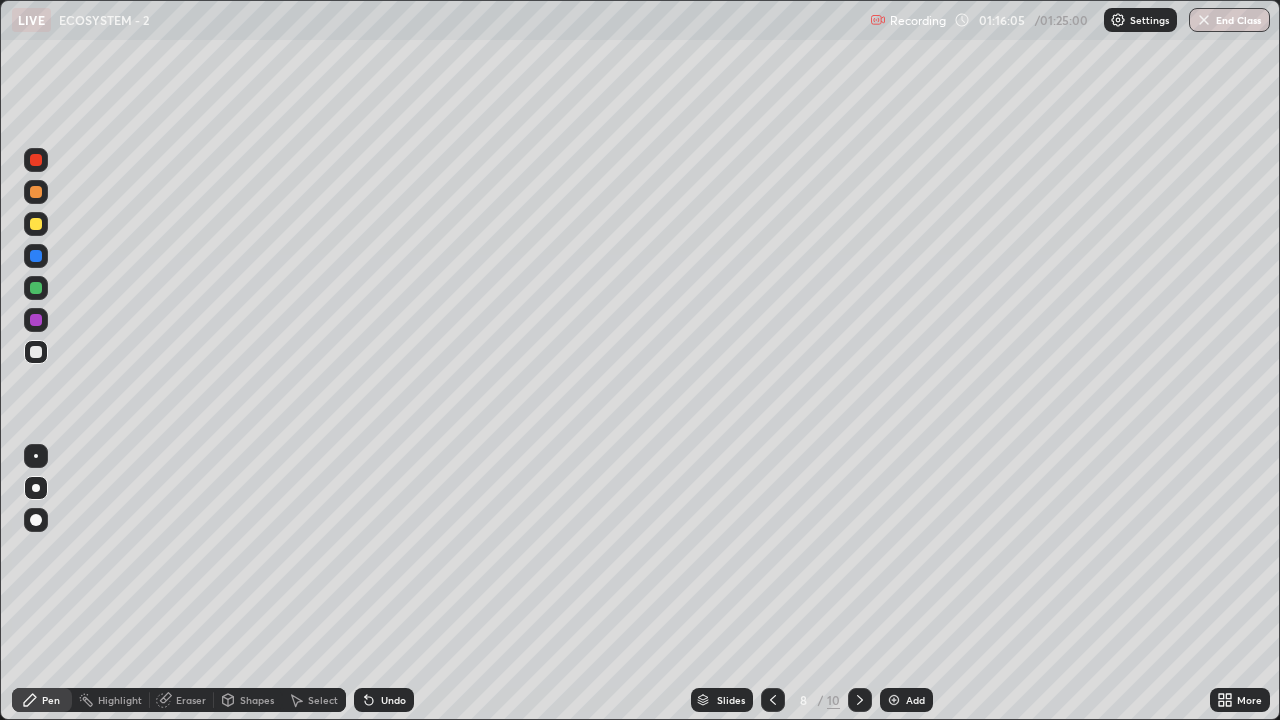 click on "Undo" at bounding box center (393, 700) 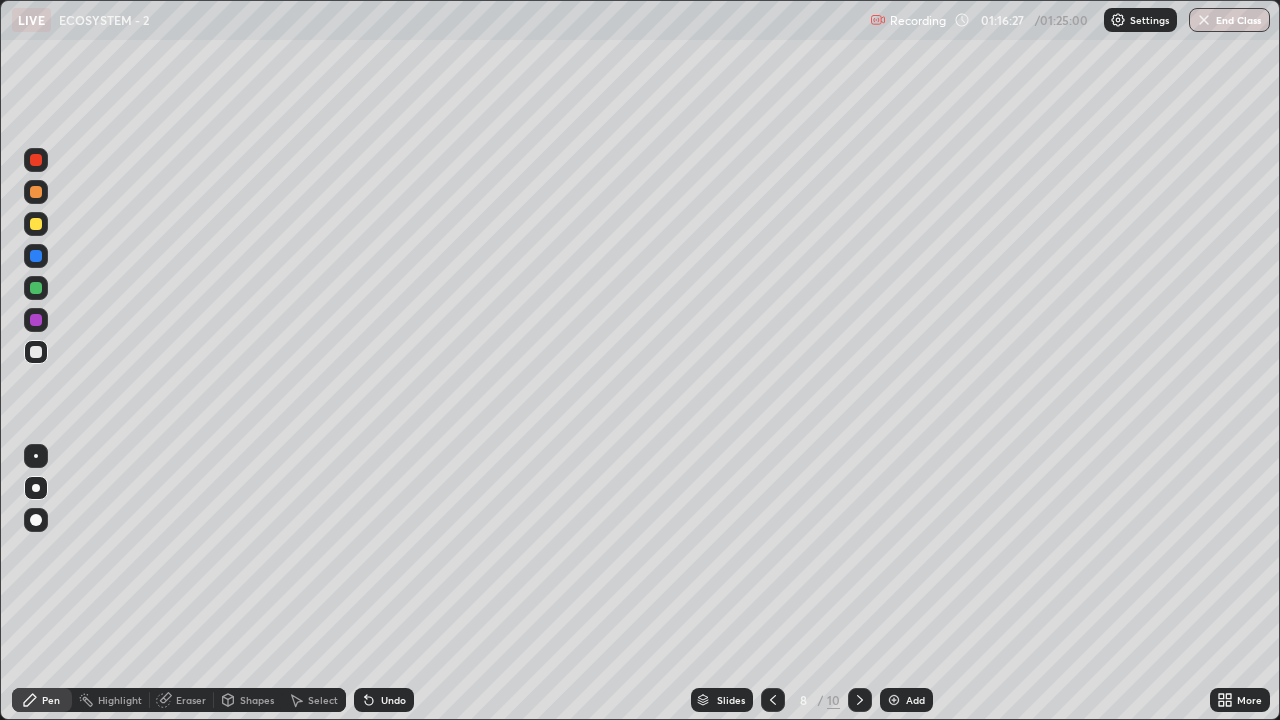 click at bounding box center (36, 288) 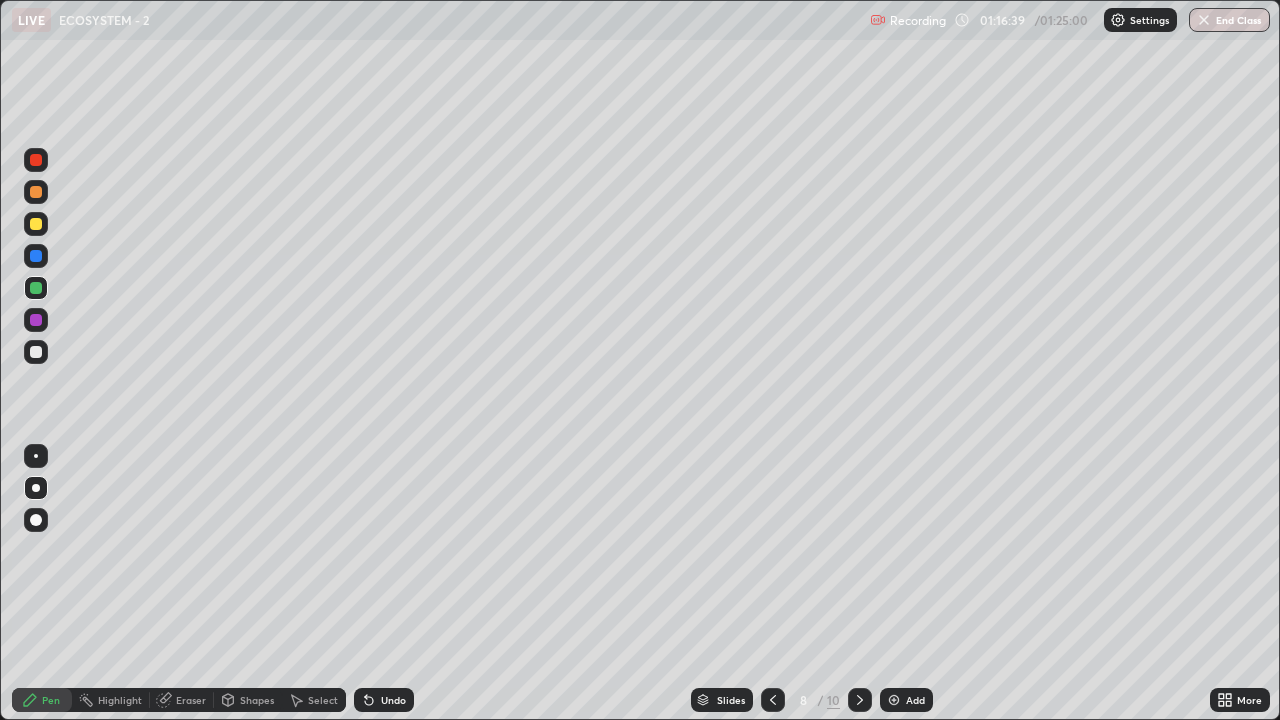 click at bounding box center [36, 488] 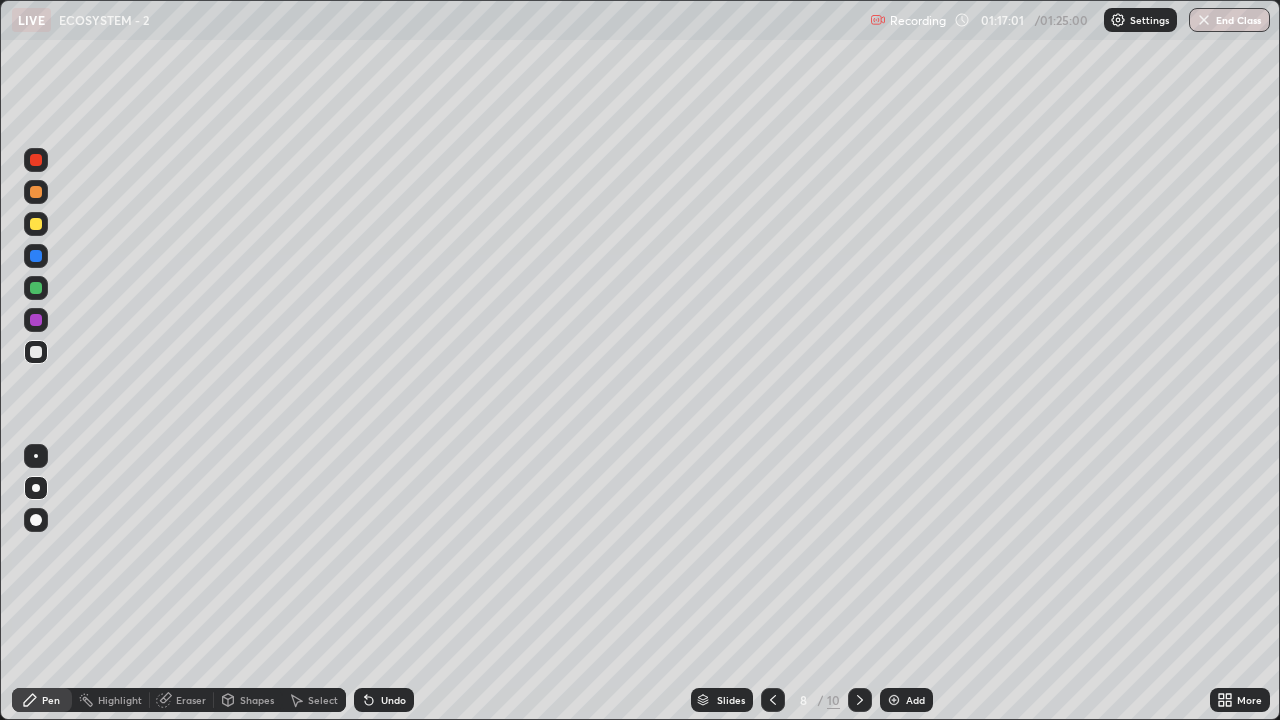click on "Undo" at bounding box center [393, 700] 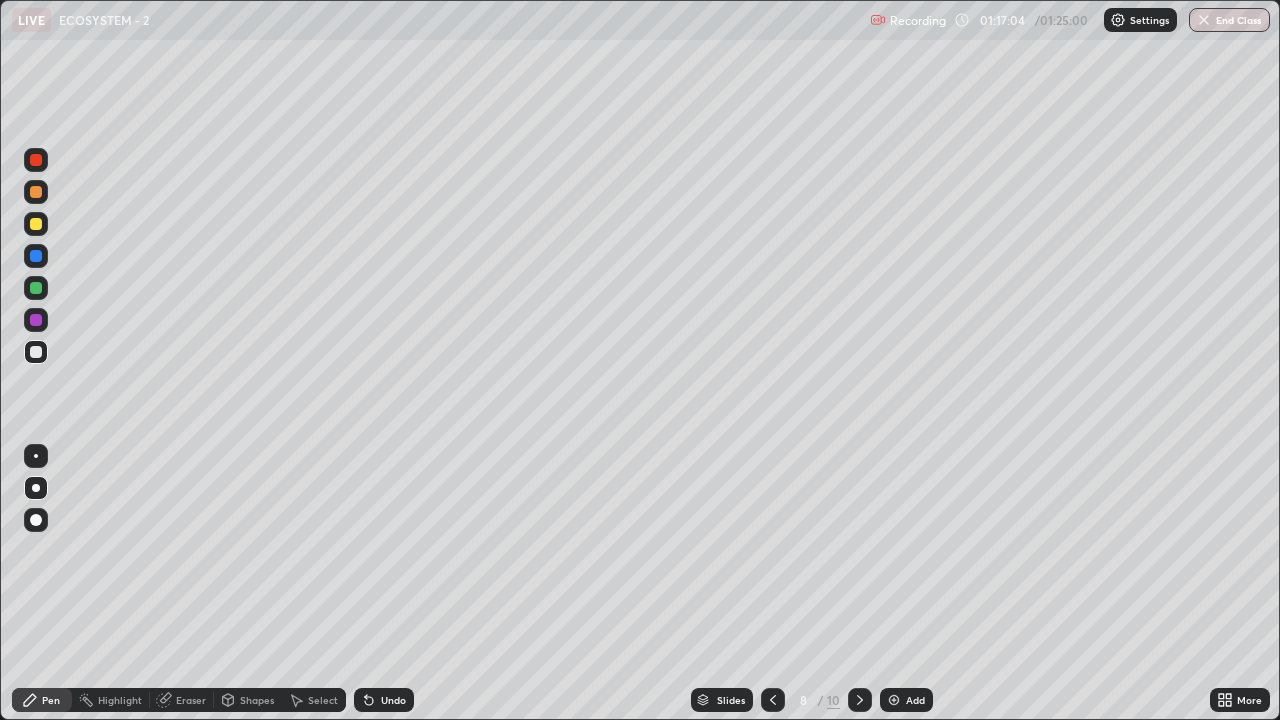 click on "Eraser" at bounding box center (191, 700) 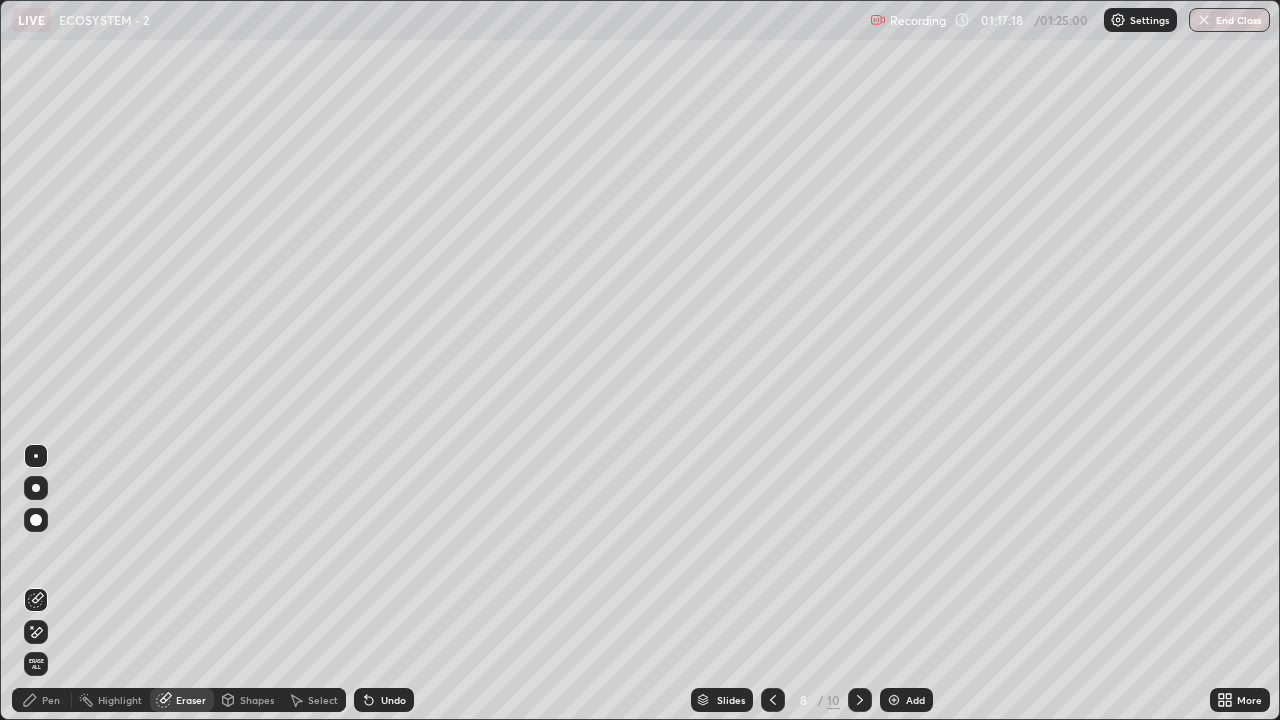 click on "Pen" at bounding box center [42, 700] 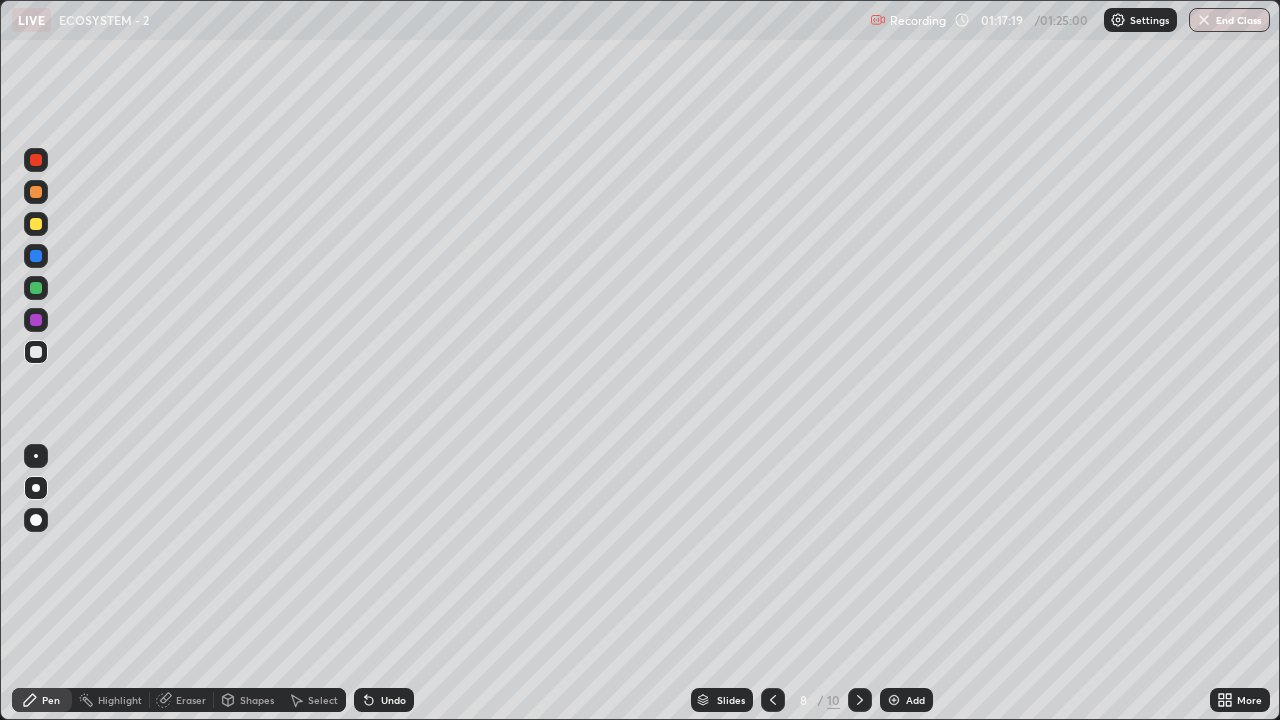 click at bounding box center [36, 224] 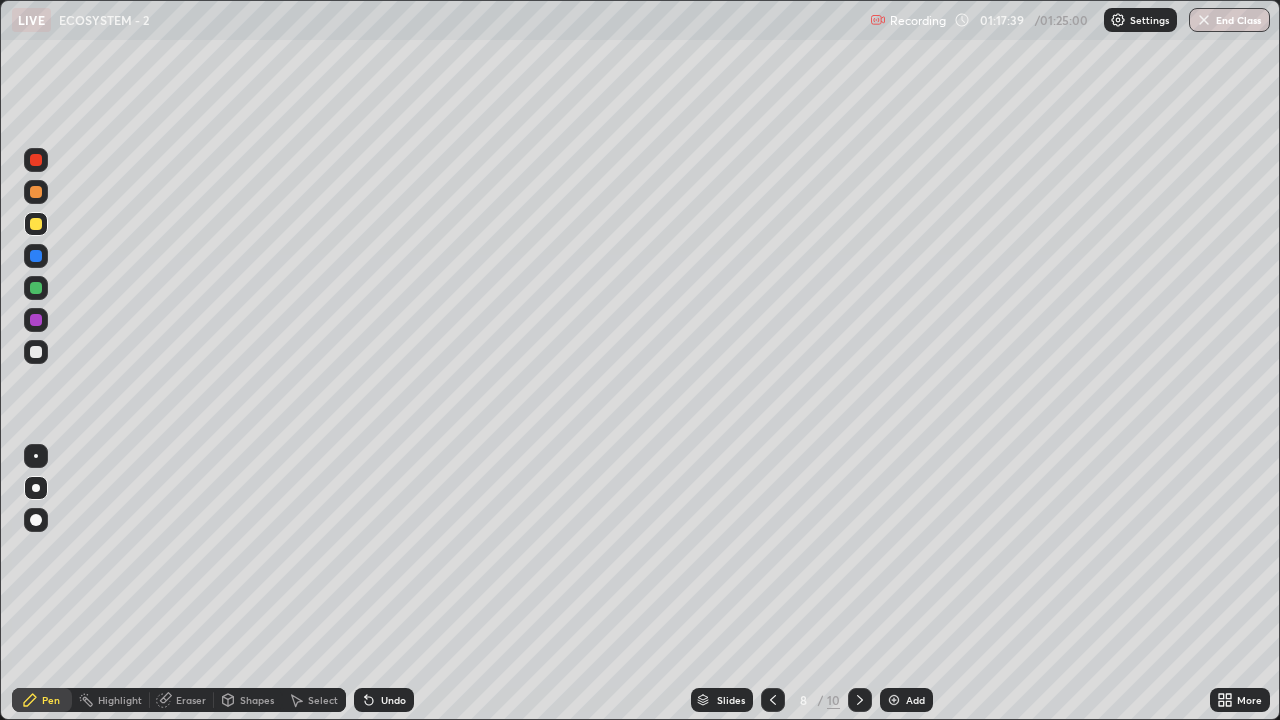 click at bounding box center (36, 192) 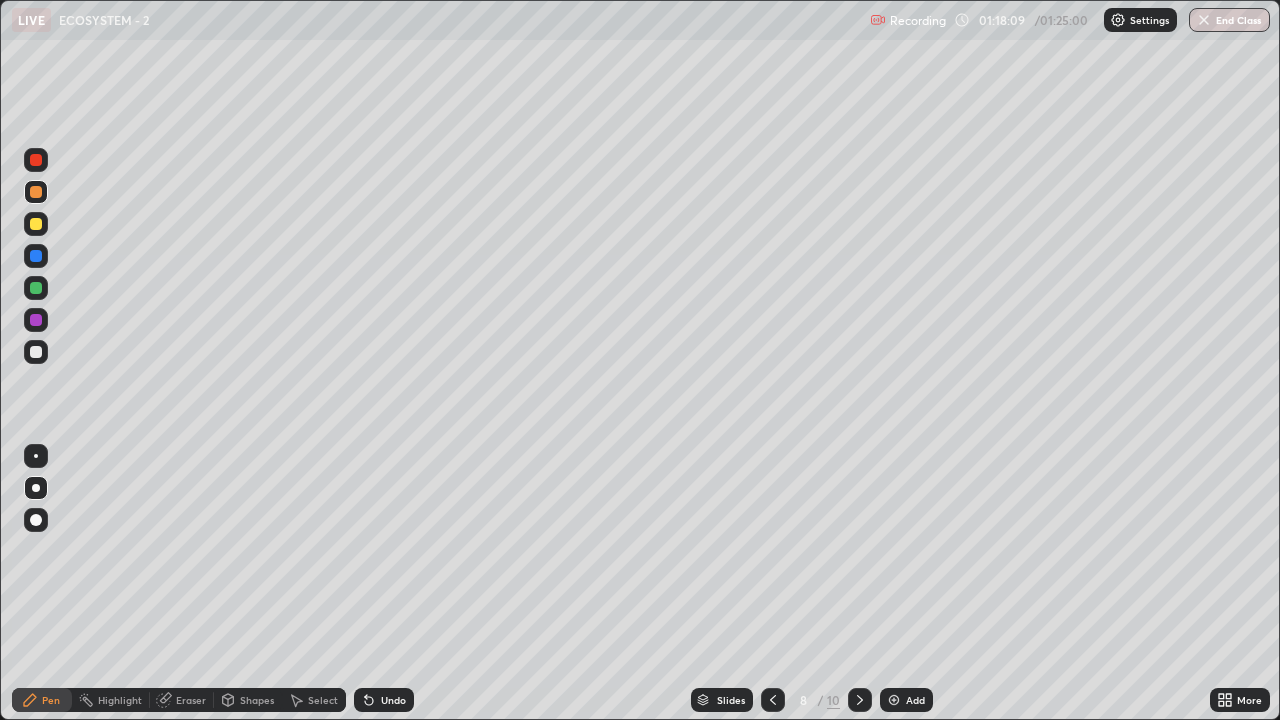 click 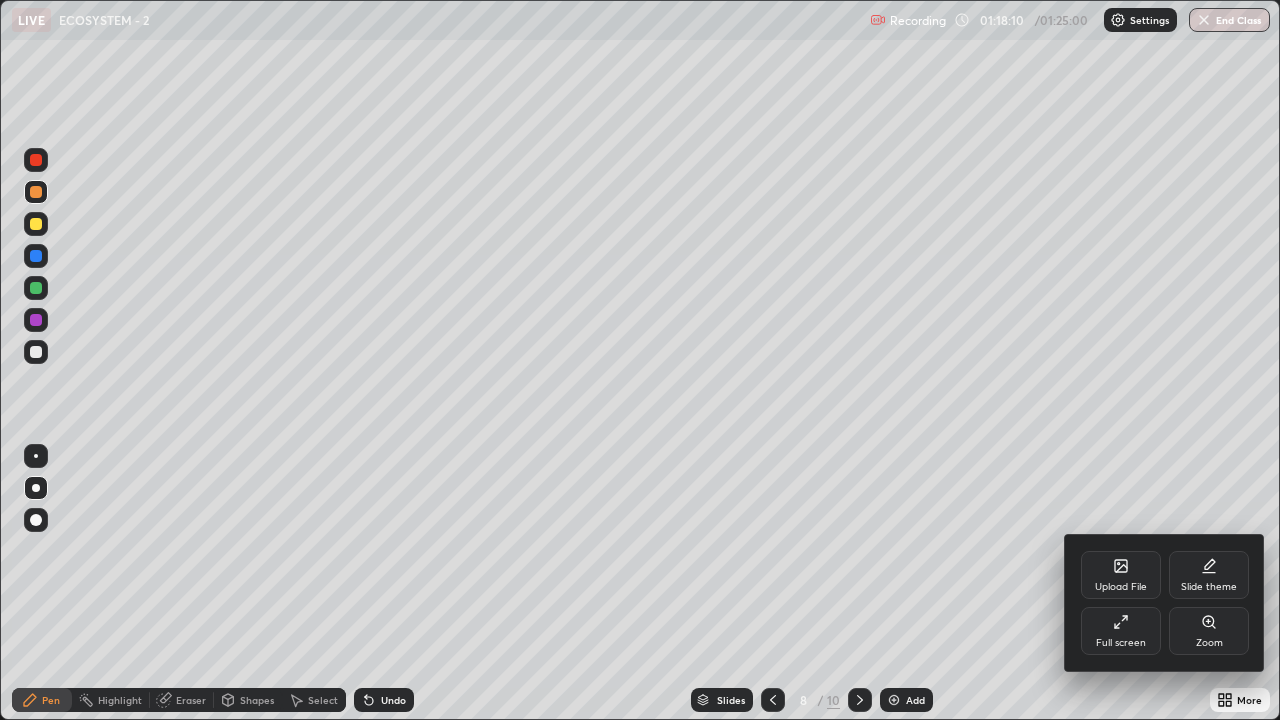 click on "Full screen" at bounding box center (1121, 643) 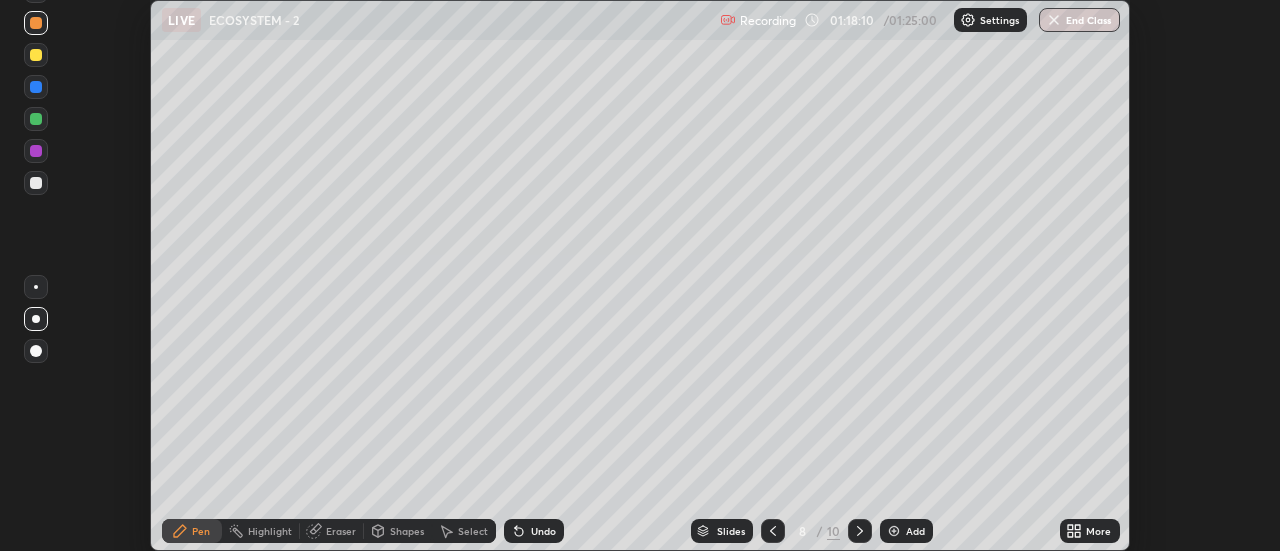 scroll, scrollTop: 551, scrollLeft: 1280, axis: both 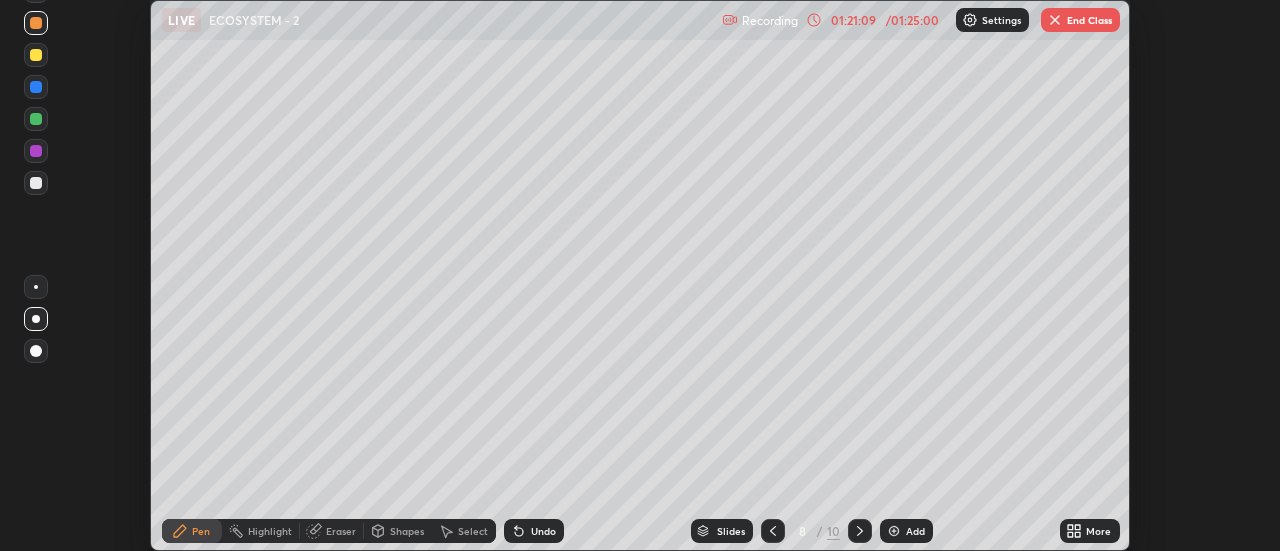 click 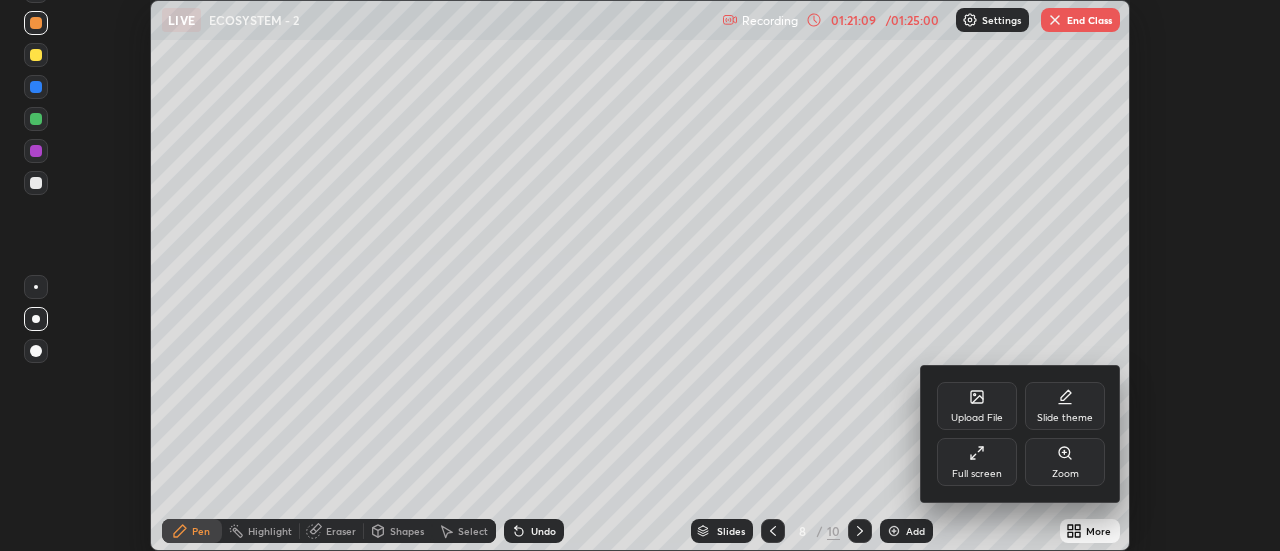 click on "Full screen" at bounding box center (977, 462) 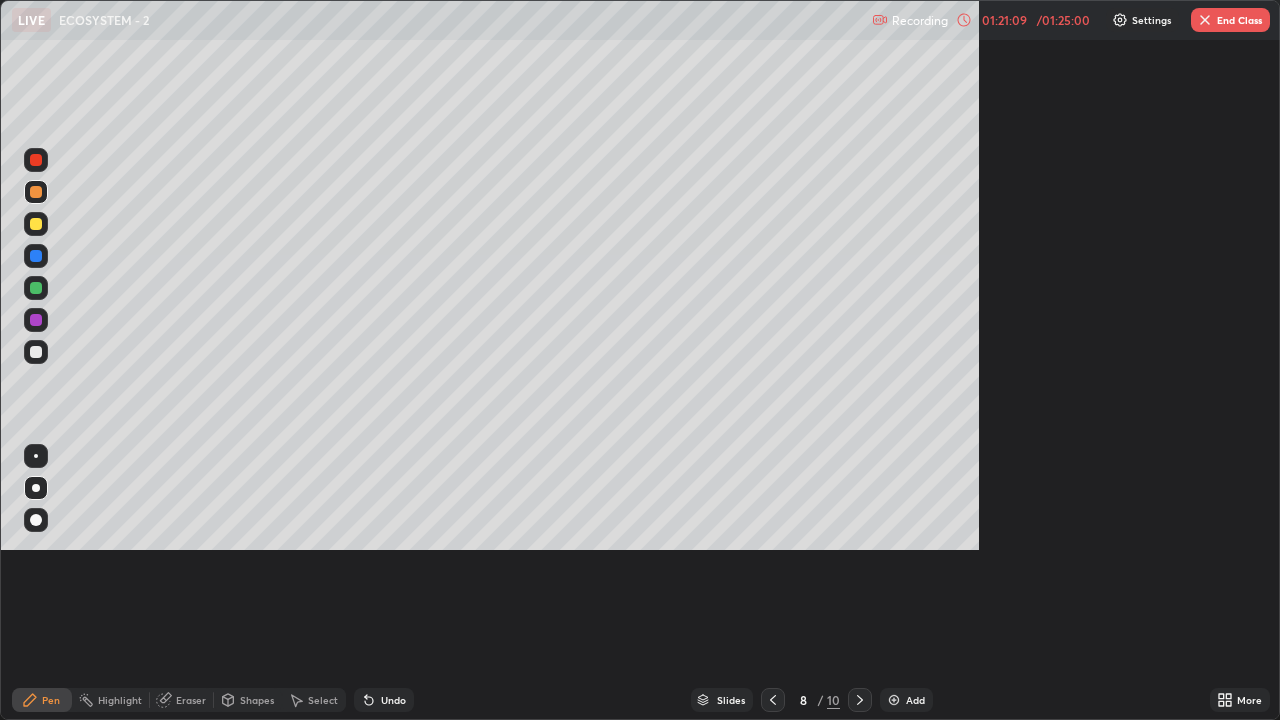 scroll, scrollTop: 99280, scrollLeft: 98720, axis: both 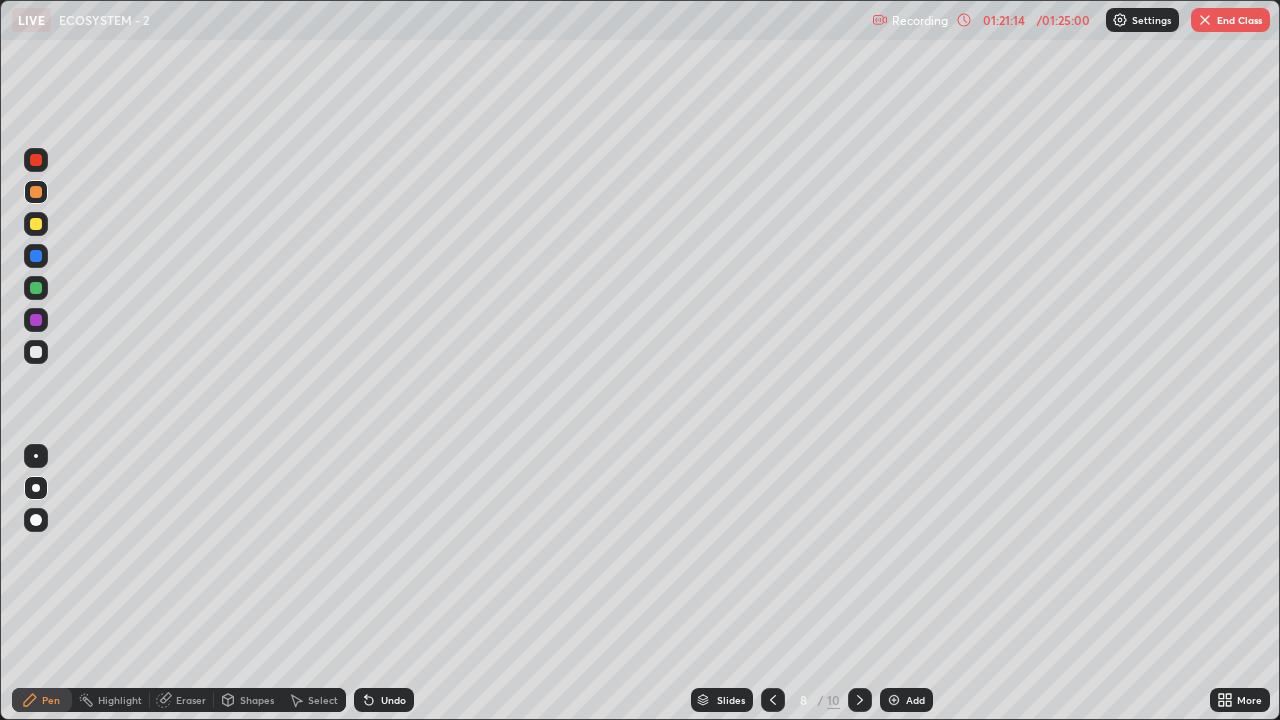 click 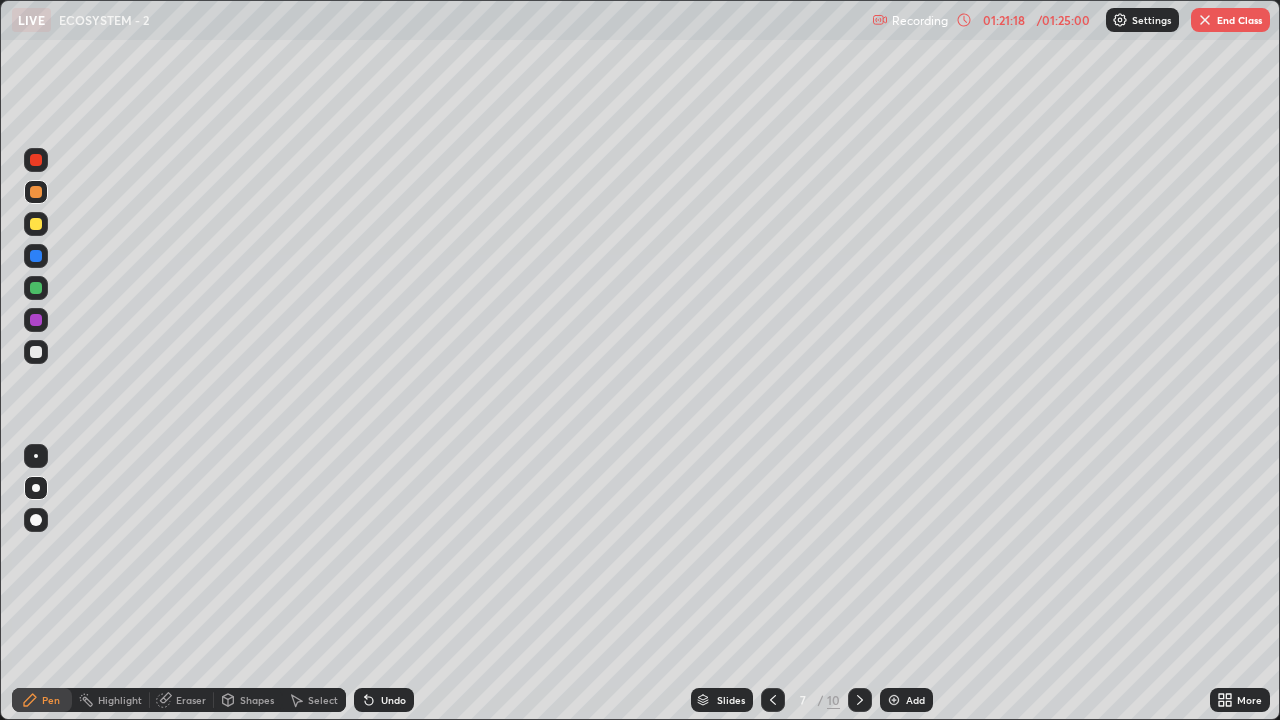click on "/  01:25:00" at bounding box center [1063, 20] 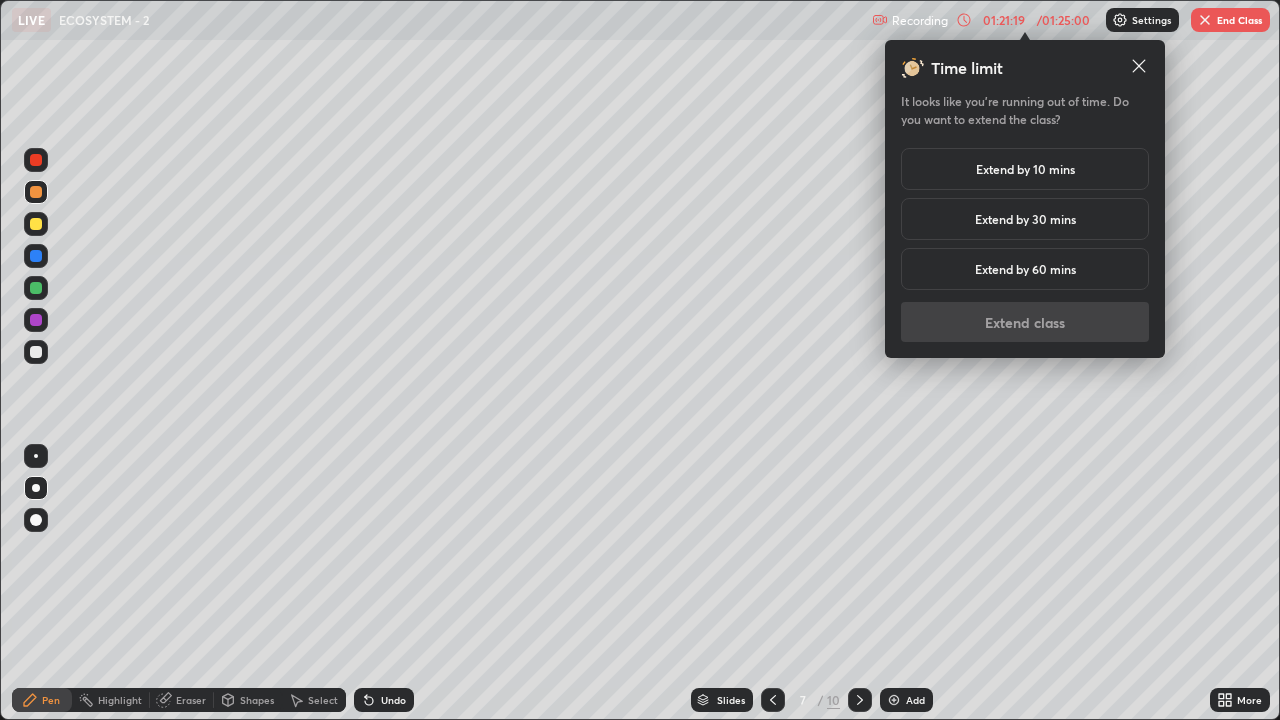 click on "Extend by 10 mins" at bounding box center [1025, 169] 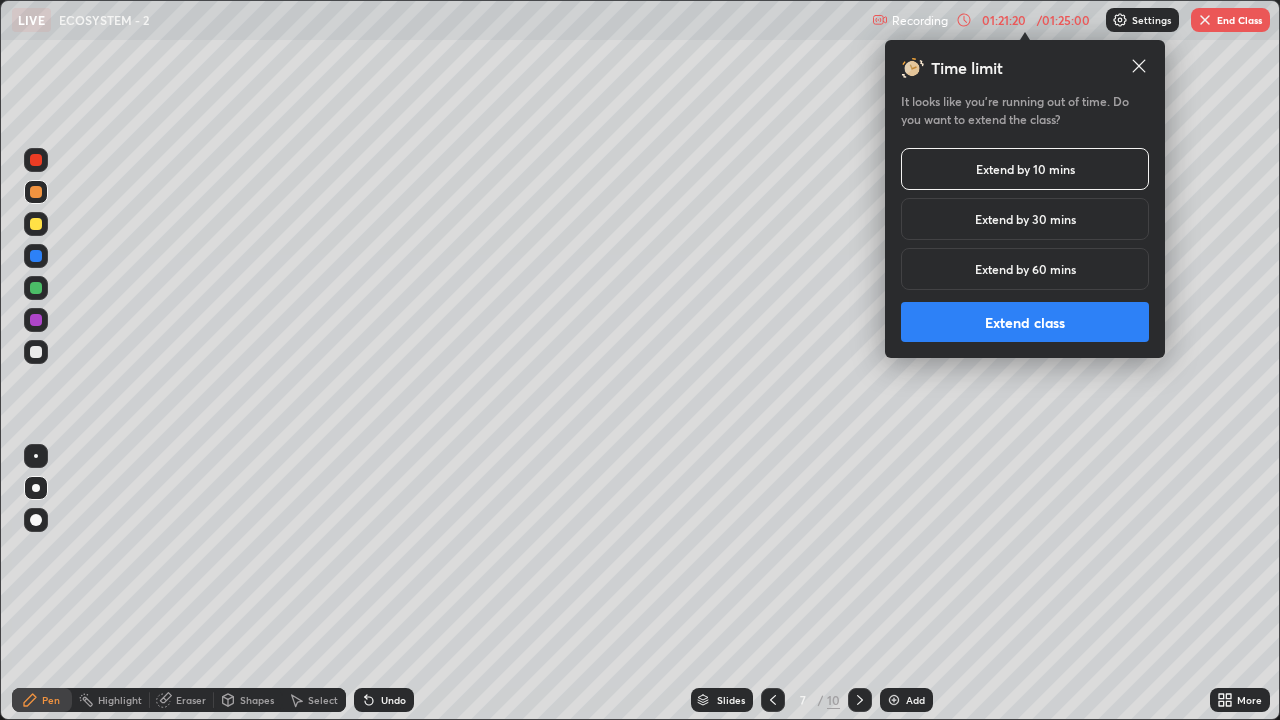 click on "Extend class" at bounding box center [1025, 322] 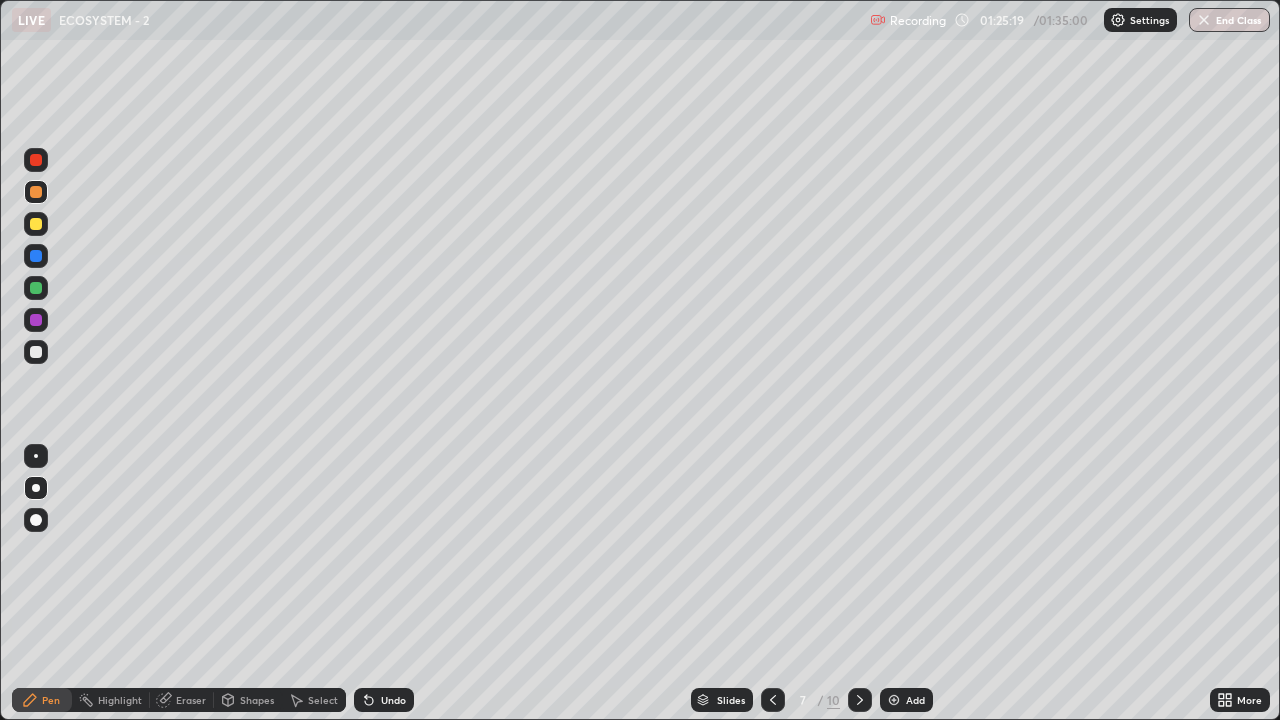 click 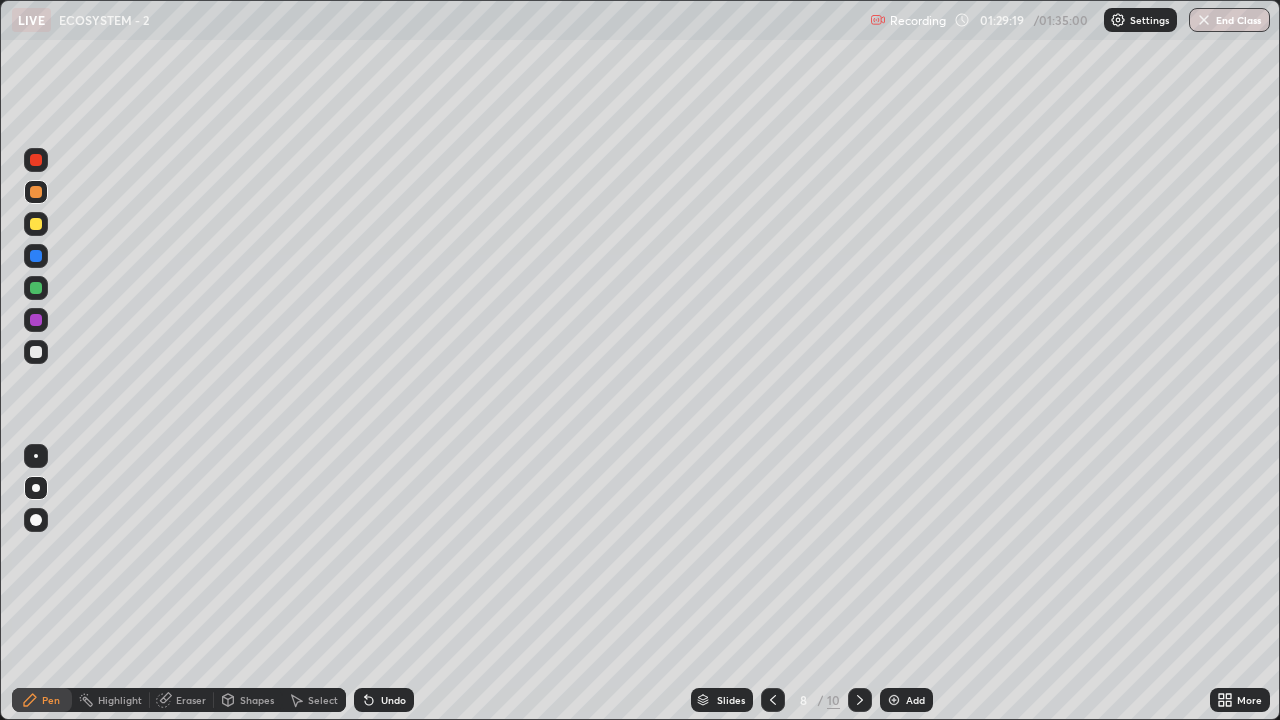 click on "End Class" at bounding box center [1229, 20] 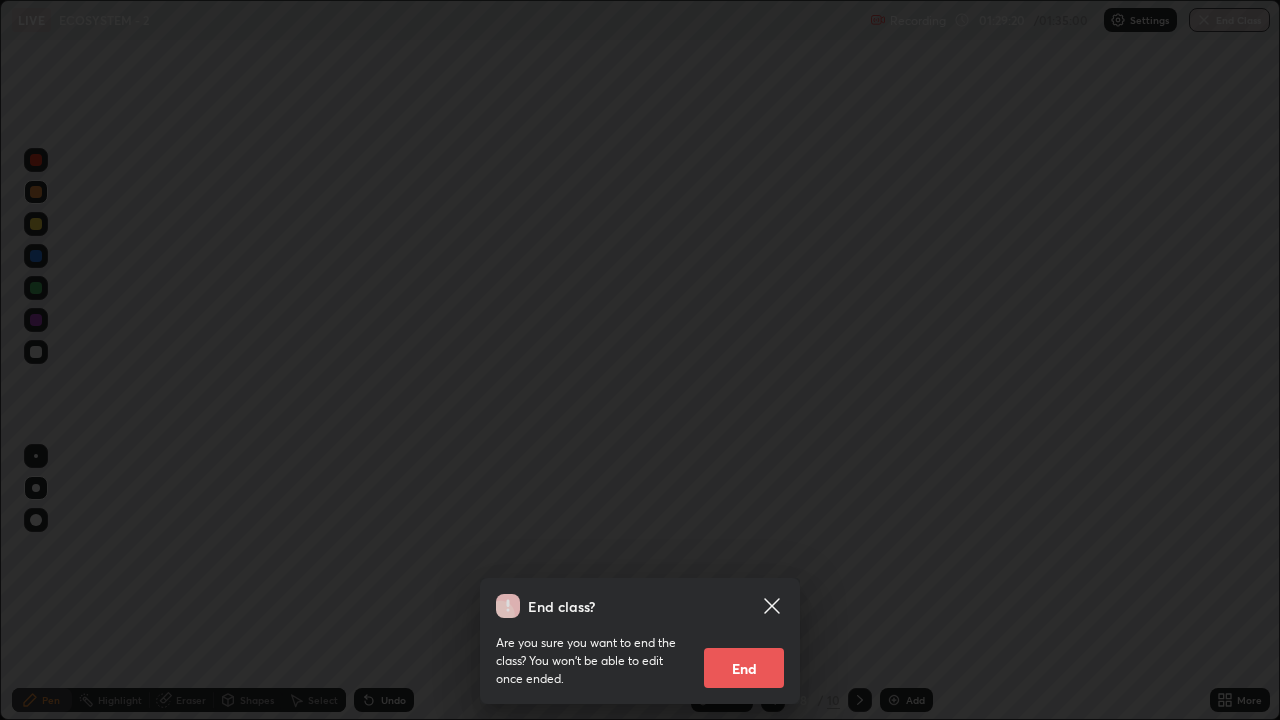 click on "End" at bounding box center [744, 668] 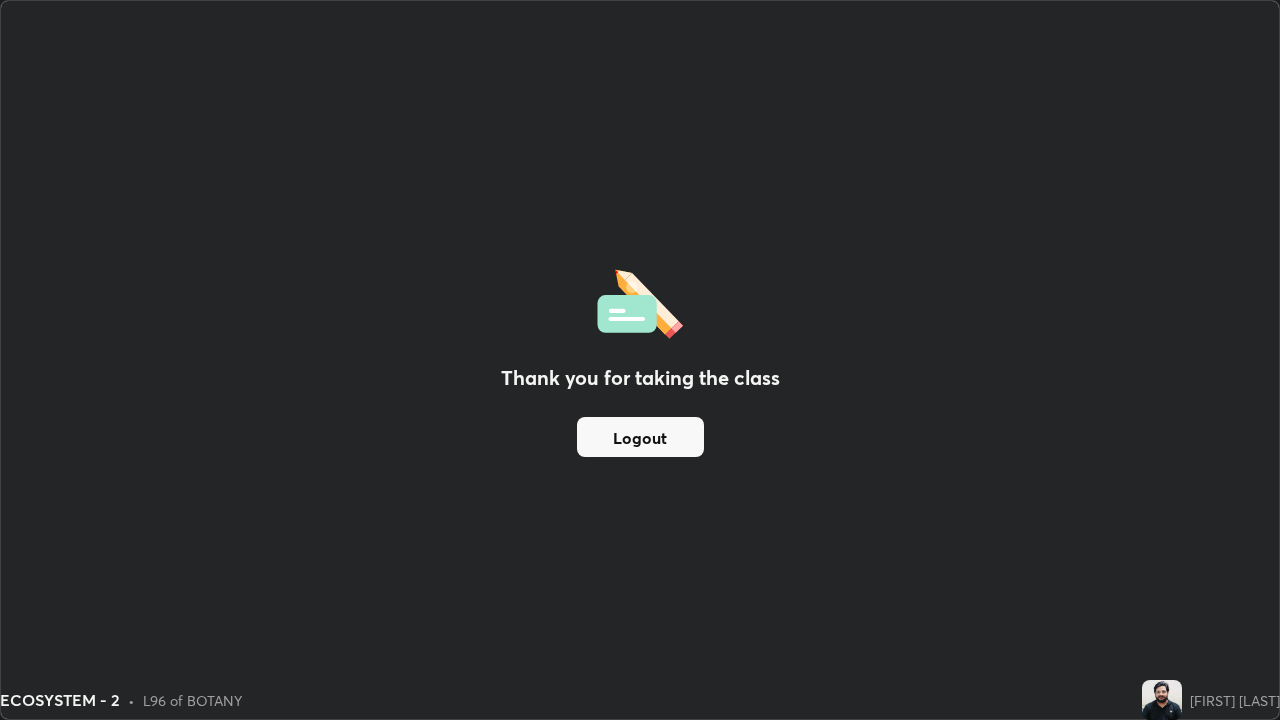 click on "Logout" at bounding box center (640, 437) 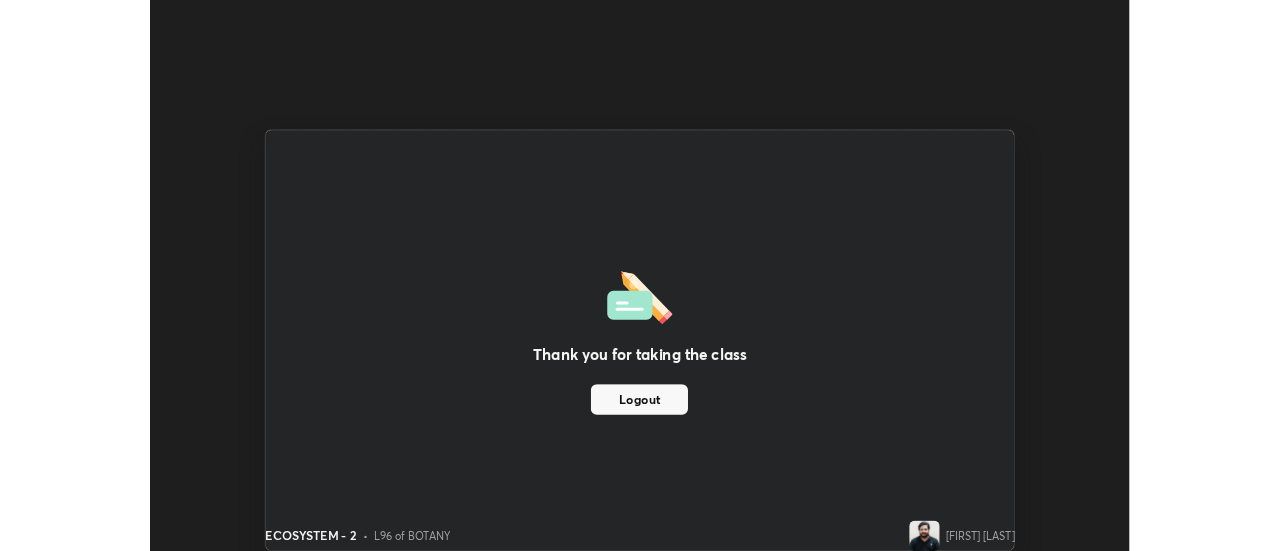 scroll, scrollTop: 551, scrollLeft: 1280, axis: both 